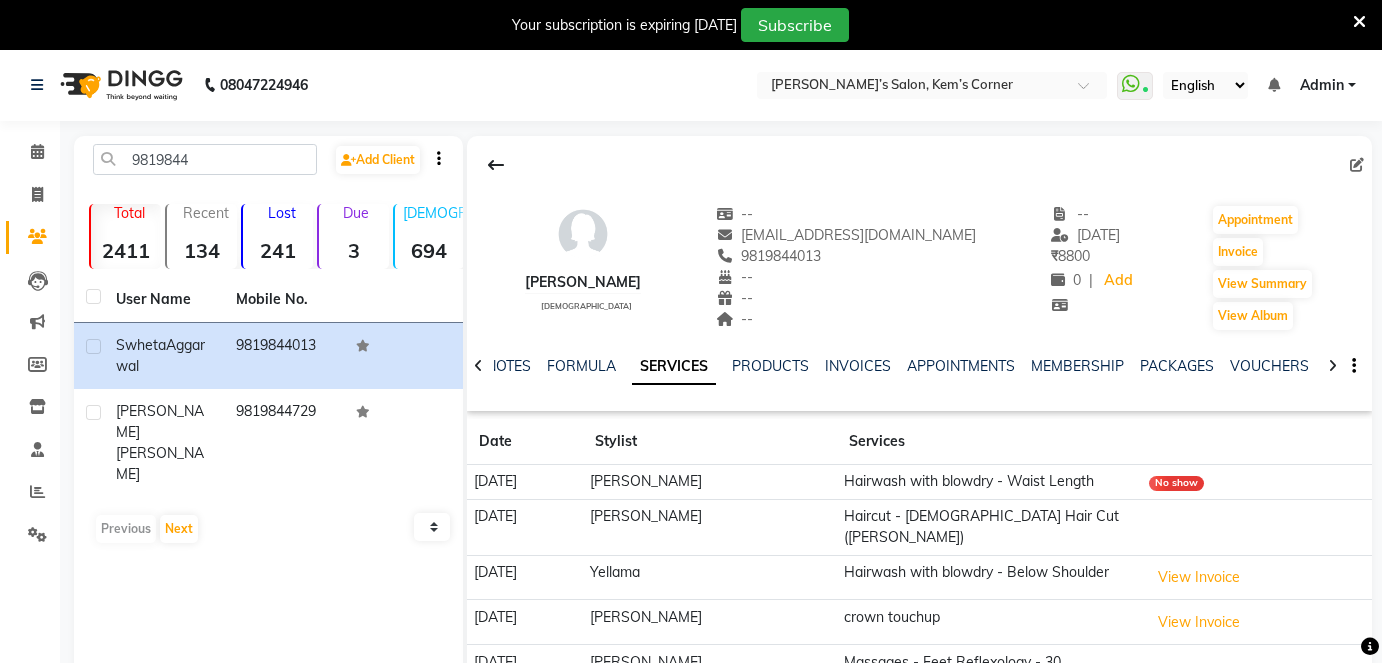 scroll, scrollTop: 0, scrollLeft: 0, axis: both 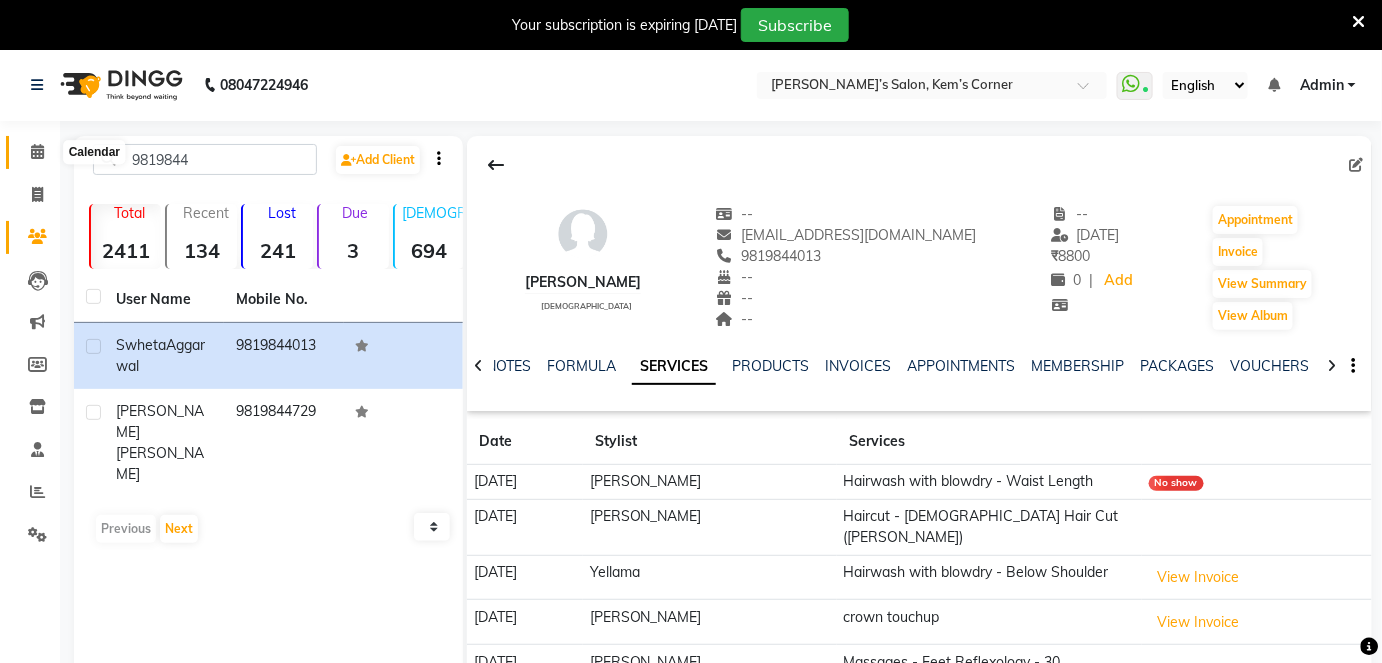 click 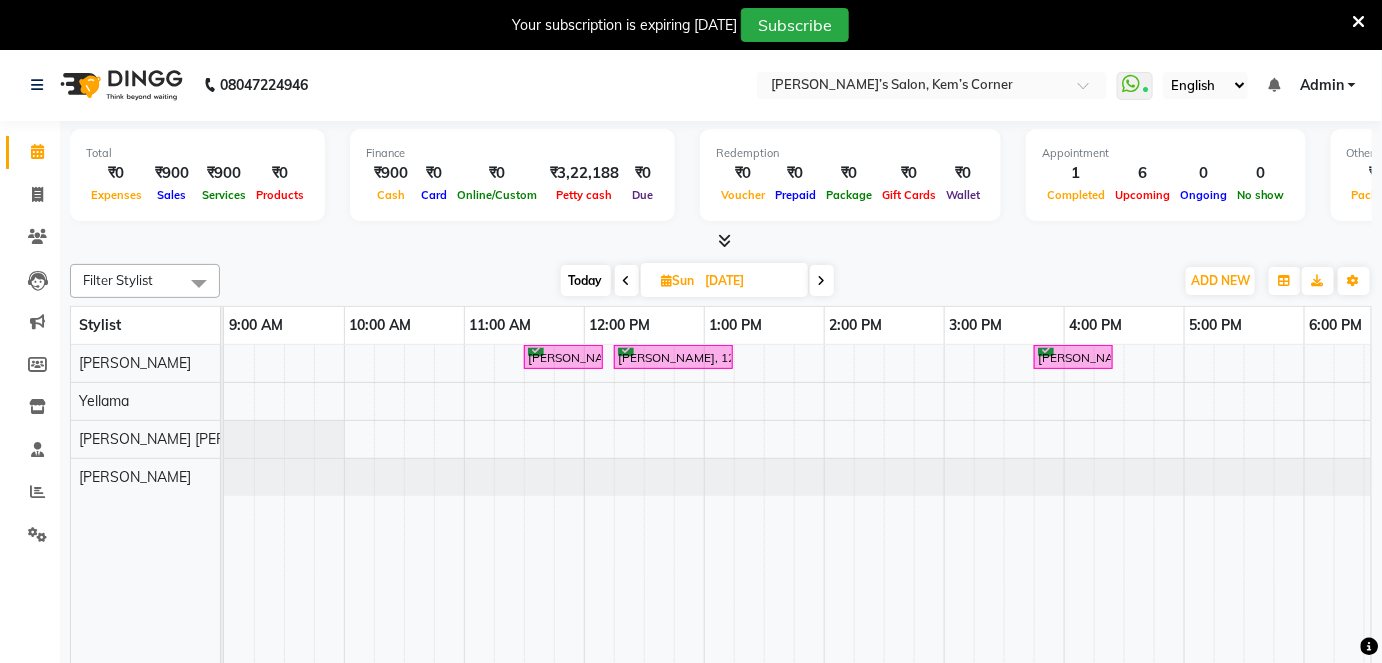 click on "Today" at bounding box center [586, 280] 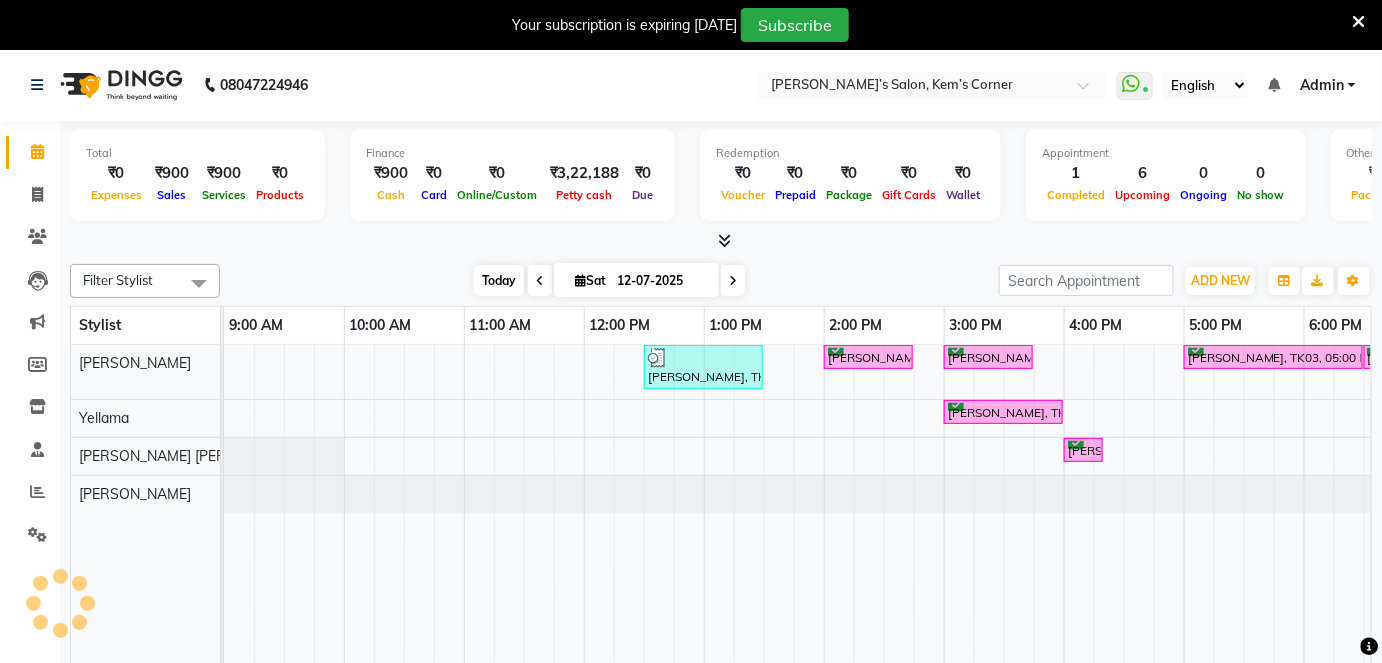 scroll, scrollTop: 0, scrollLeft: 411, axis: horizontal 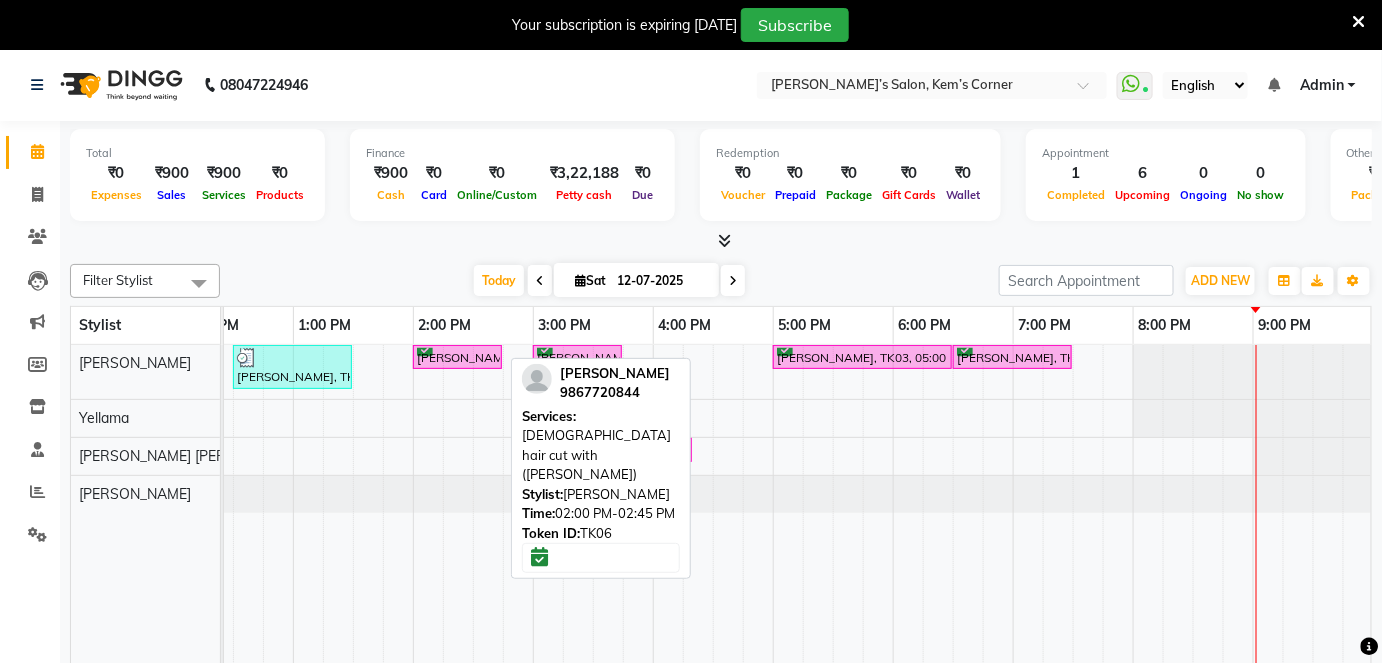 click on "[PERSON_NAME], TK06, 02:00 PM-02:45 PM, [DEMOGRAPHIC_DATA] hair cut  with ([PERSON_NAME])" at bounding box center [457, 357] 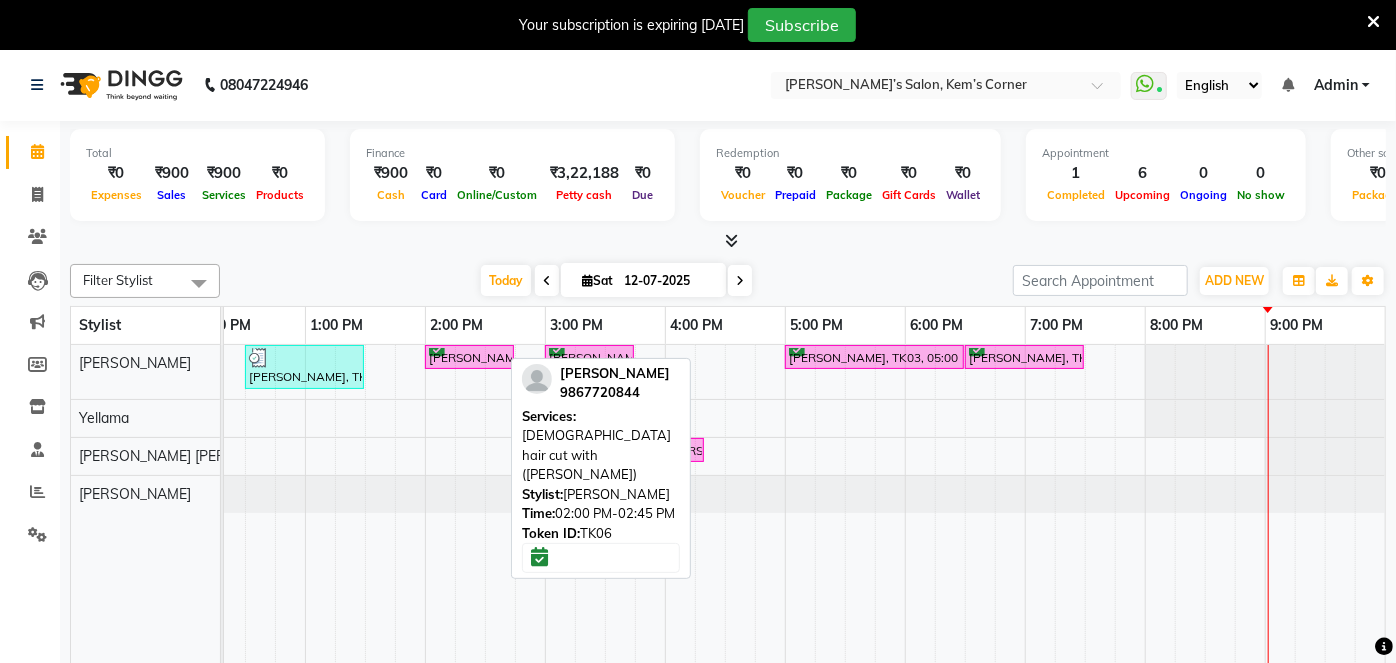 select on "6" 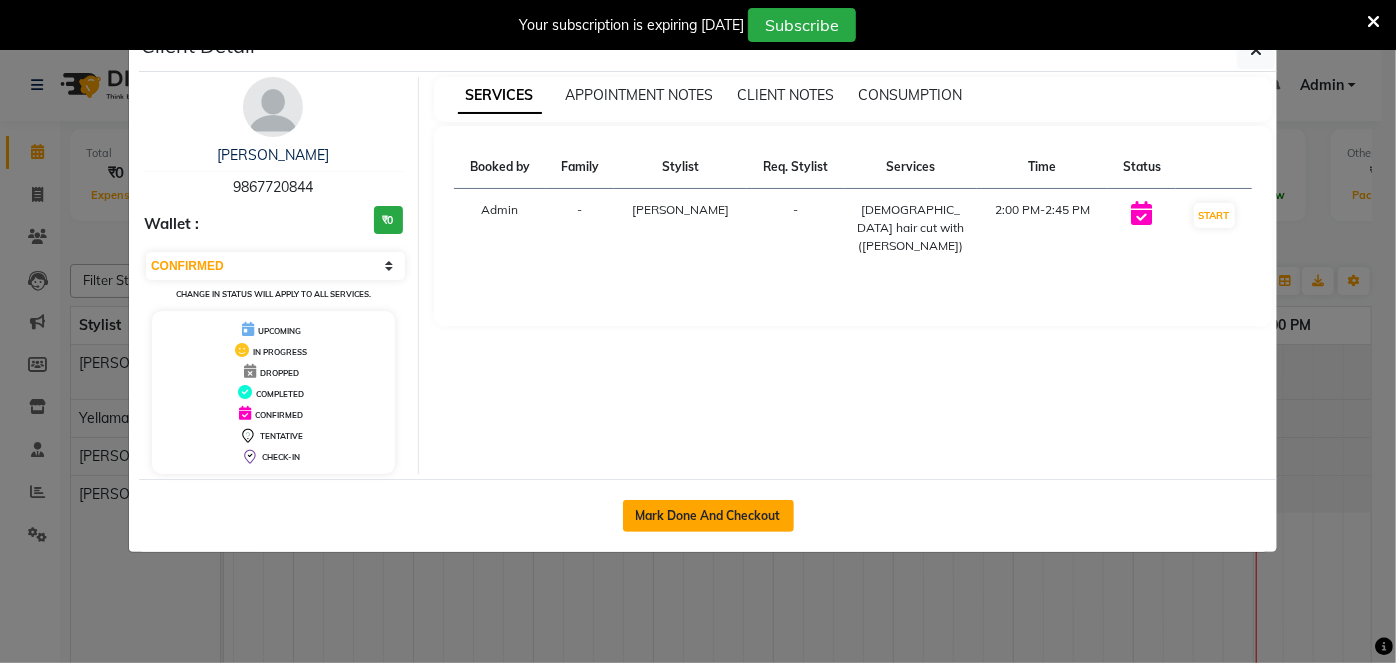 click on "Mark Done And Checkout" 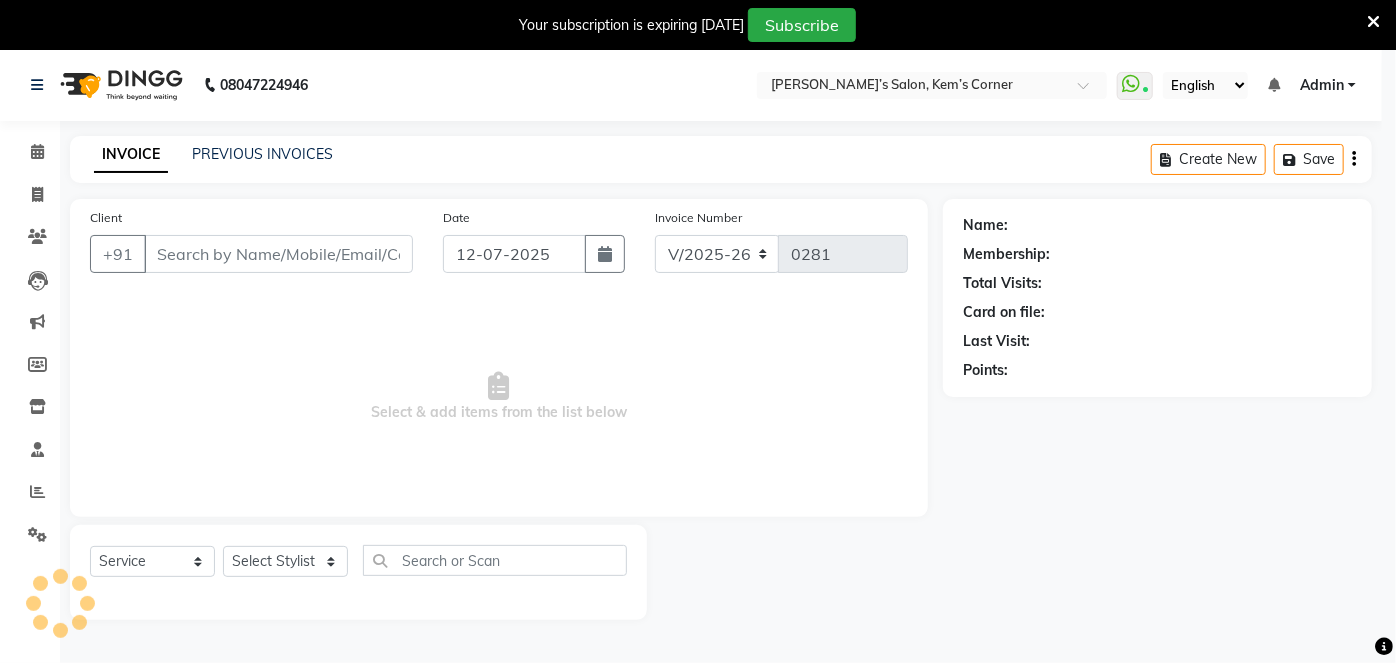 select on "3" 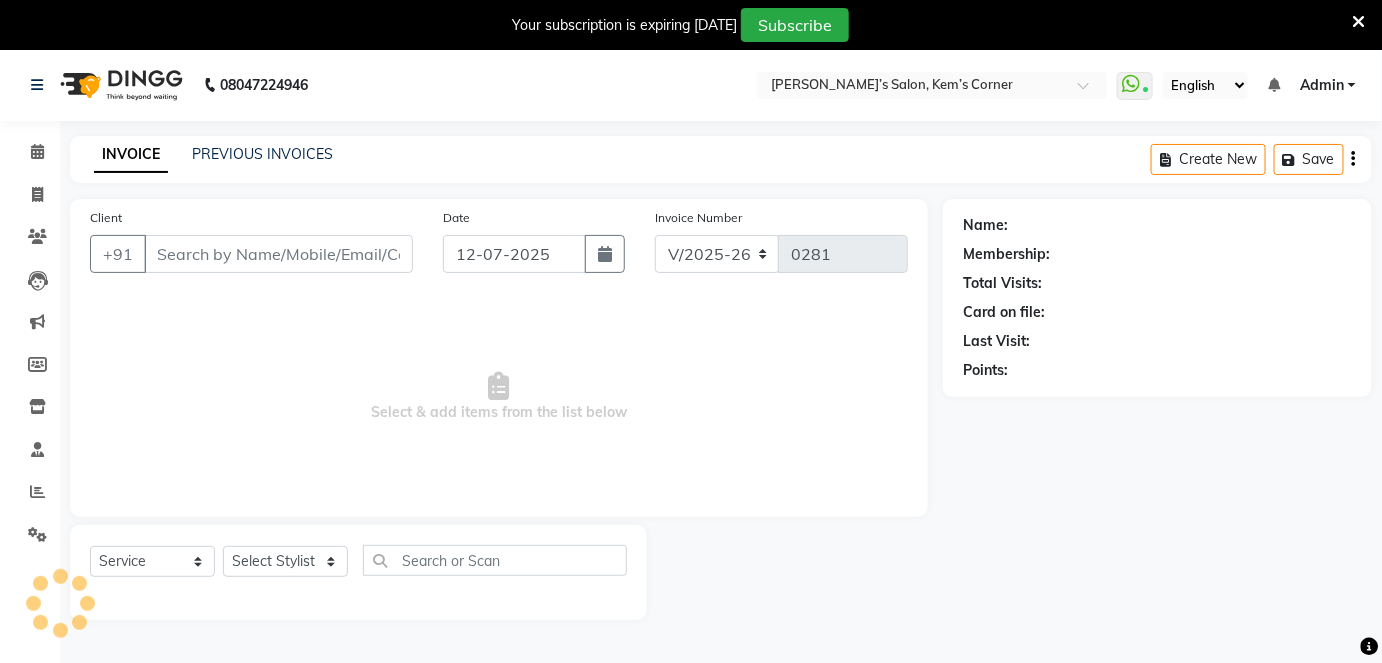 type on "9867720844" 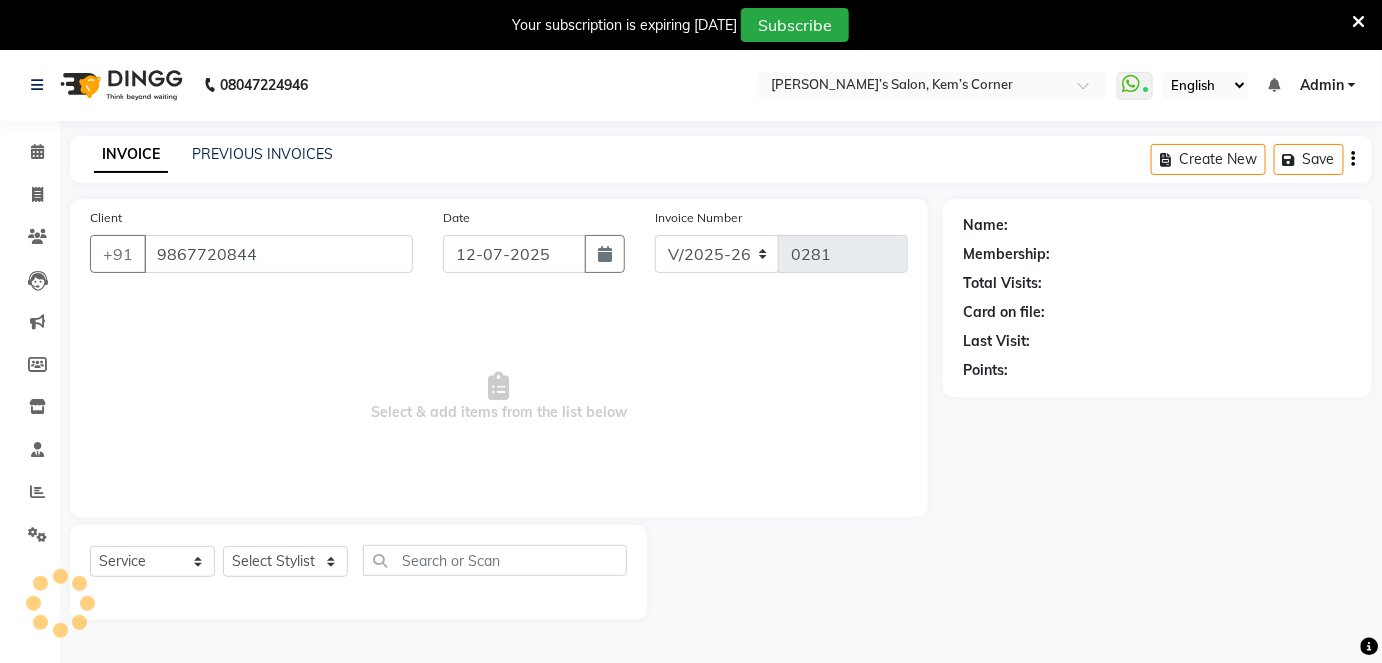 select on "50293" 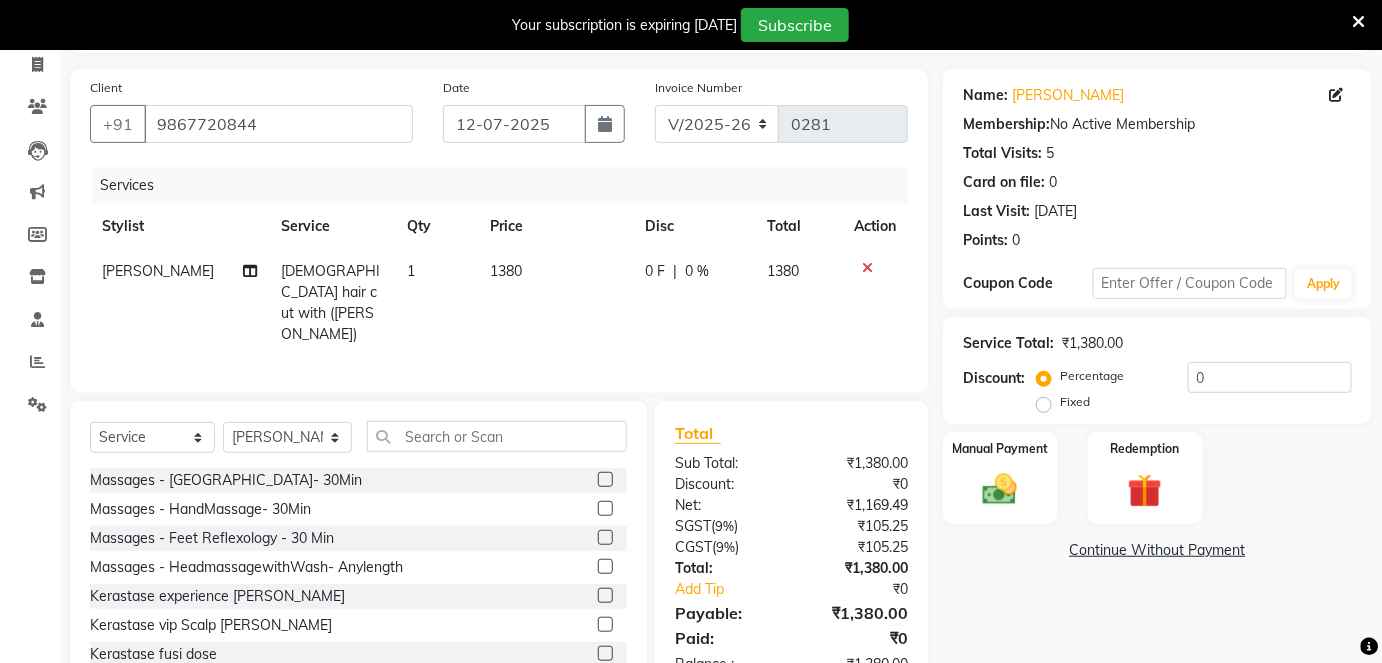 scroll, scrollTop: 90, scrollLeft: 0, axis: vertical 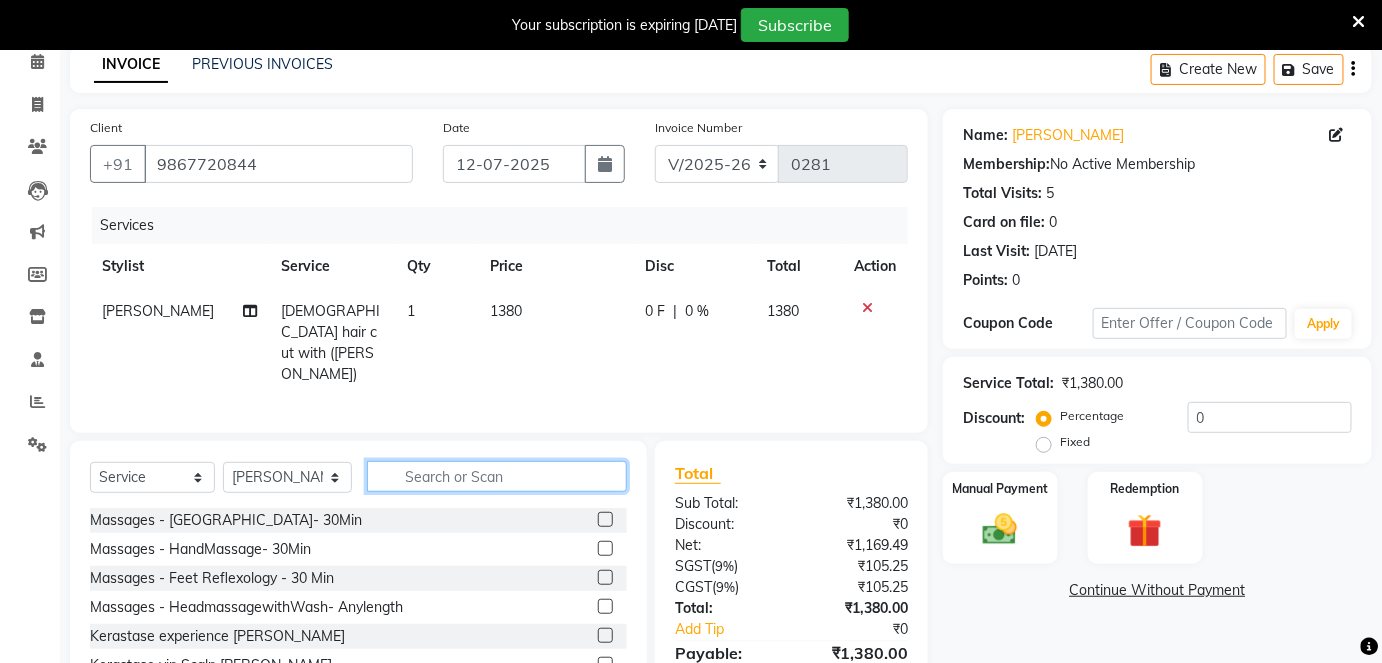 click 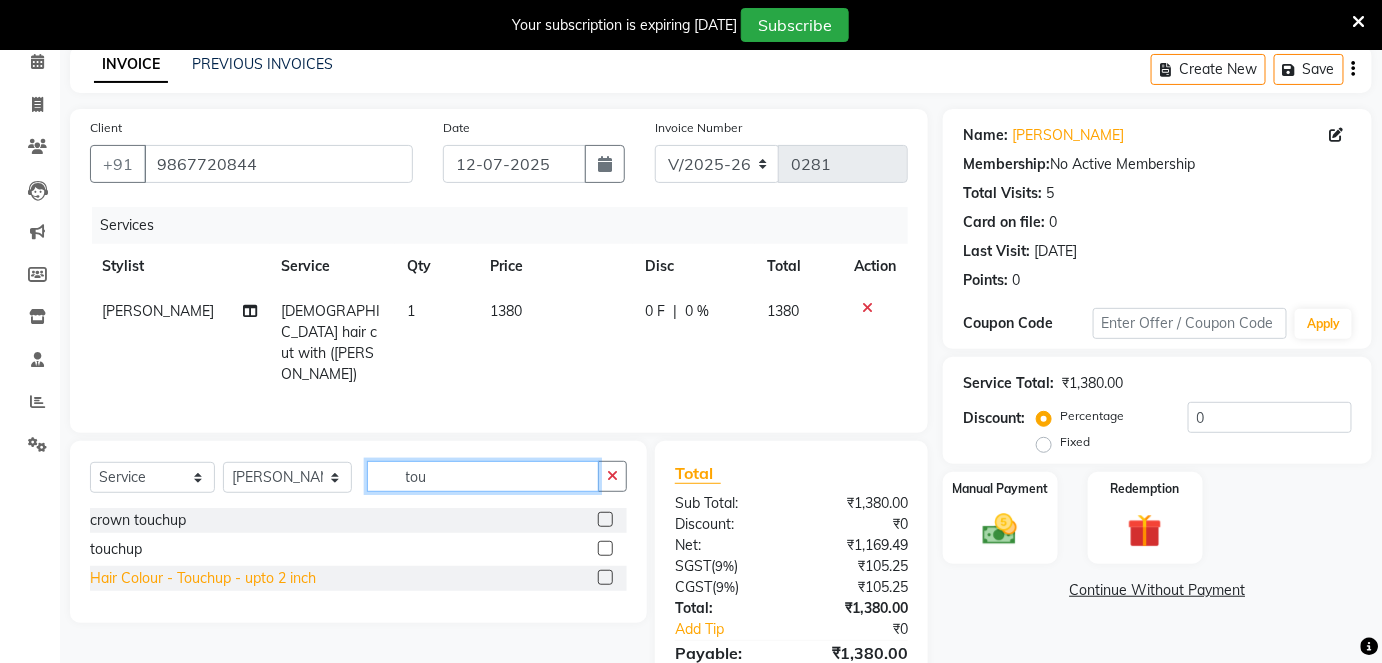 type on "tou" 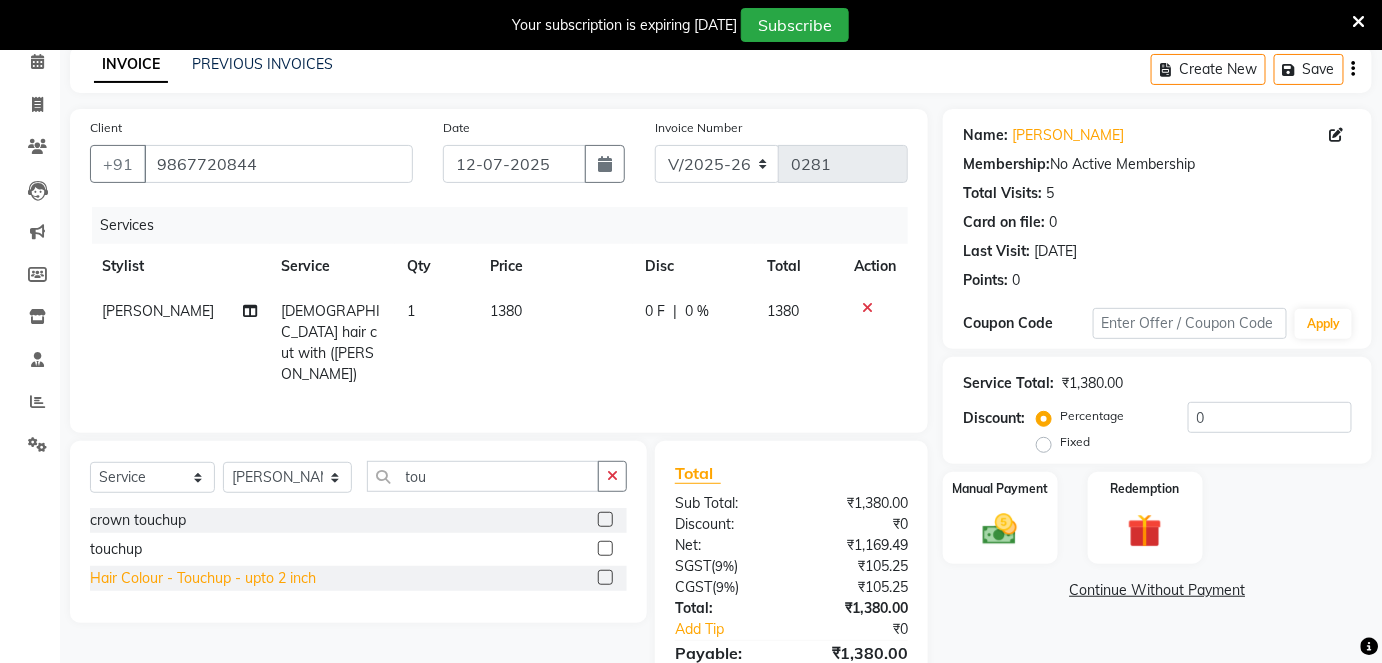 click on "Hair Colour - Touchup - upto 2 inch" 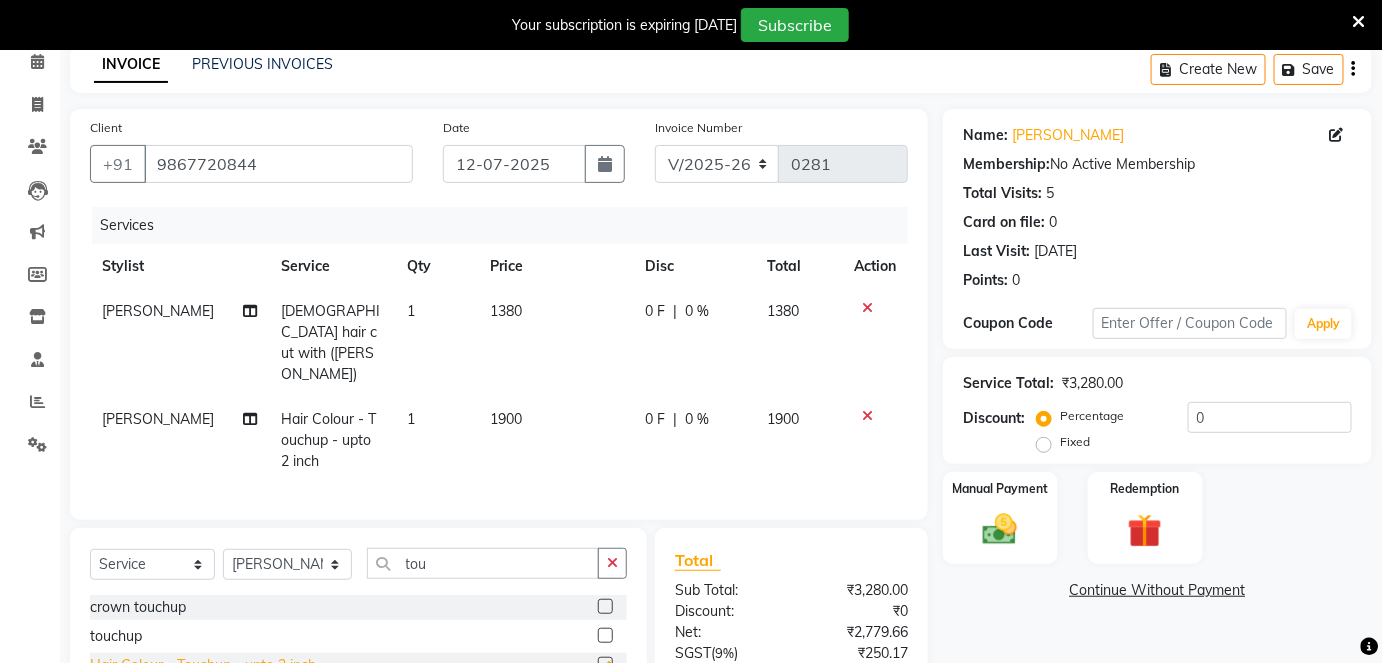 checkbox on "false" 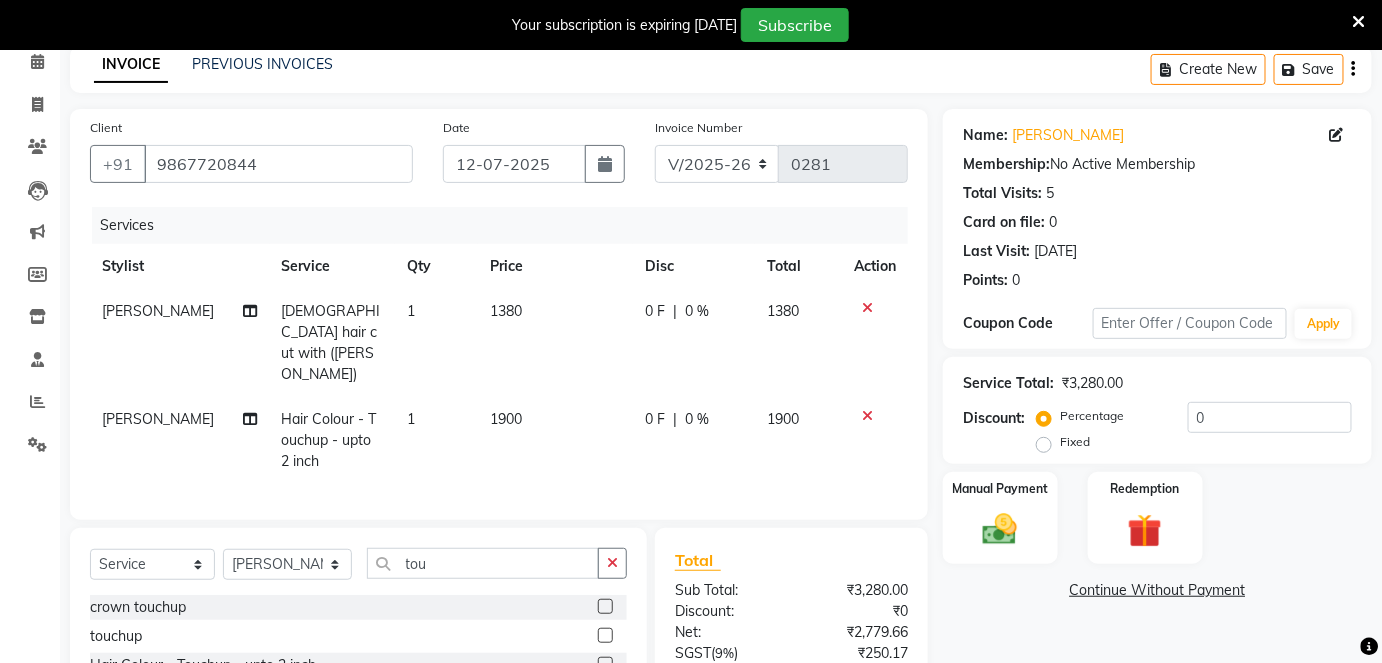 click on "1900" 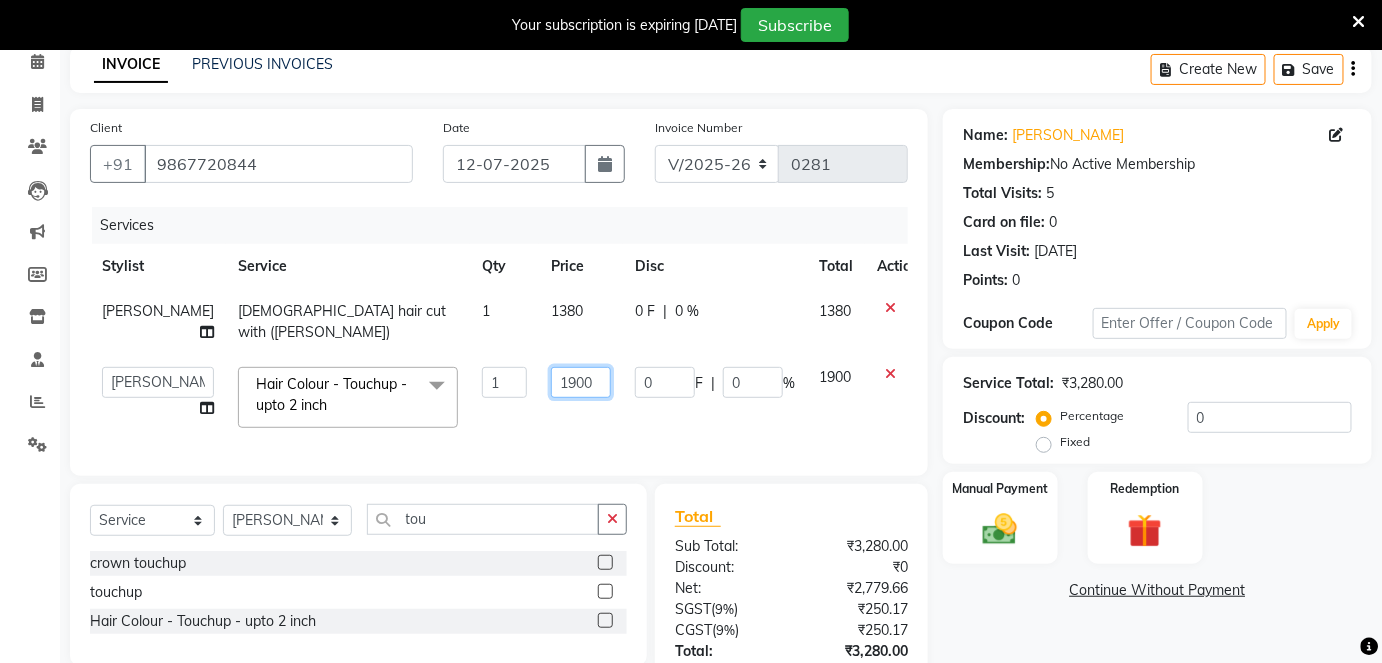 click on "1900" 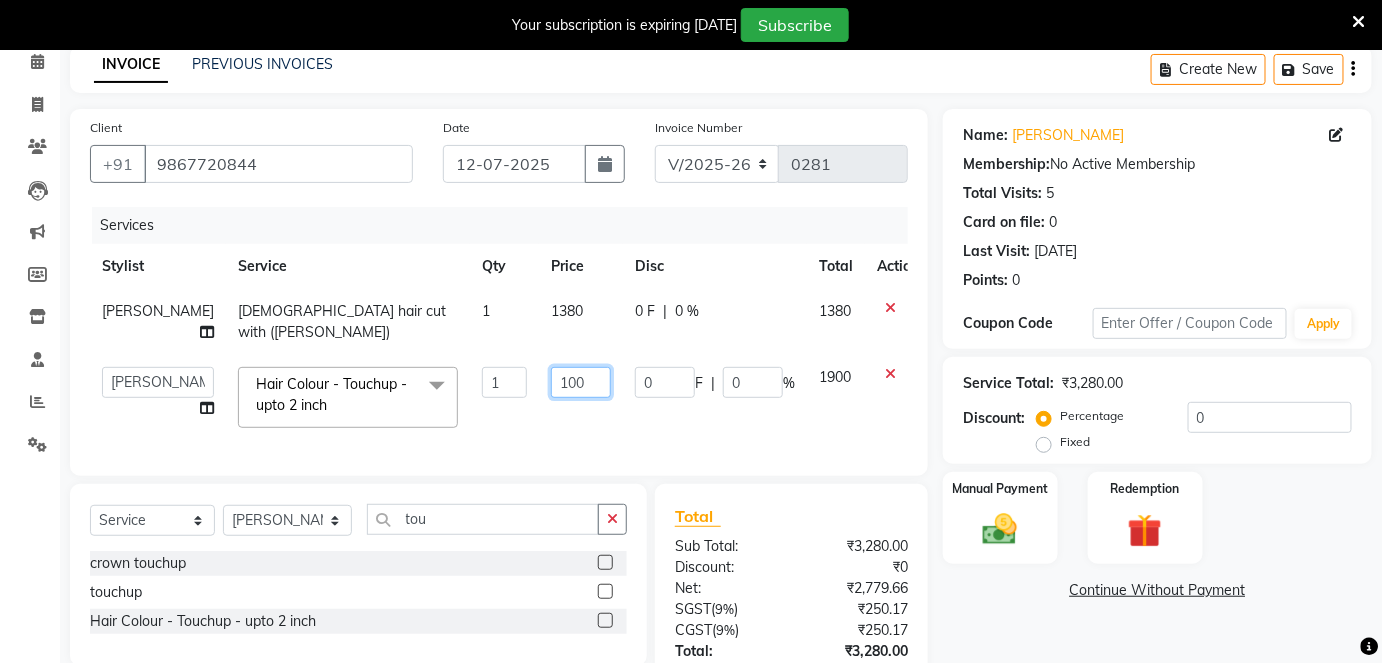 type on "1600" 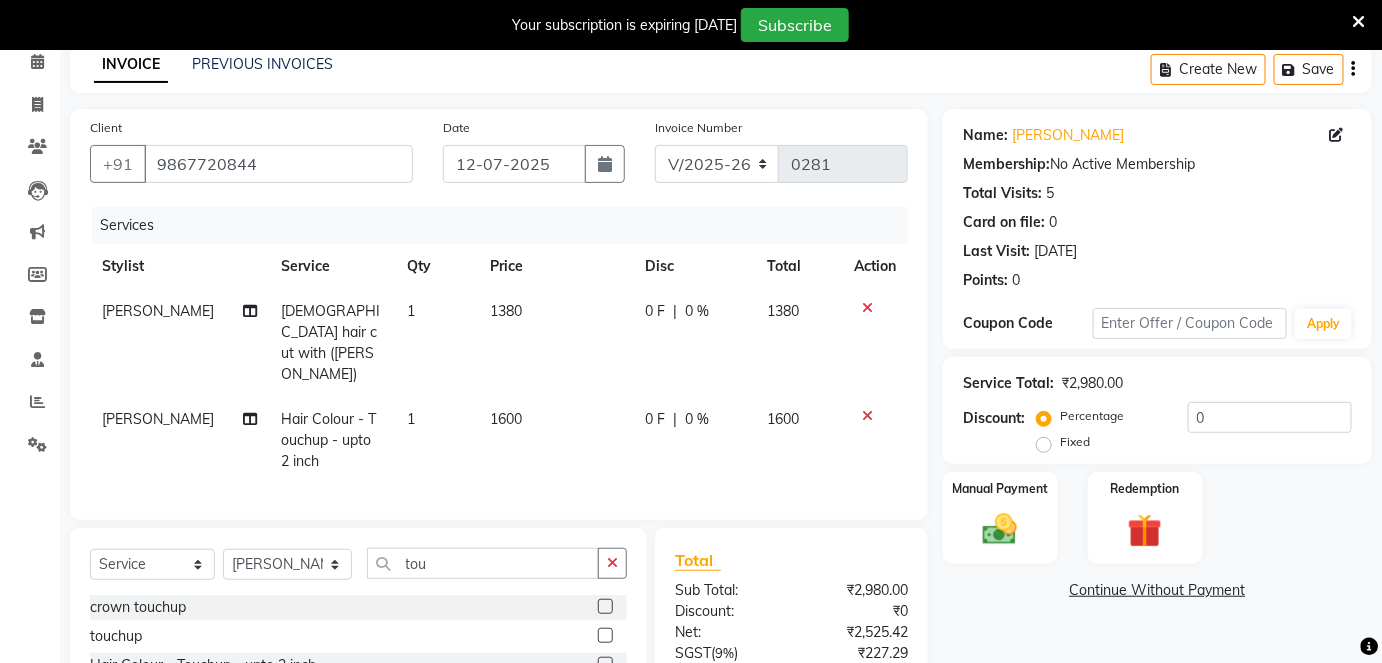 drag, startPoint x: 810, startPoint y: 373, endPoint x: 785, endPoint y: 353, distance: 32.01562 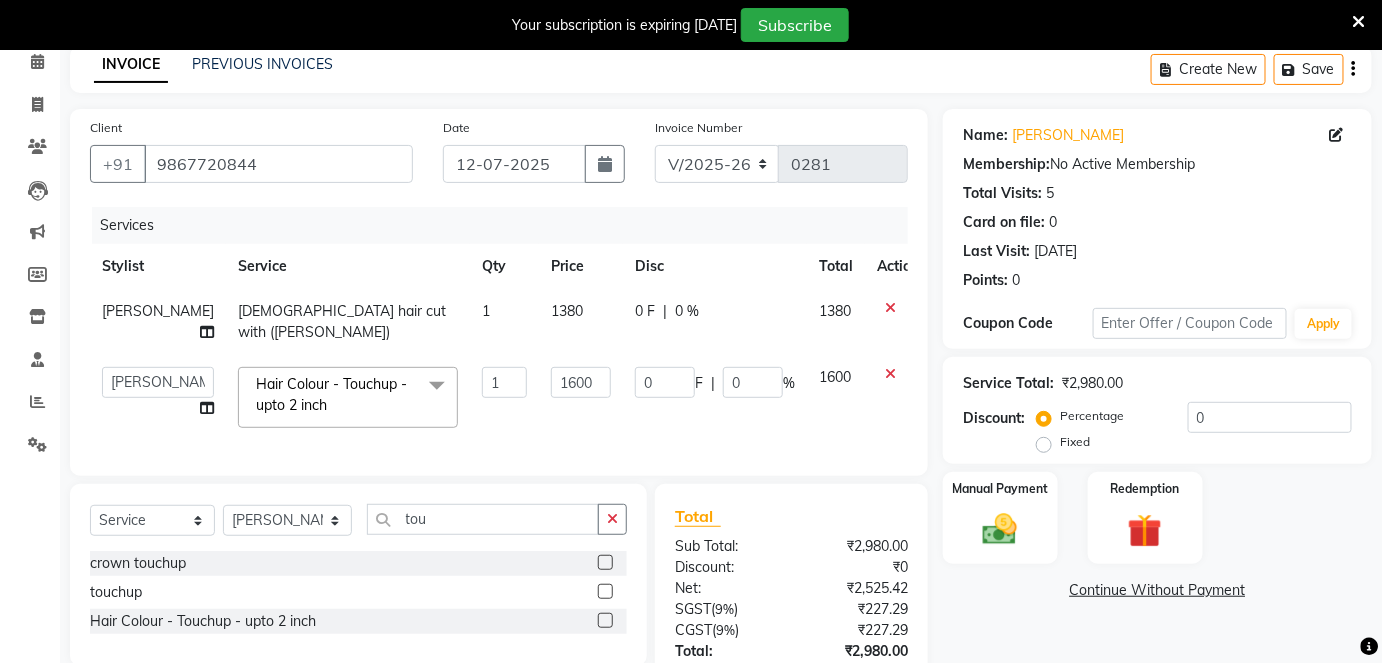 click on "1380" 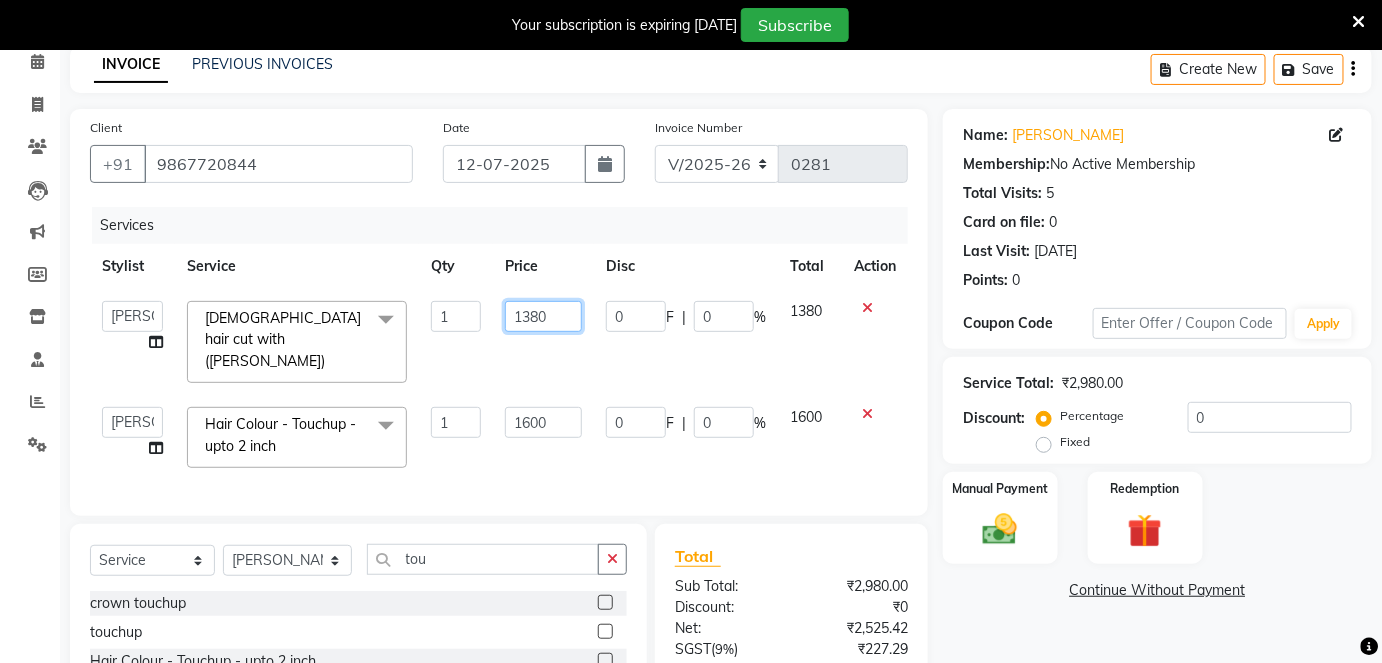 click on "1380" 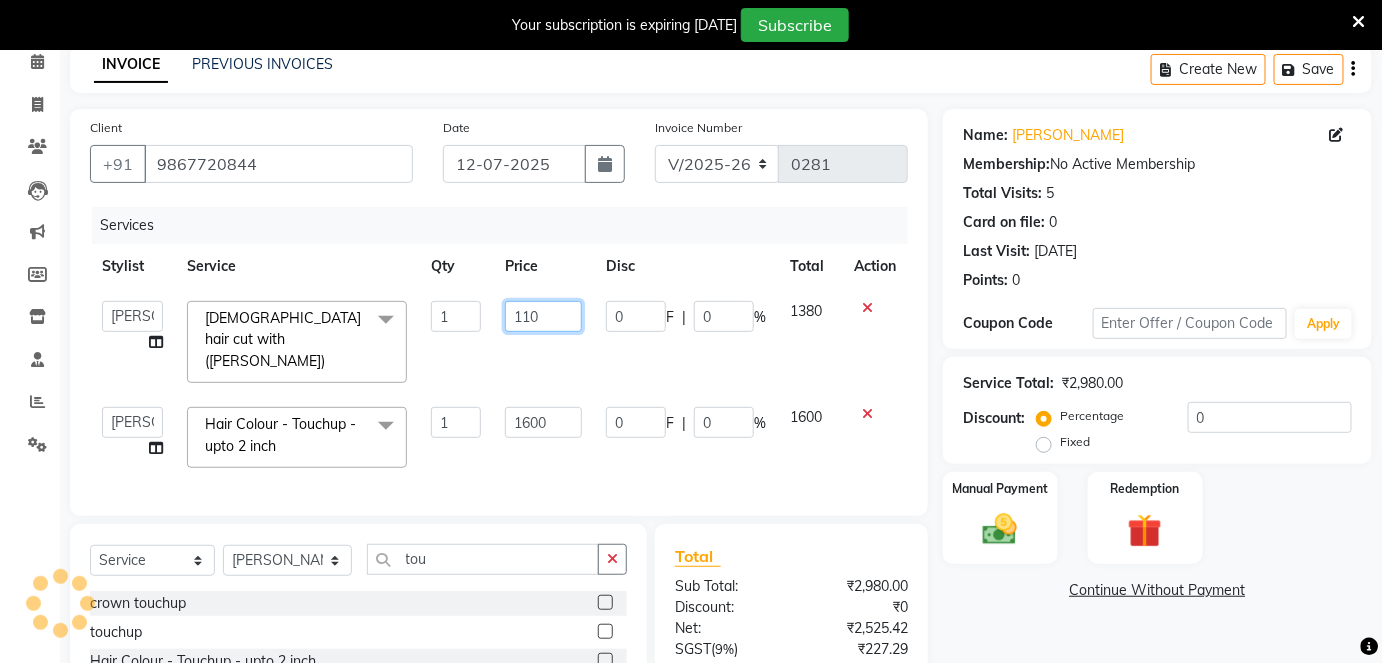 type on "1100" 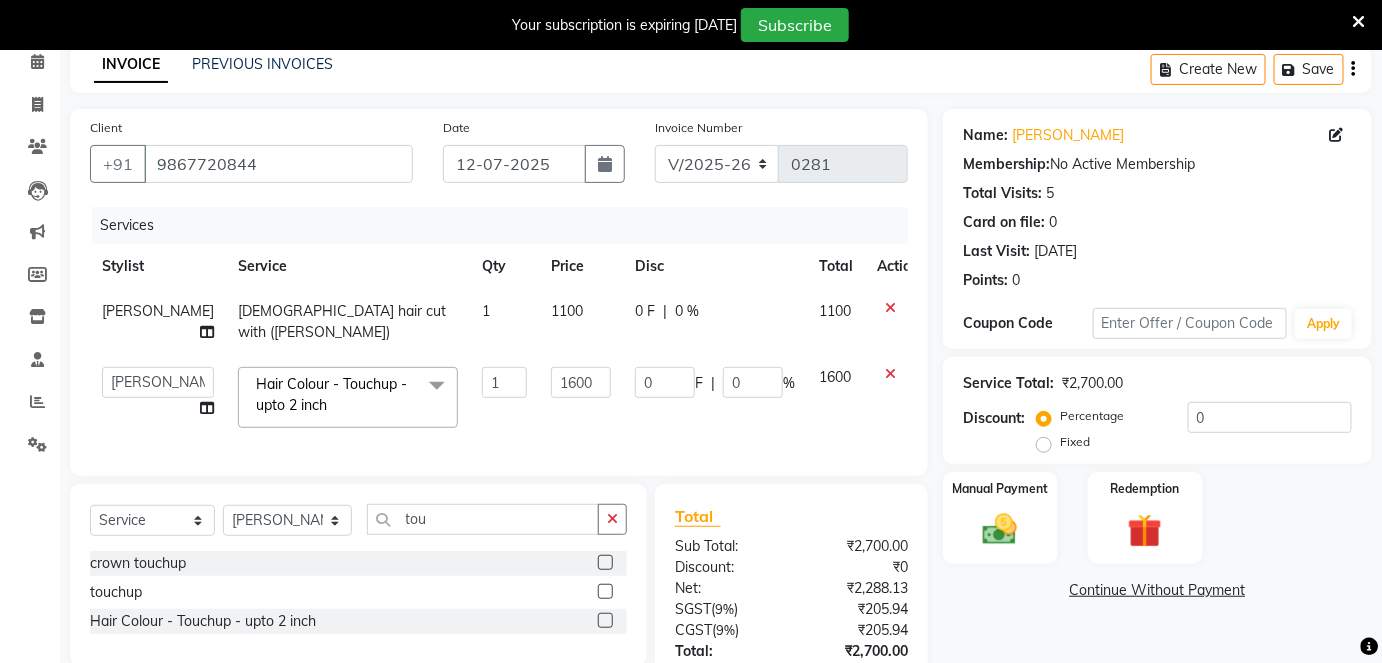 click on "1100" 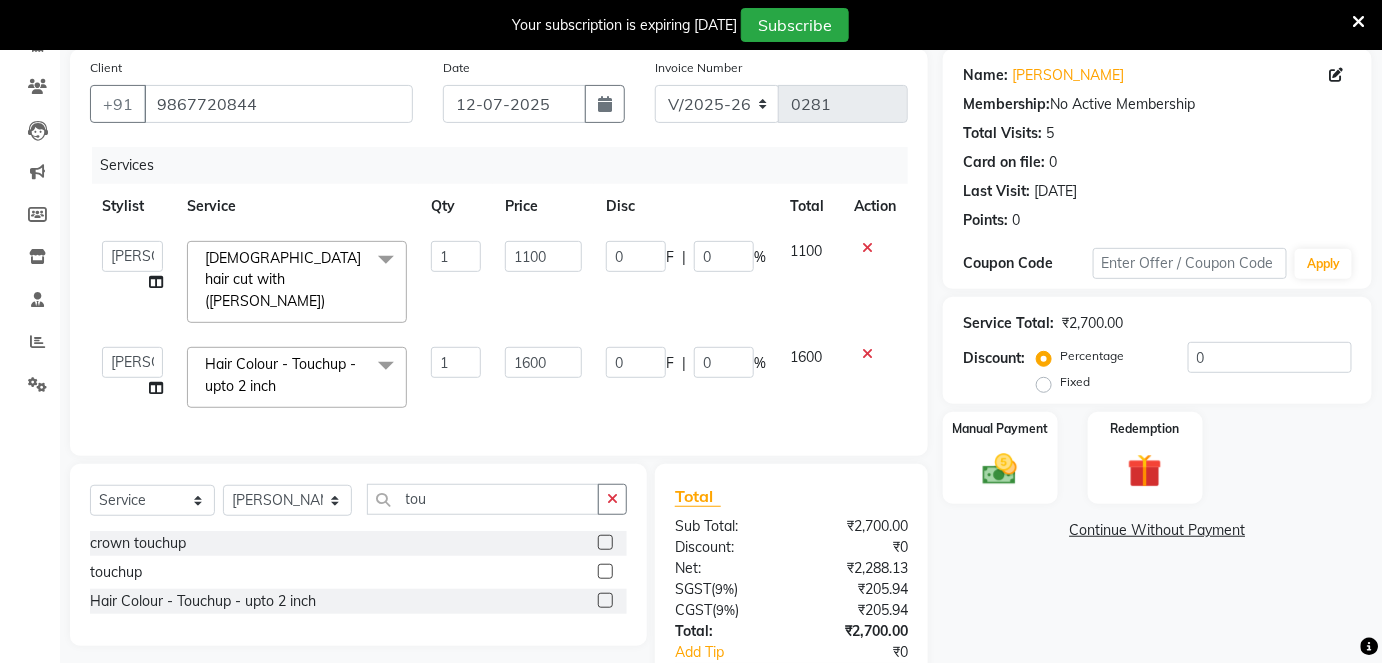 scroll, scrollTop: 181, scrollLeft: 0, axis: vertical 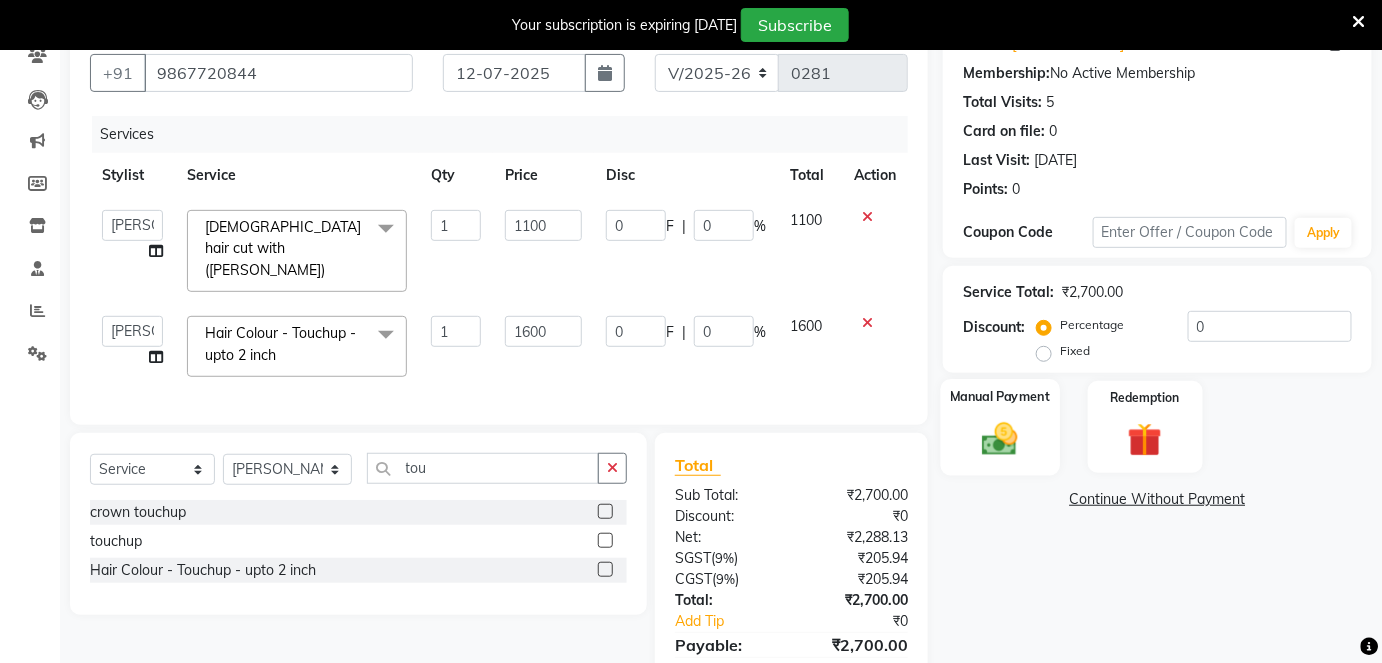 click on "Manual Payment" 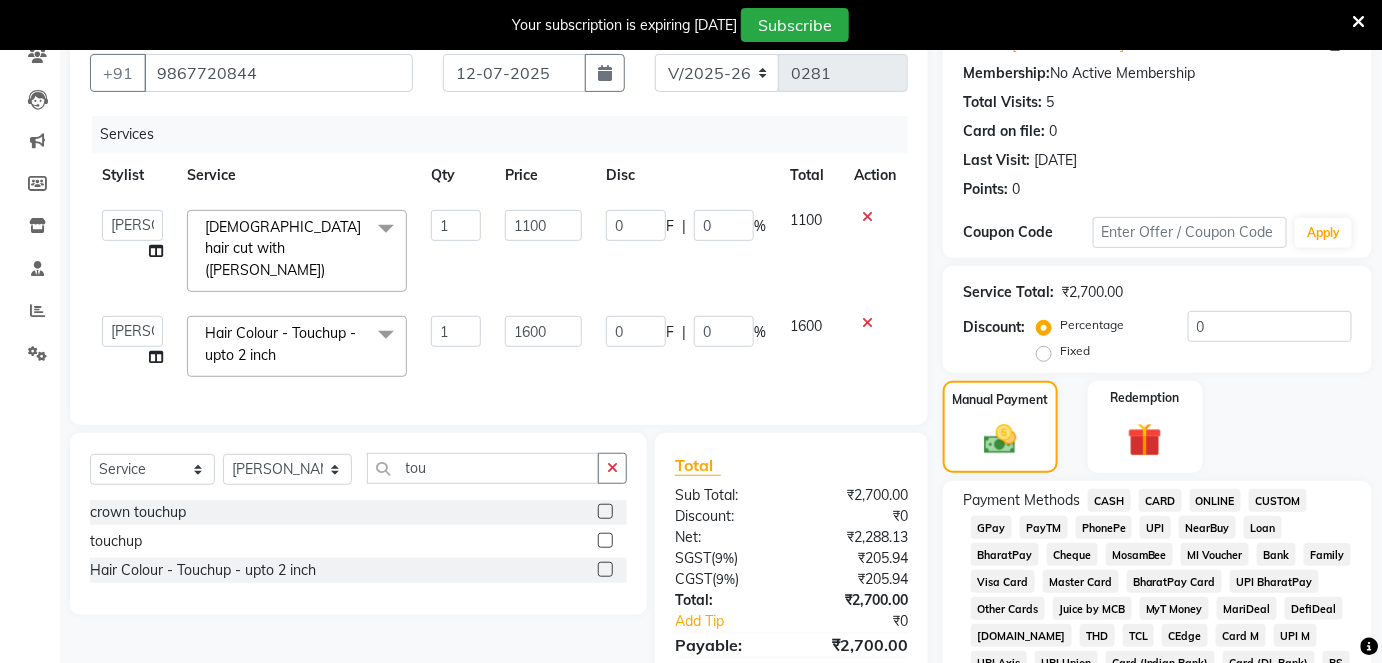 click on "CASH" 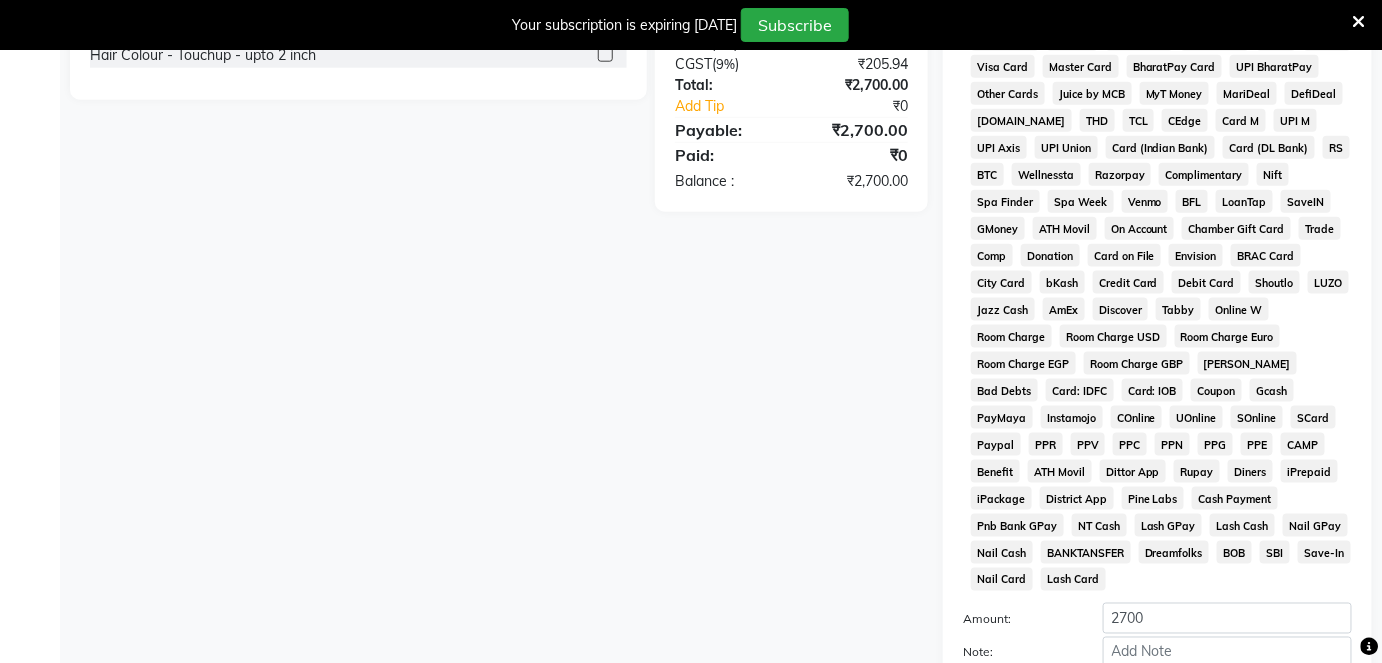 scroll, scrollTop: 727, scrollLeft: 0, axis: vertical 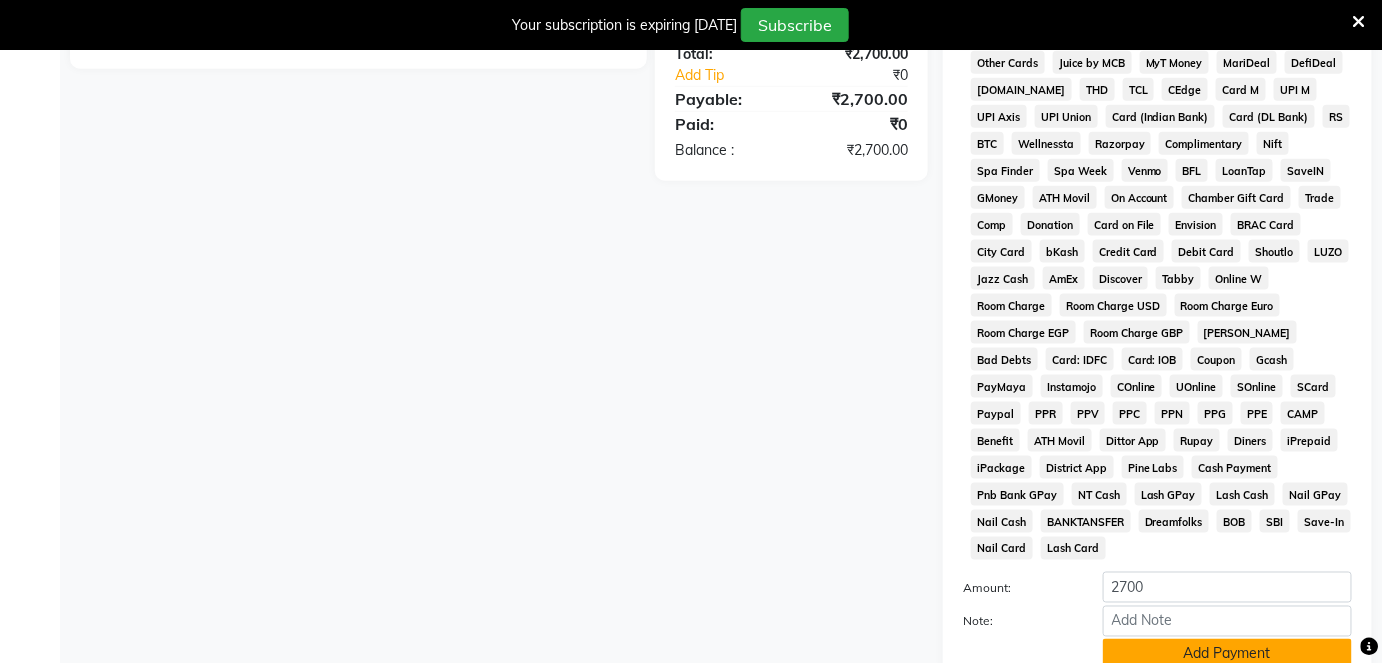 click on "Add Payment" 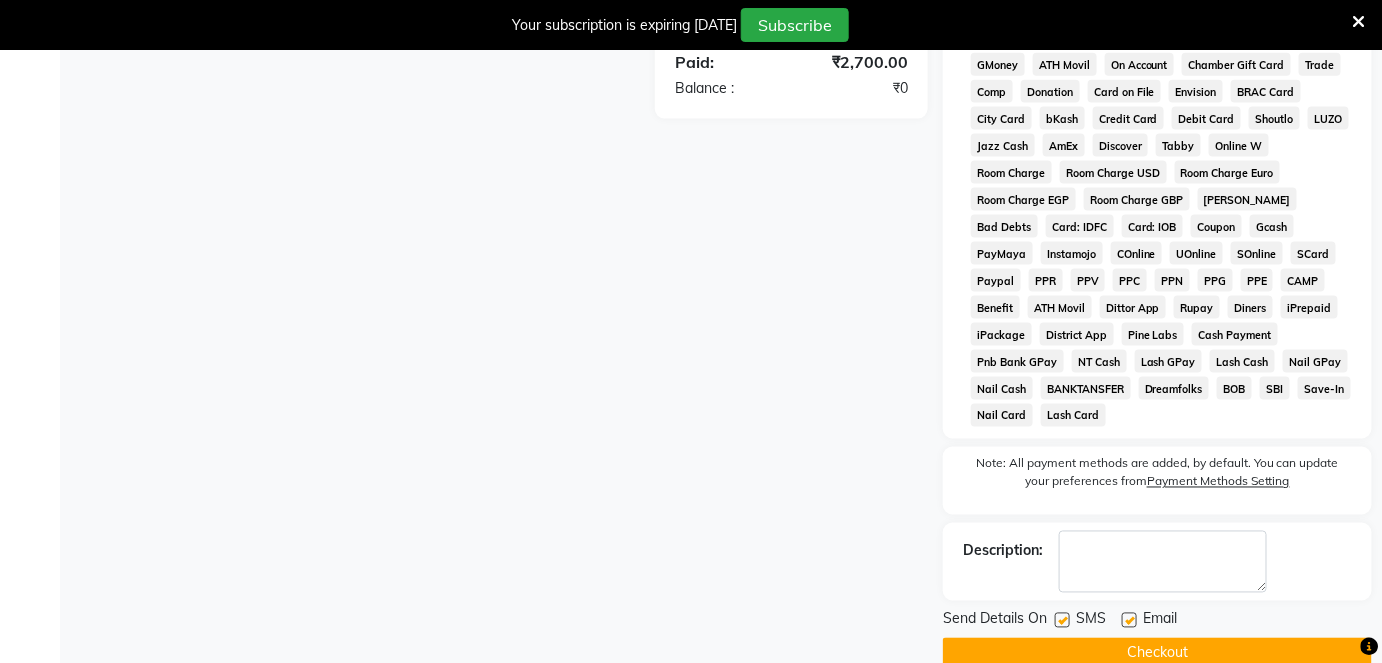 scroll, scrollTop: 870, scrollLeft: 0, axis: vertical 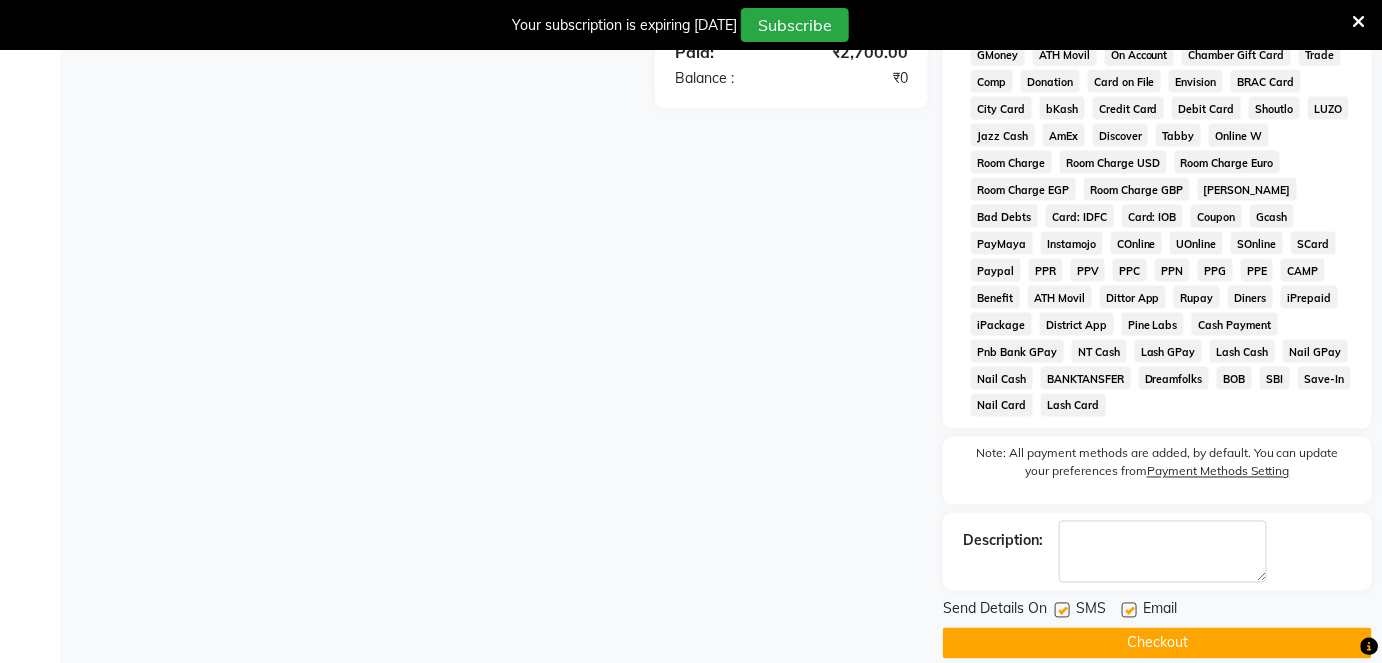 click 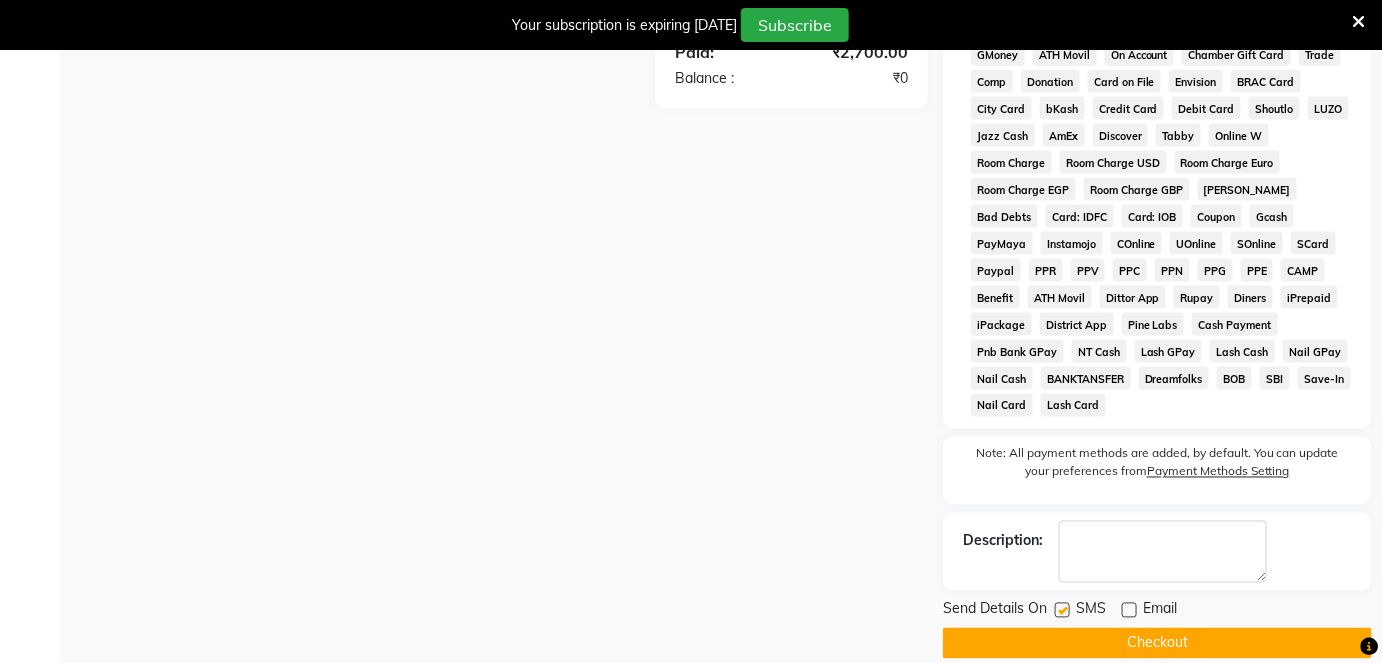 click on "Checkout" 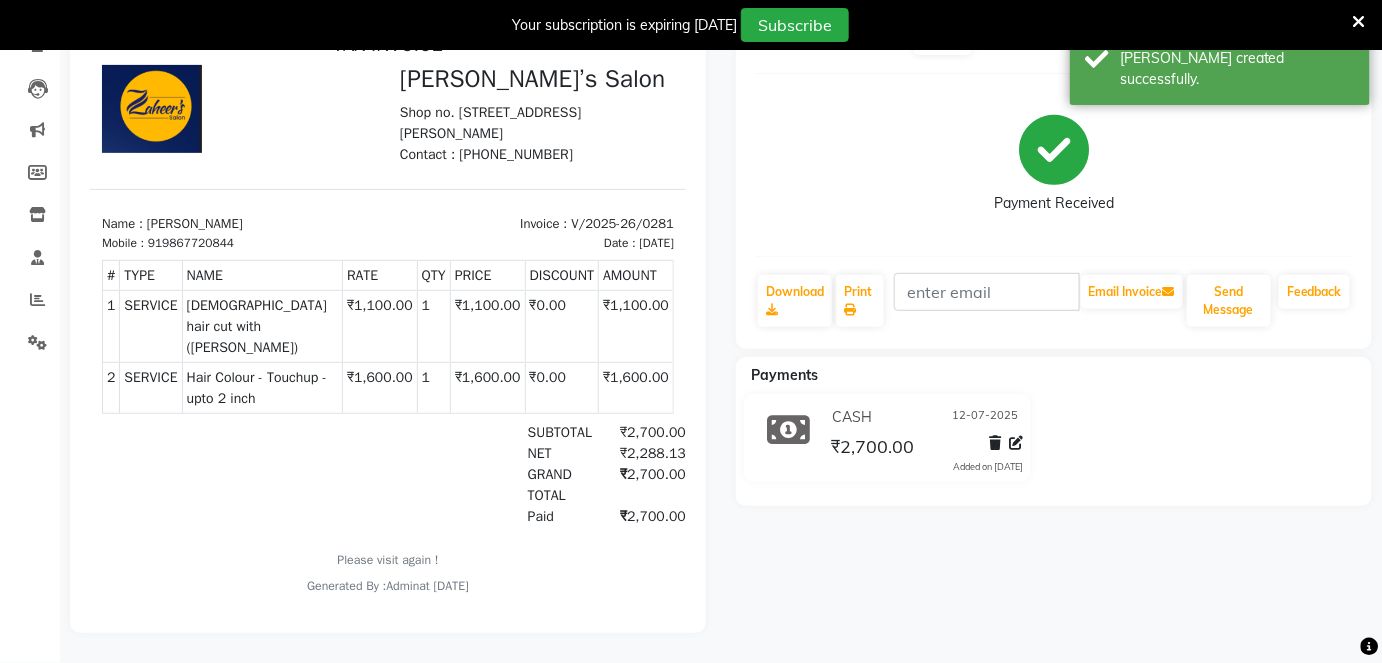 scroll, scrollTop: 0, scrollLeft: 0, axis: both 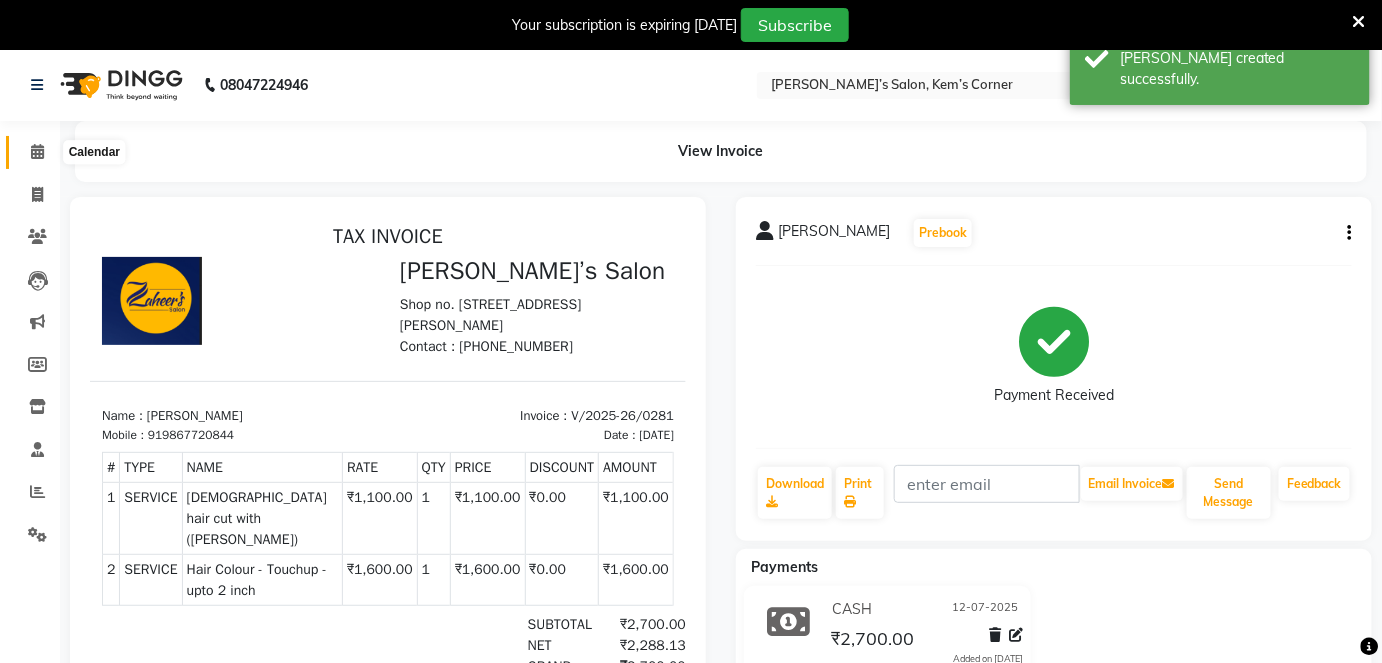 click 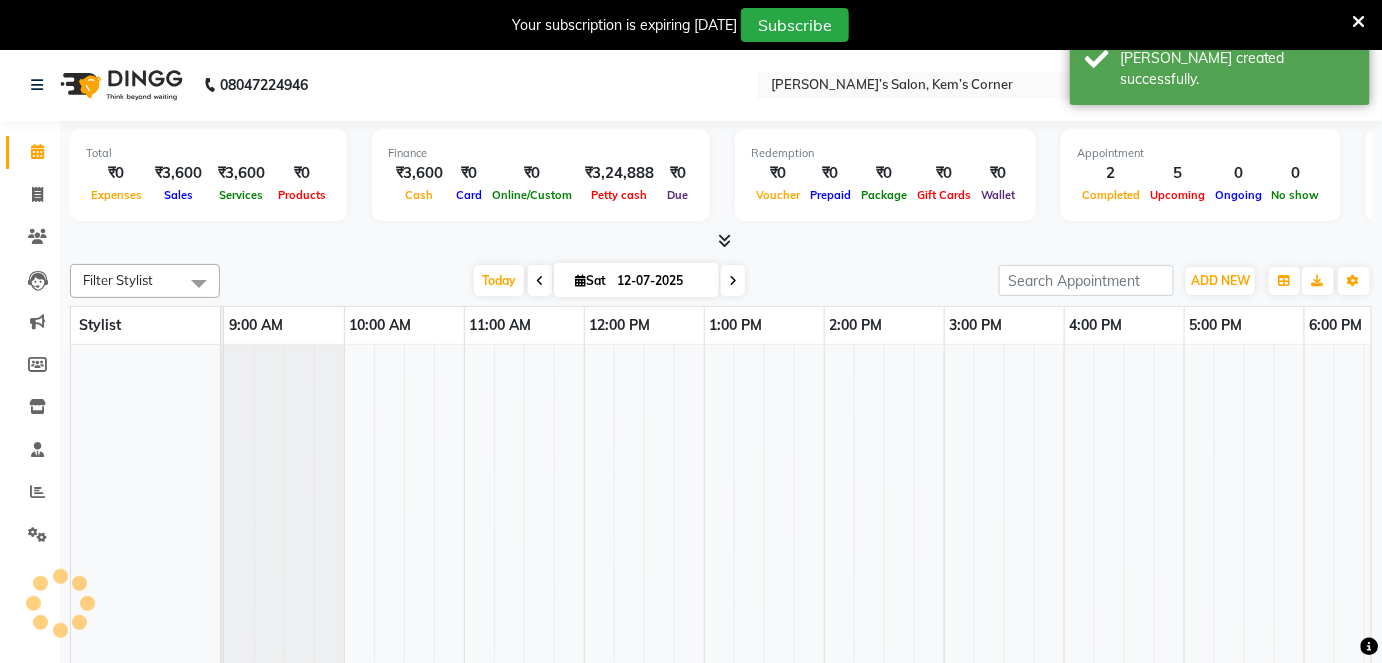 scroll, scrollTop: 0, scrollLeft: 411, axis: horizontal 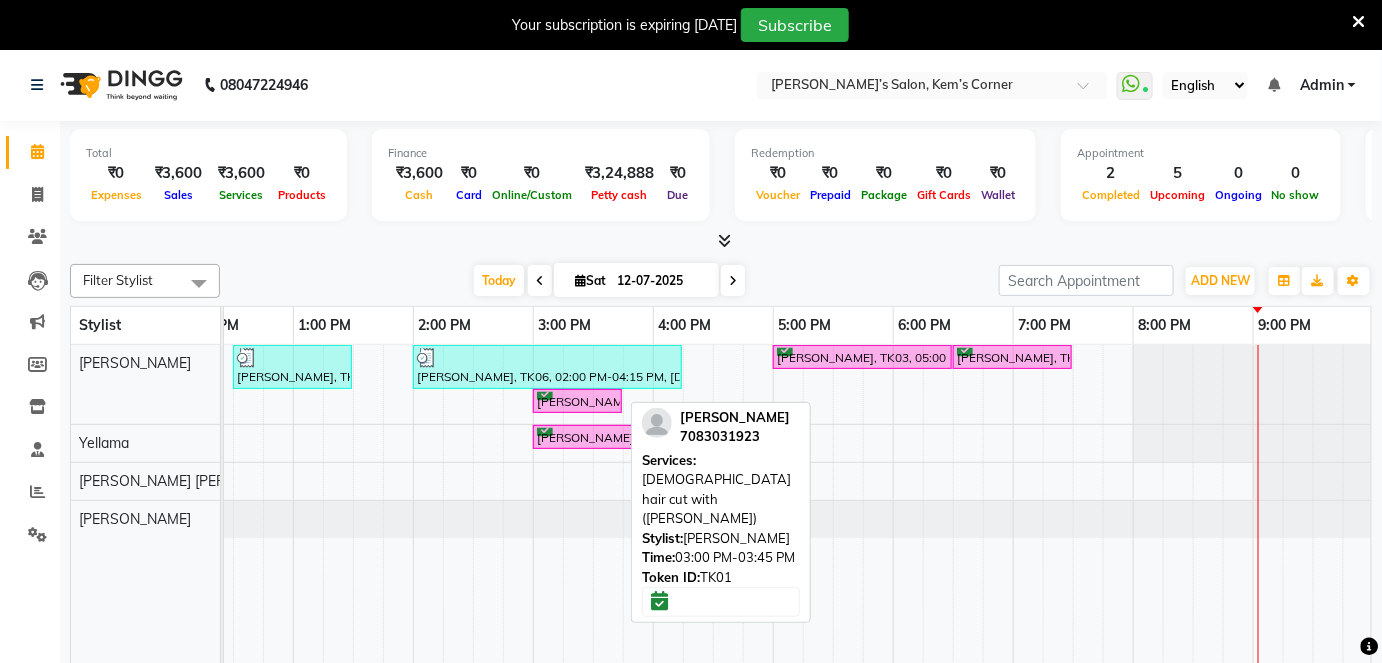 click on "[PERSON_NAME], TK01, 03:00 PM-03:45 PM, [DEMOGRAPHIC_DATA] hair cut  with ([PERSON_NAME])" at bounding box center [577, 401] 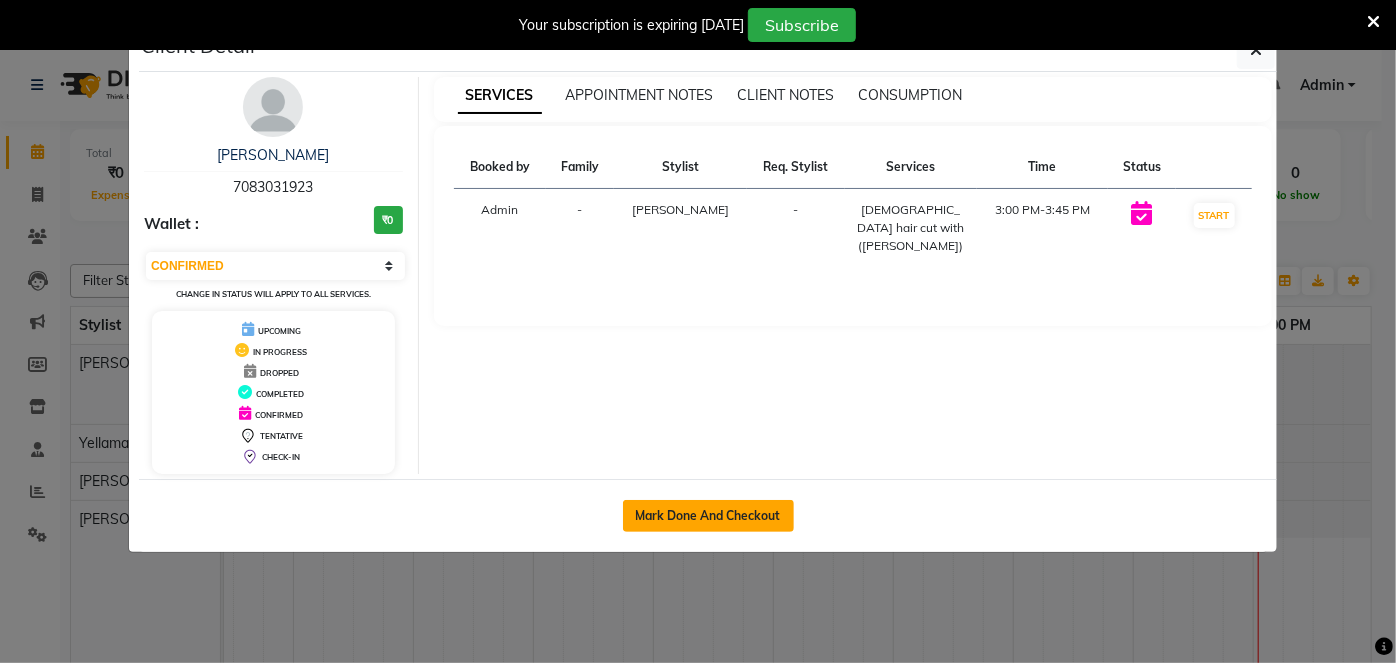 click on "Mark Done And Checkout" 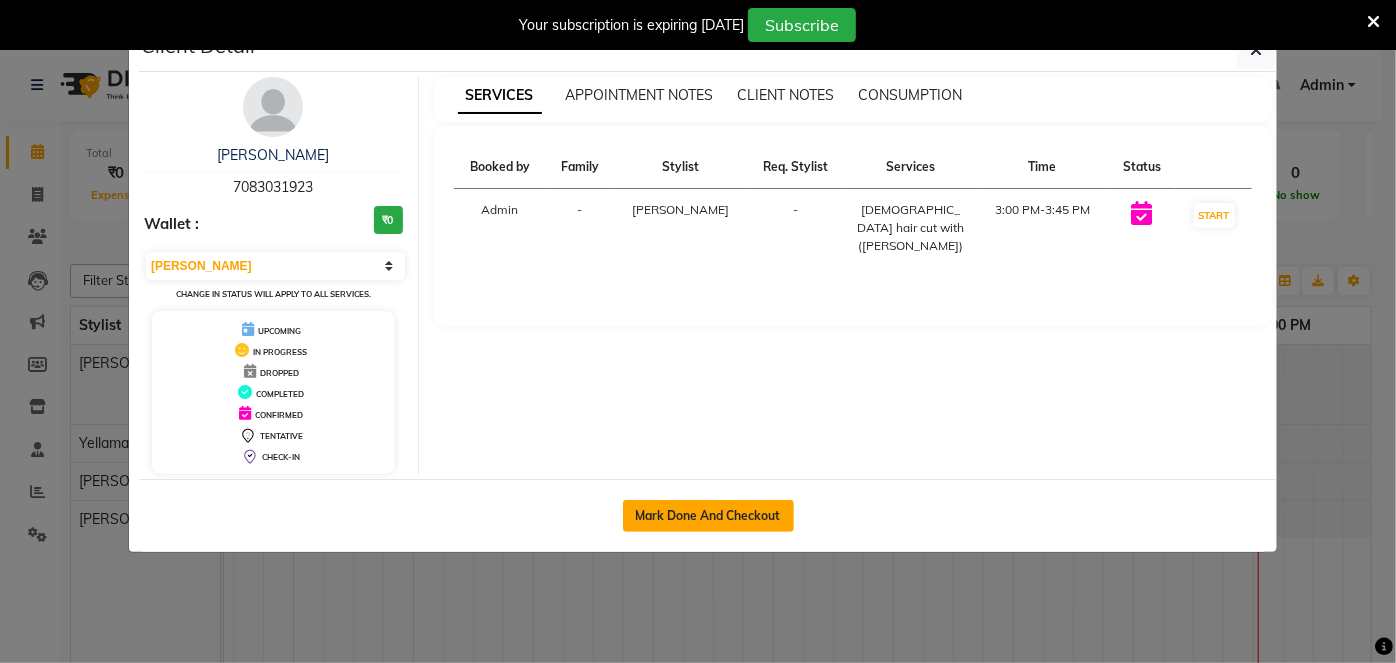 select on "6386" 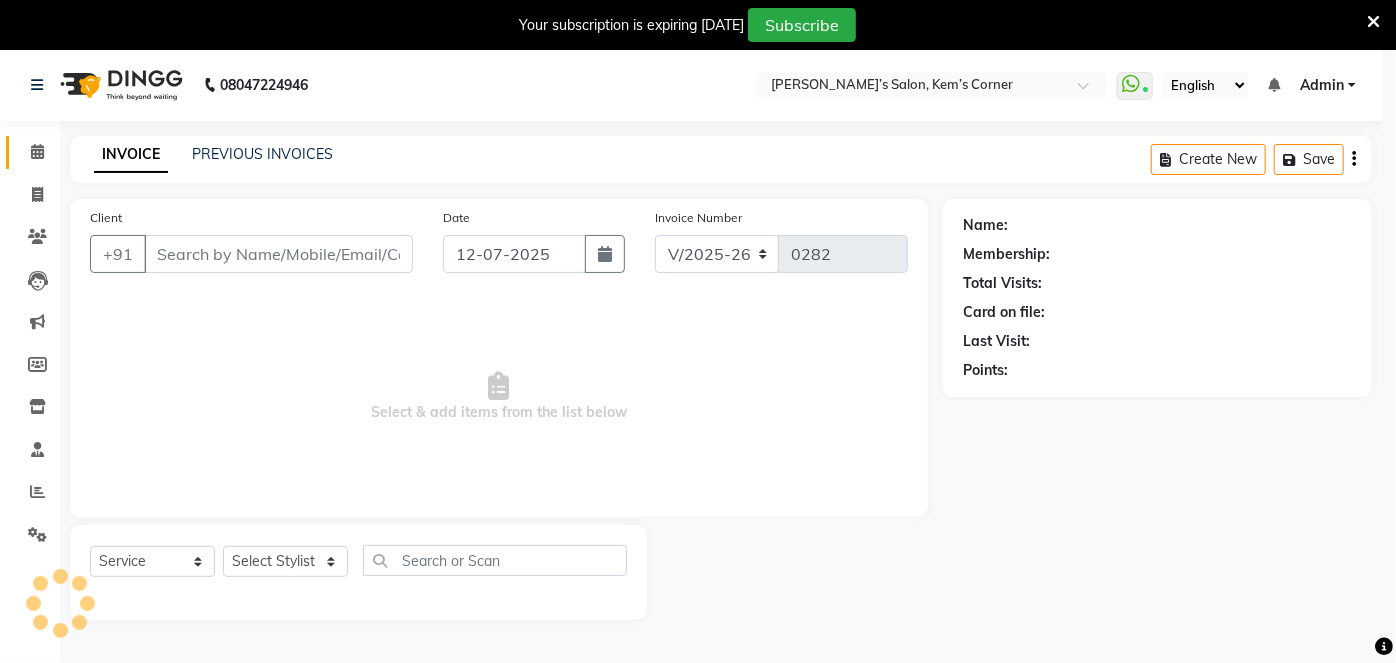 type on "7083031923" 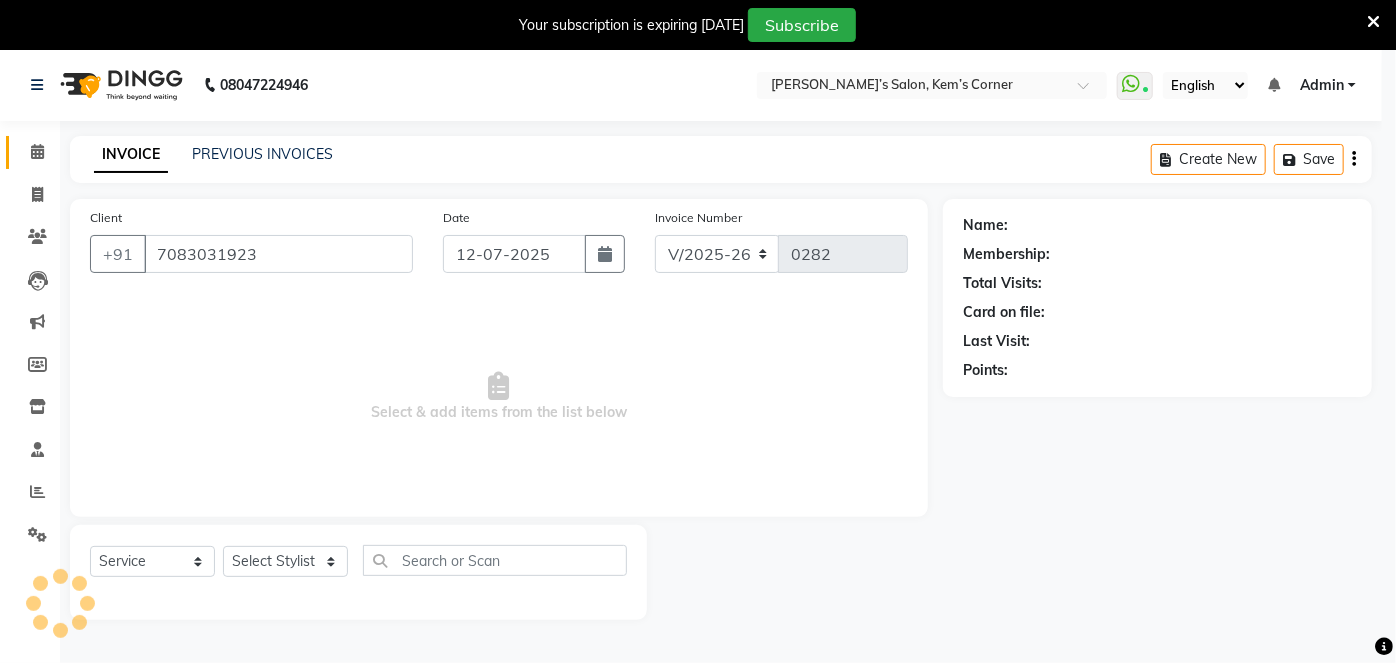 select on "50293" 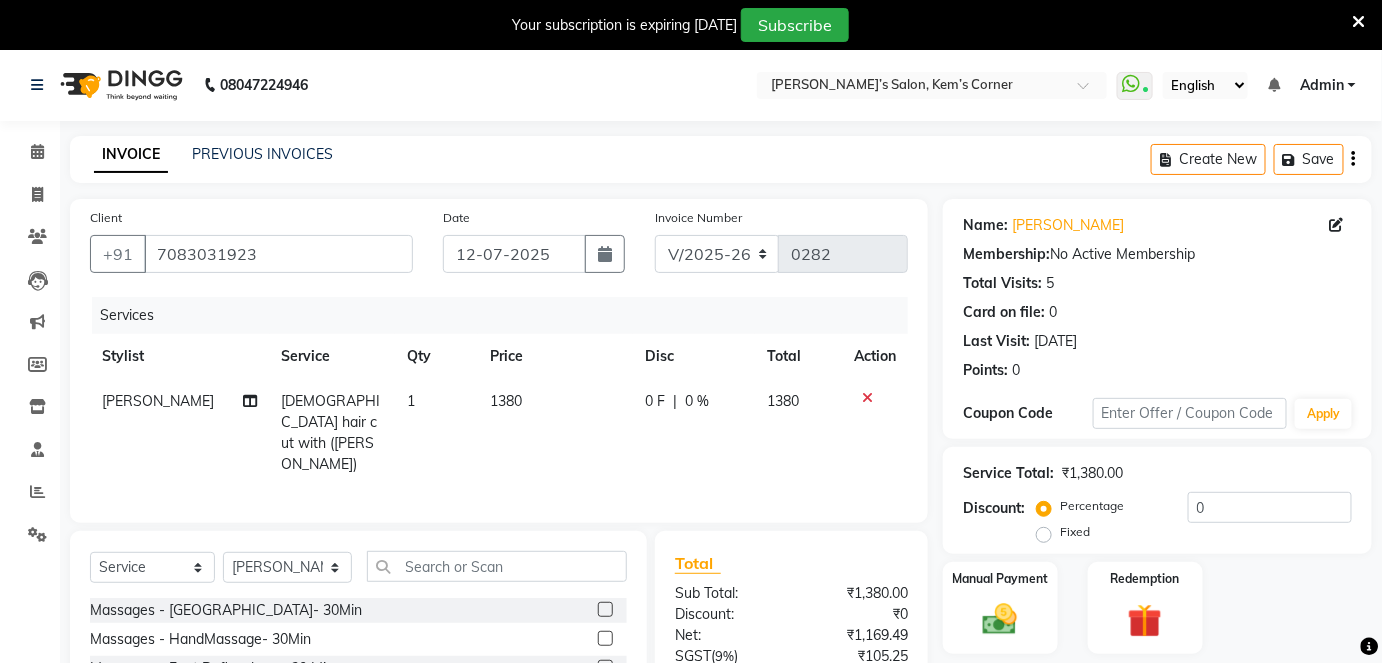 click on "1380" 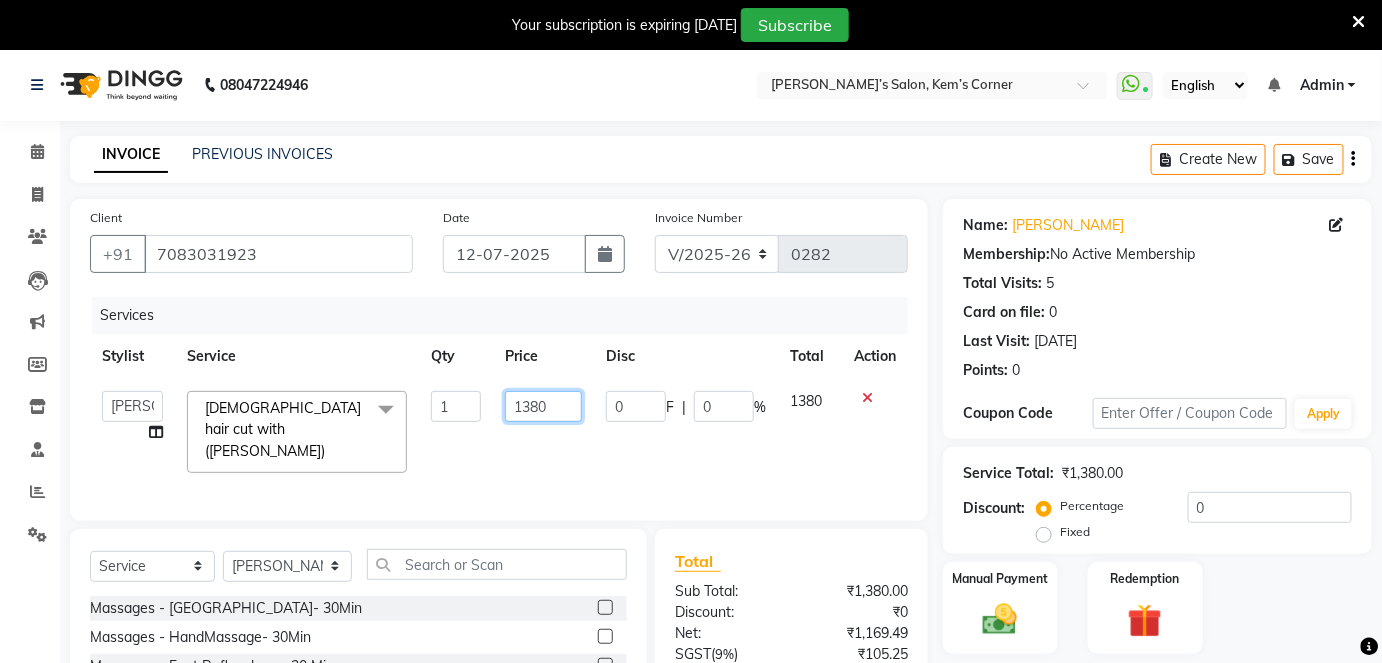 click on "1380" 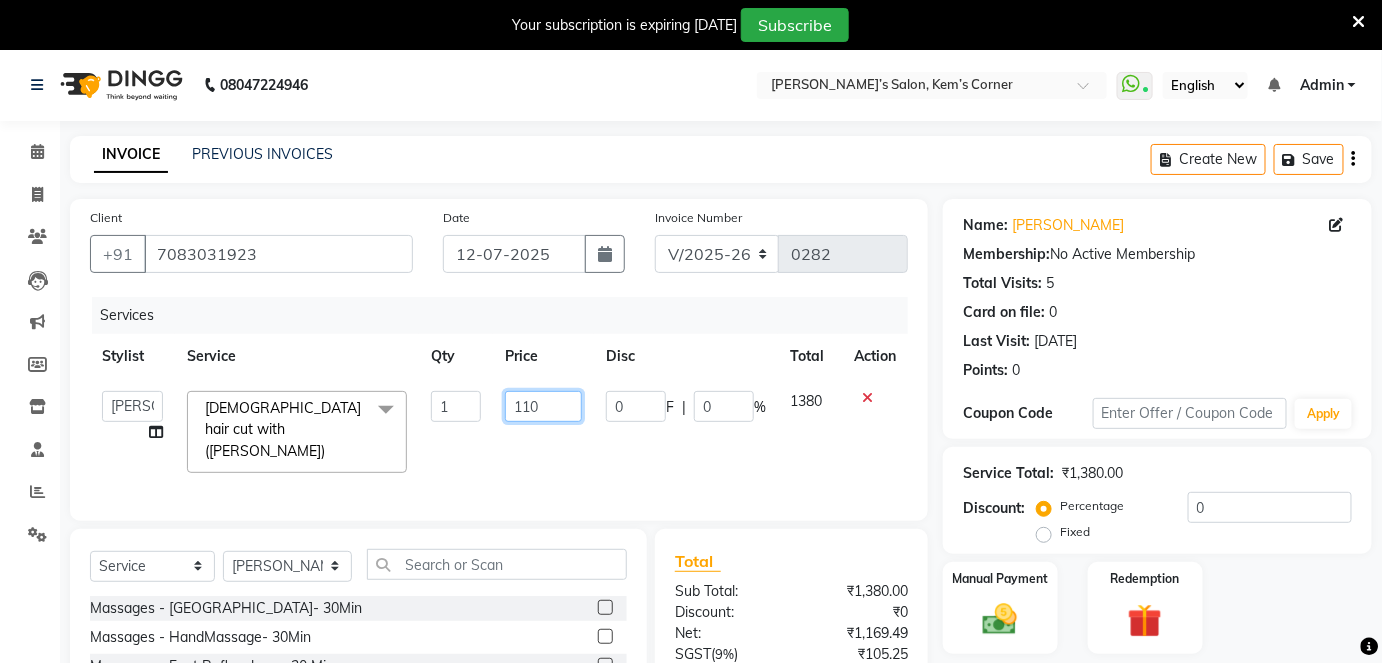 type on "1100" 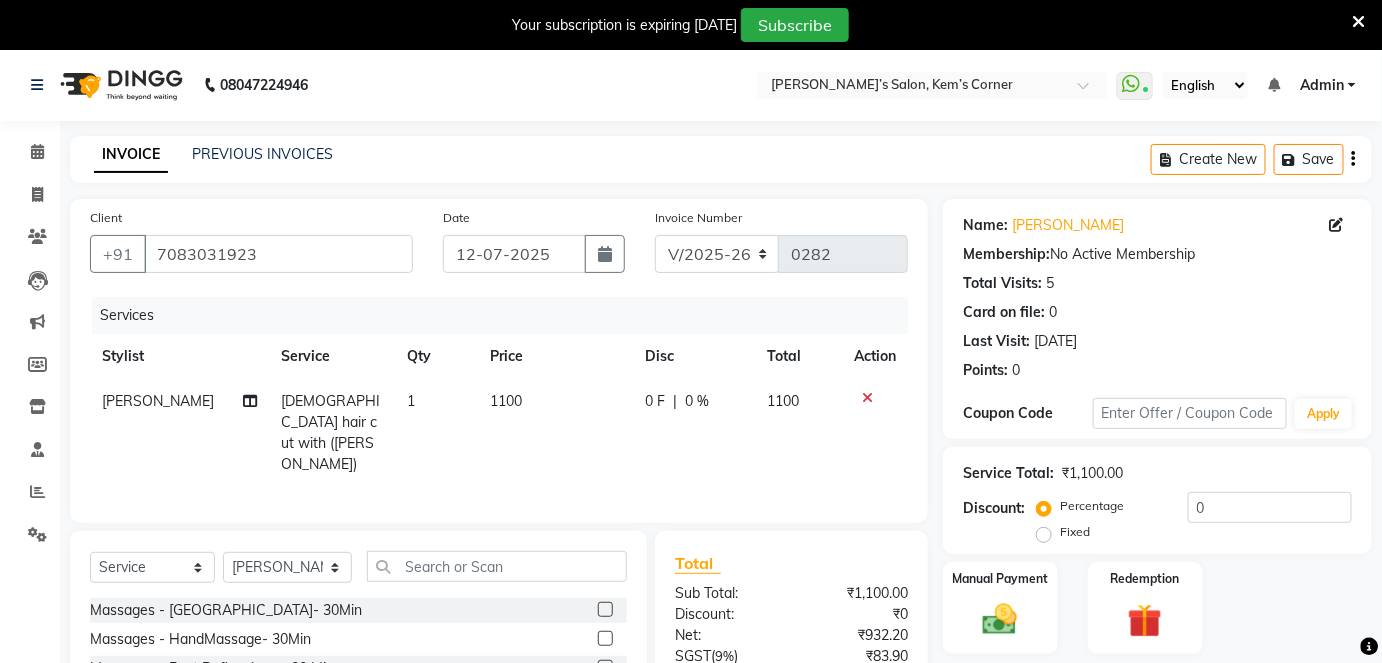 click on "1100" 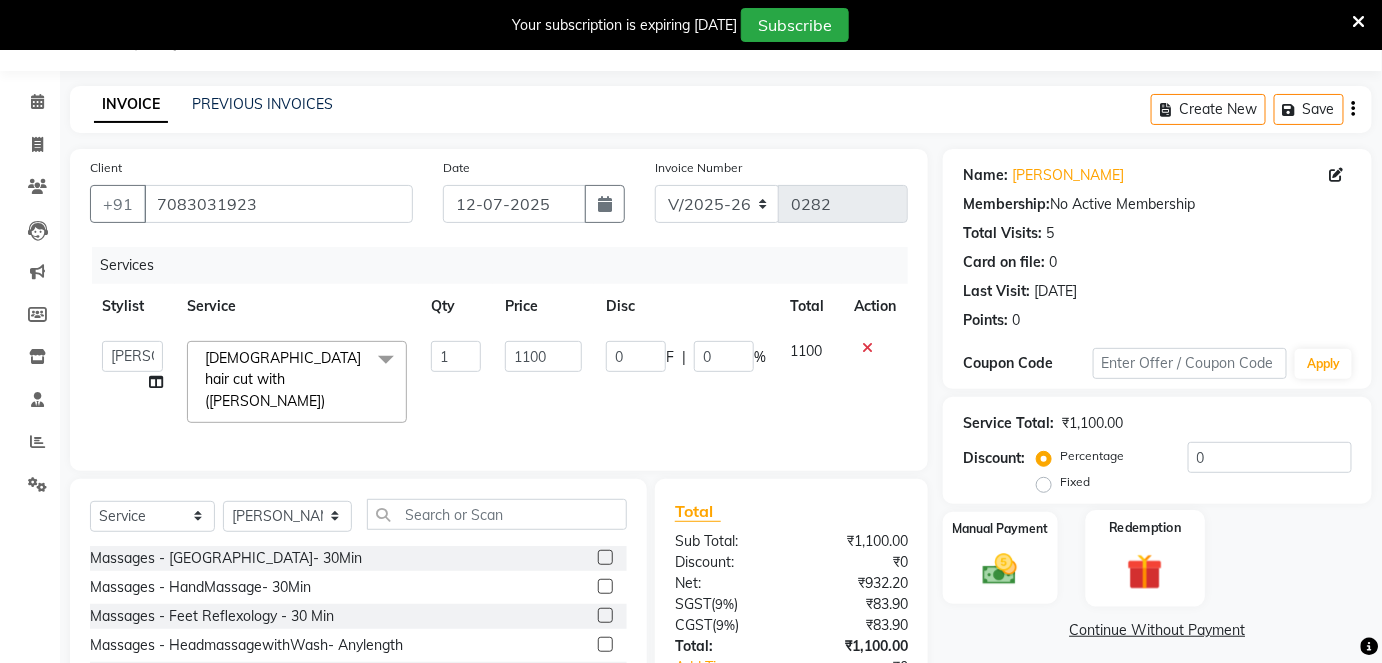 scroll, scrollTop: 181, scrollLeft: 0, axis: vertical 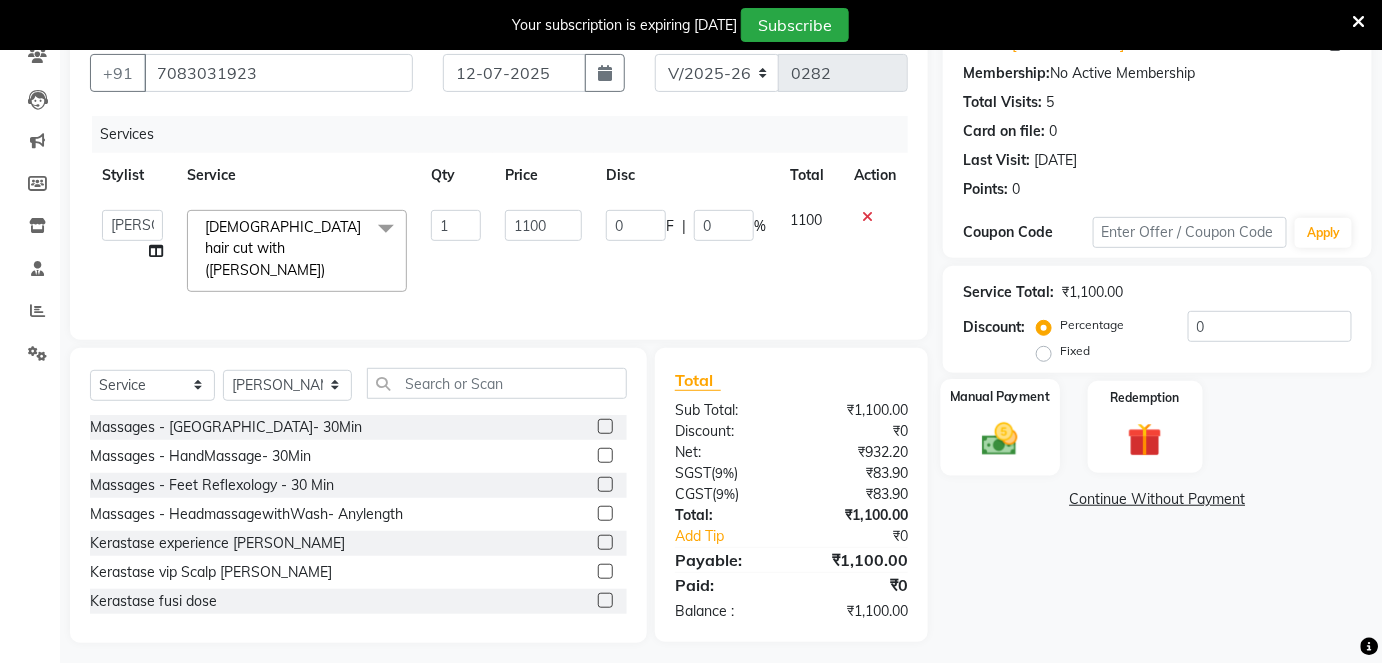 click on "Manual Payment" 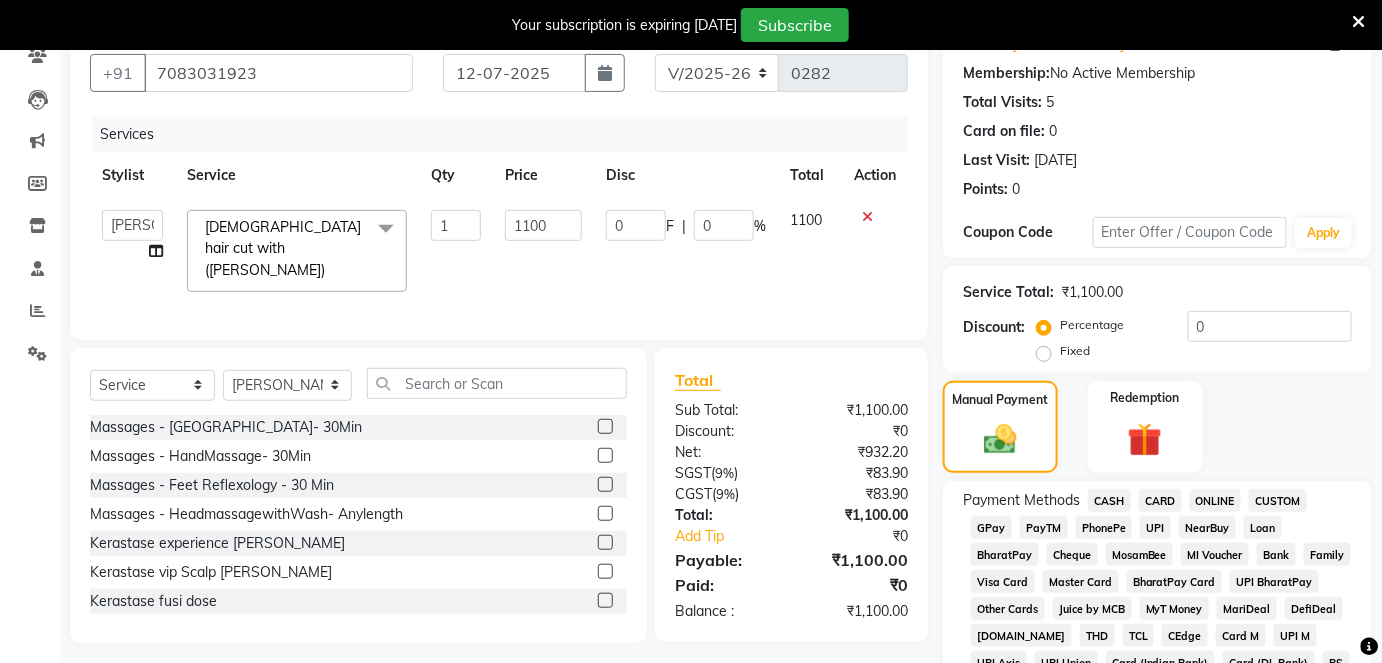 click on "CASH" 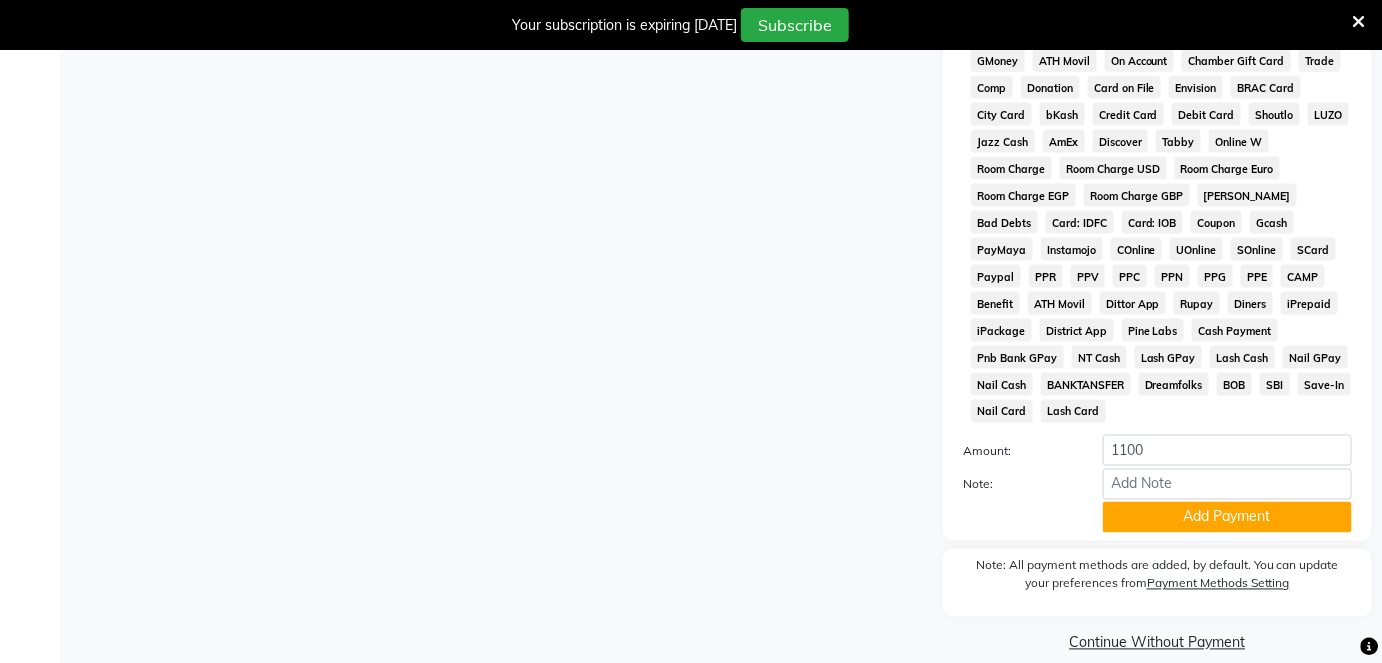 click on "Add Payment" 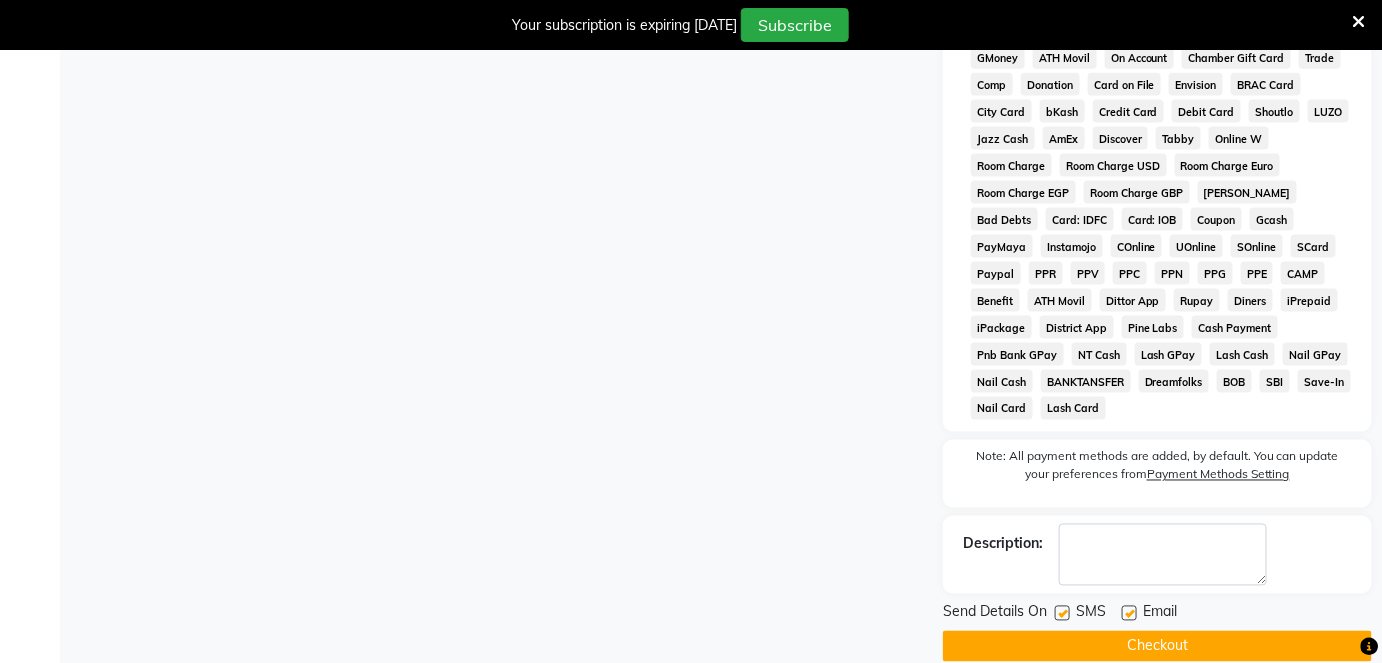 scroll, scrollTop: 870, scrollLeft: 0, axis: vertical 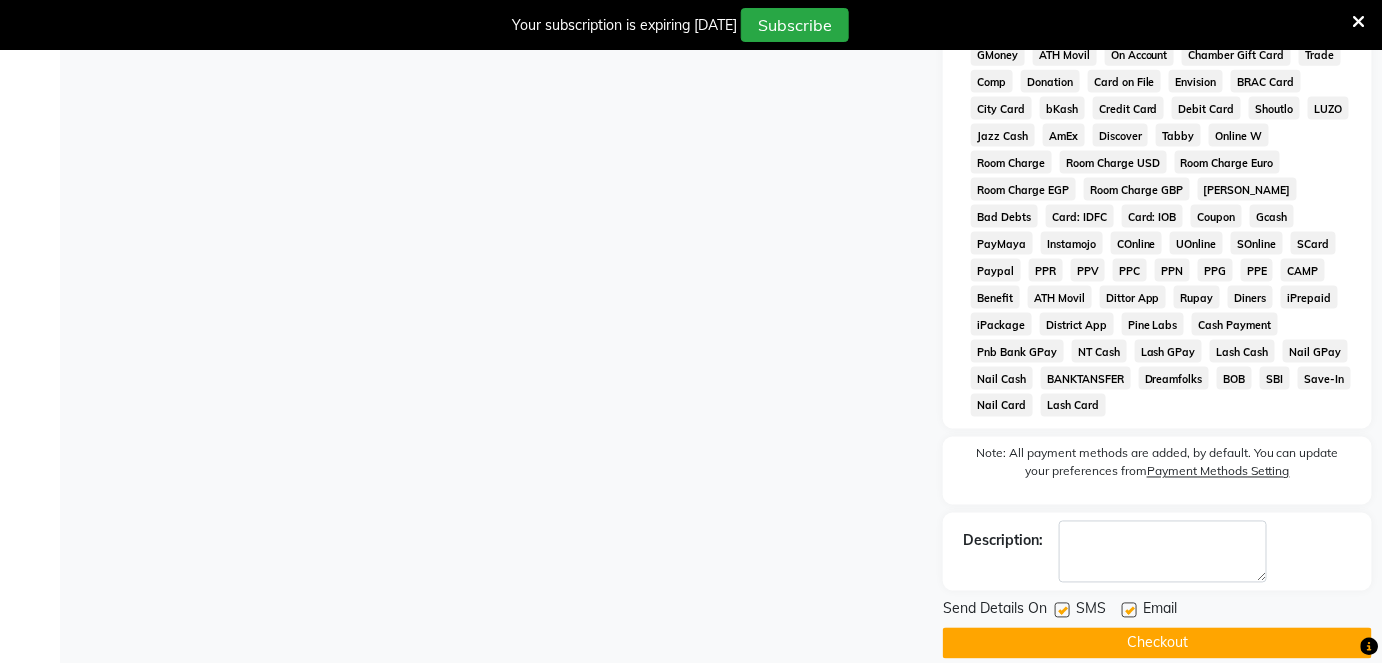 click 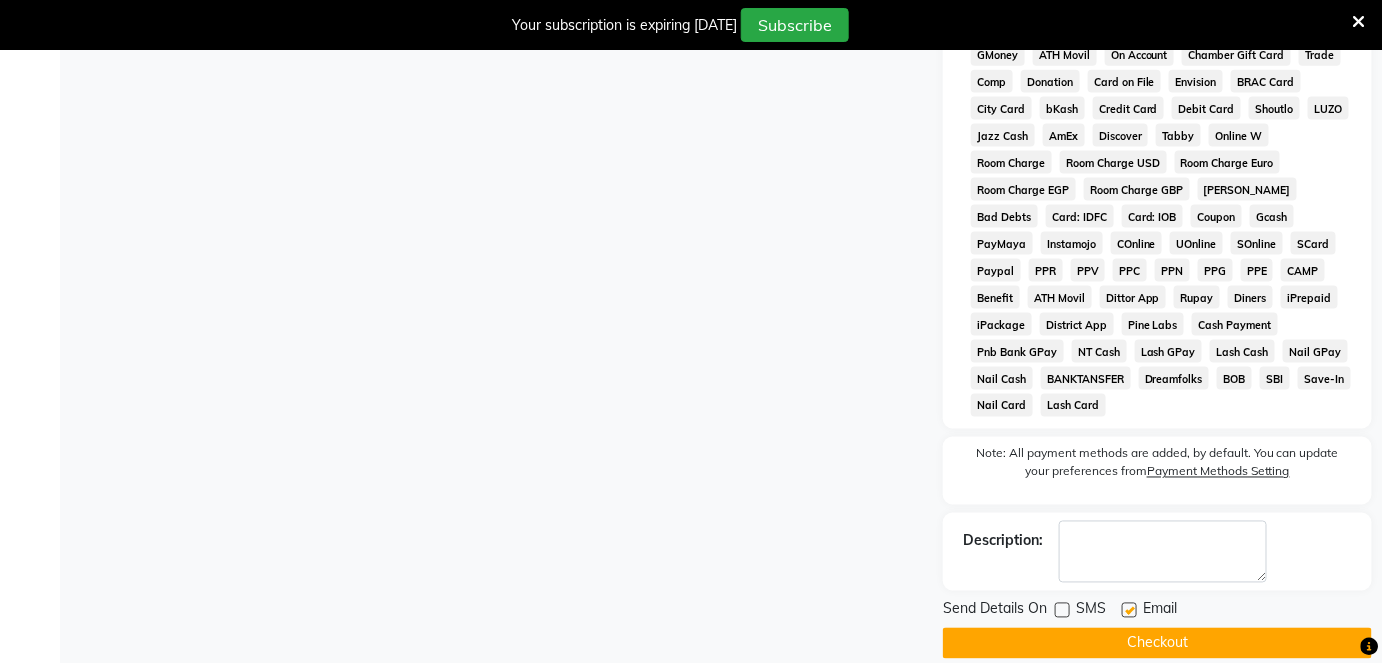click on "Send Details On SMS Email  Checkout" 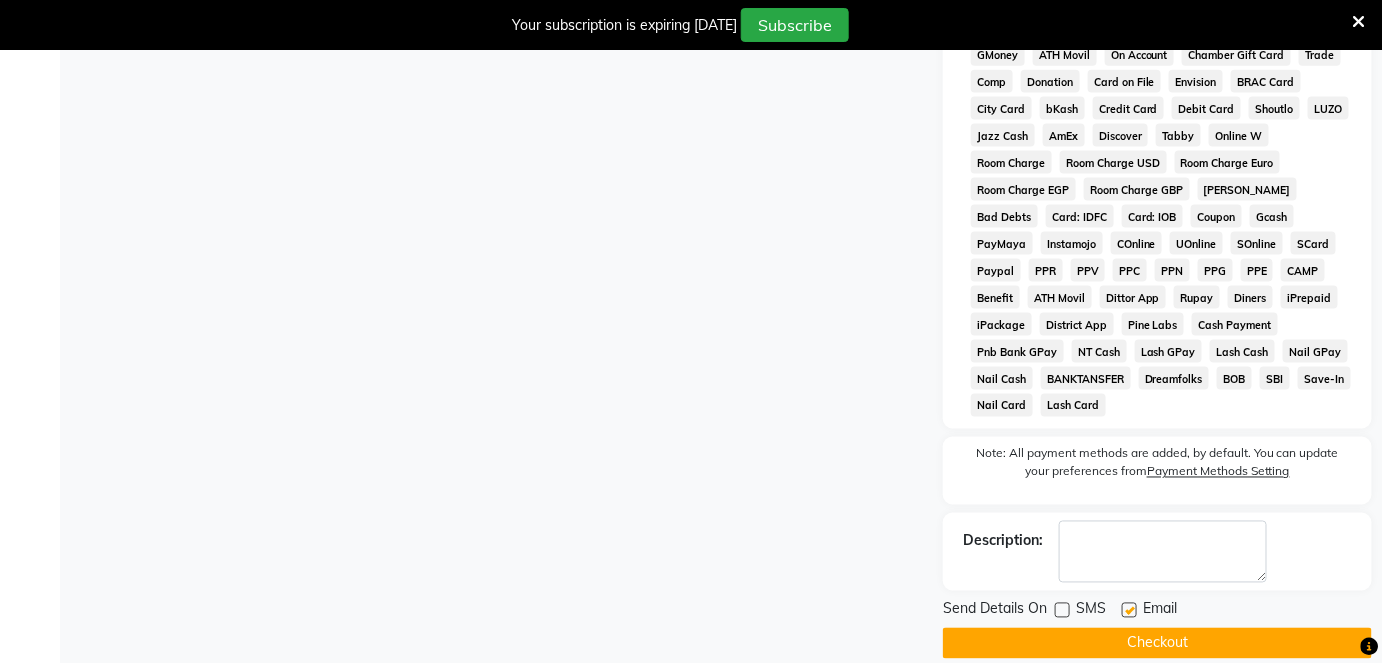 click on "Checkout" 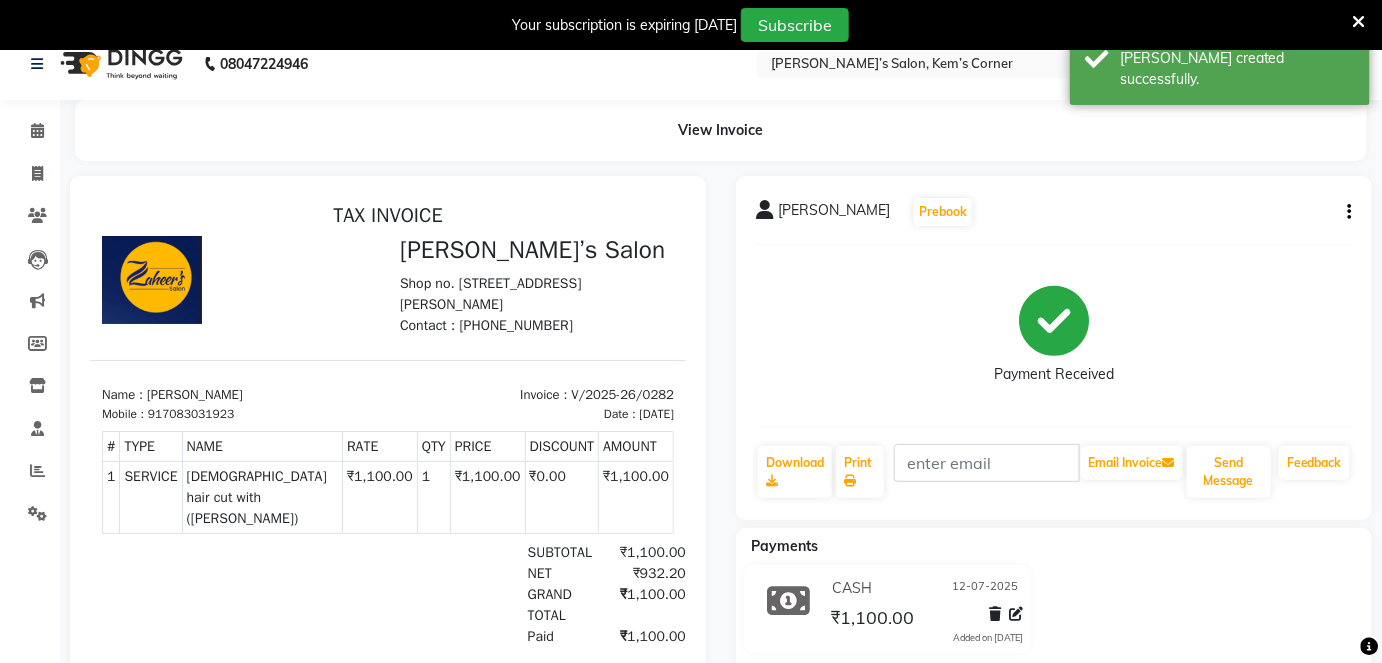 scroll, scrollTop: 0, scrollLeft: 0, axis: both 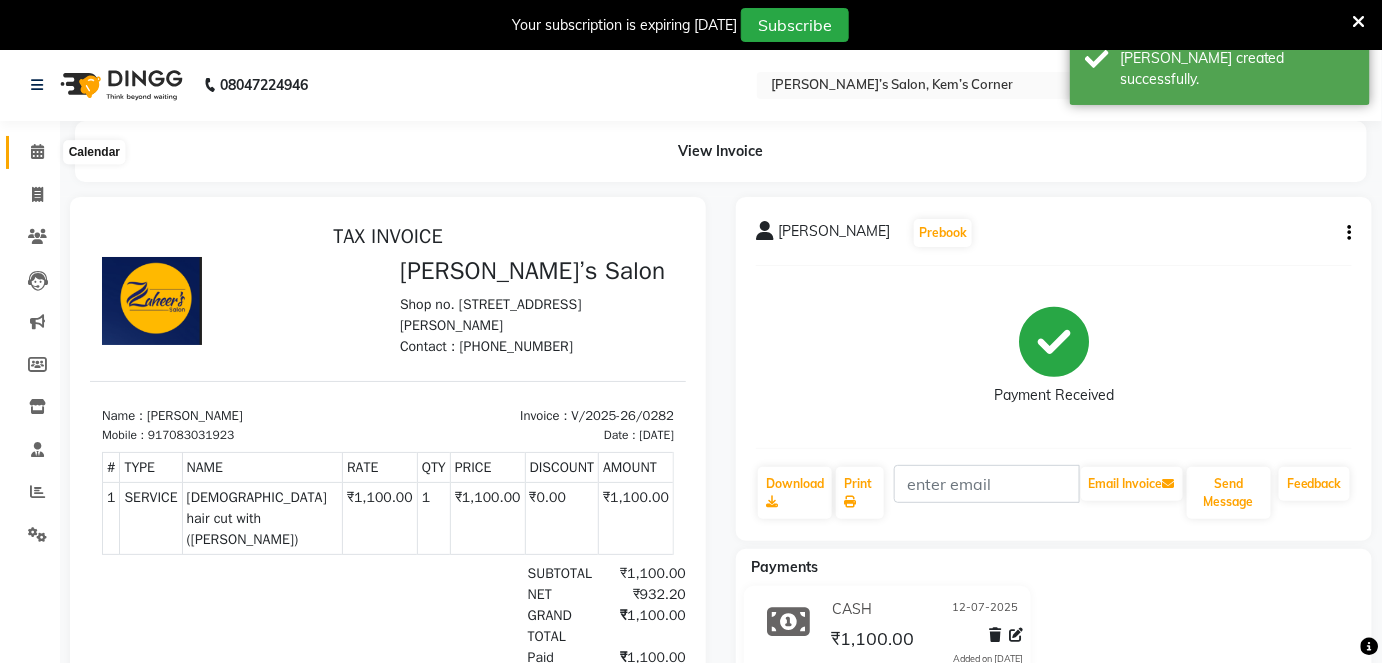 click 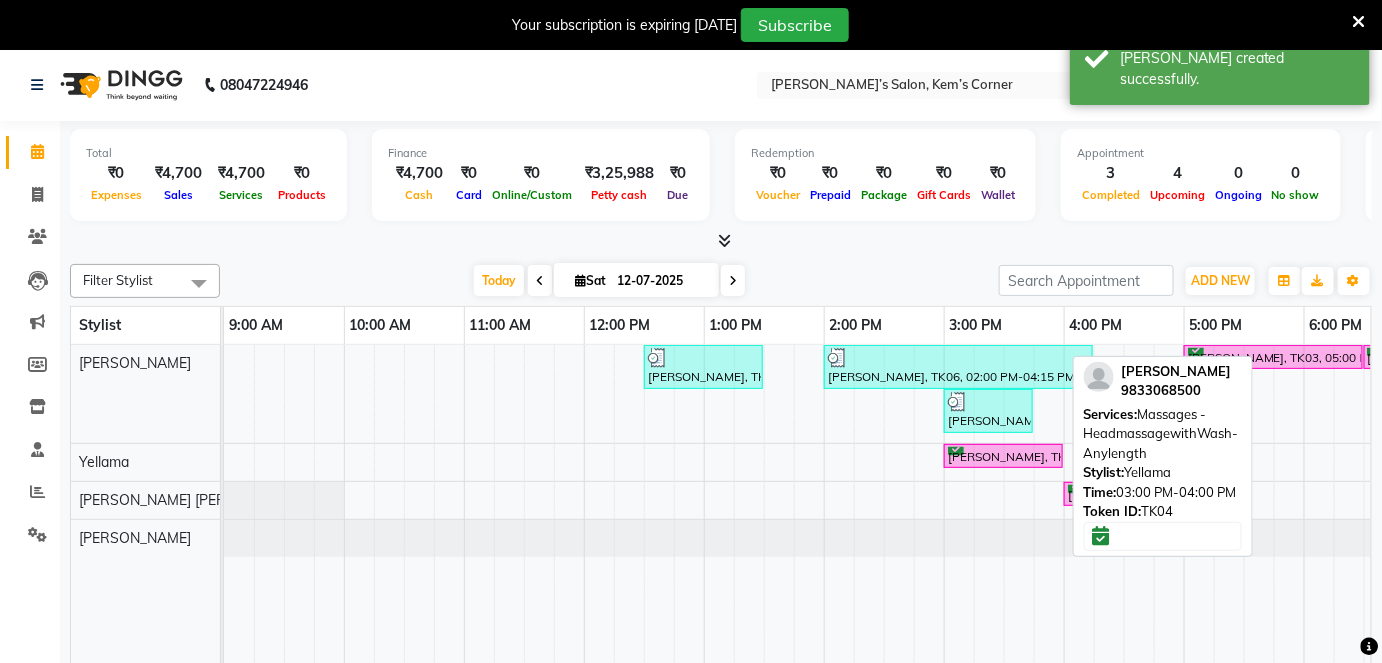 click on "[PERSON_NAME], TK04, 03:00 PM-04:00 PM, Massages  - HeadmassagewithWash- Anylength" at bounding box center [1003, 456] 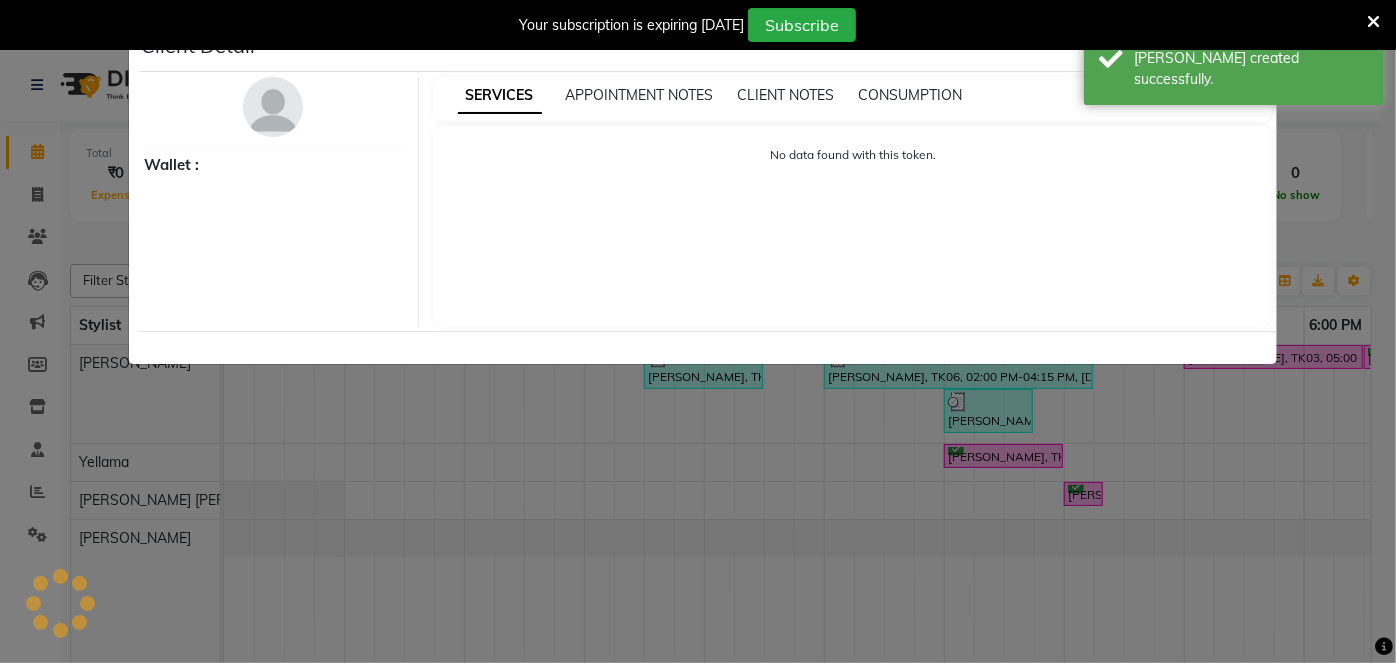 select on "6" 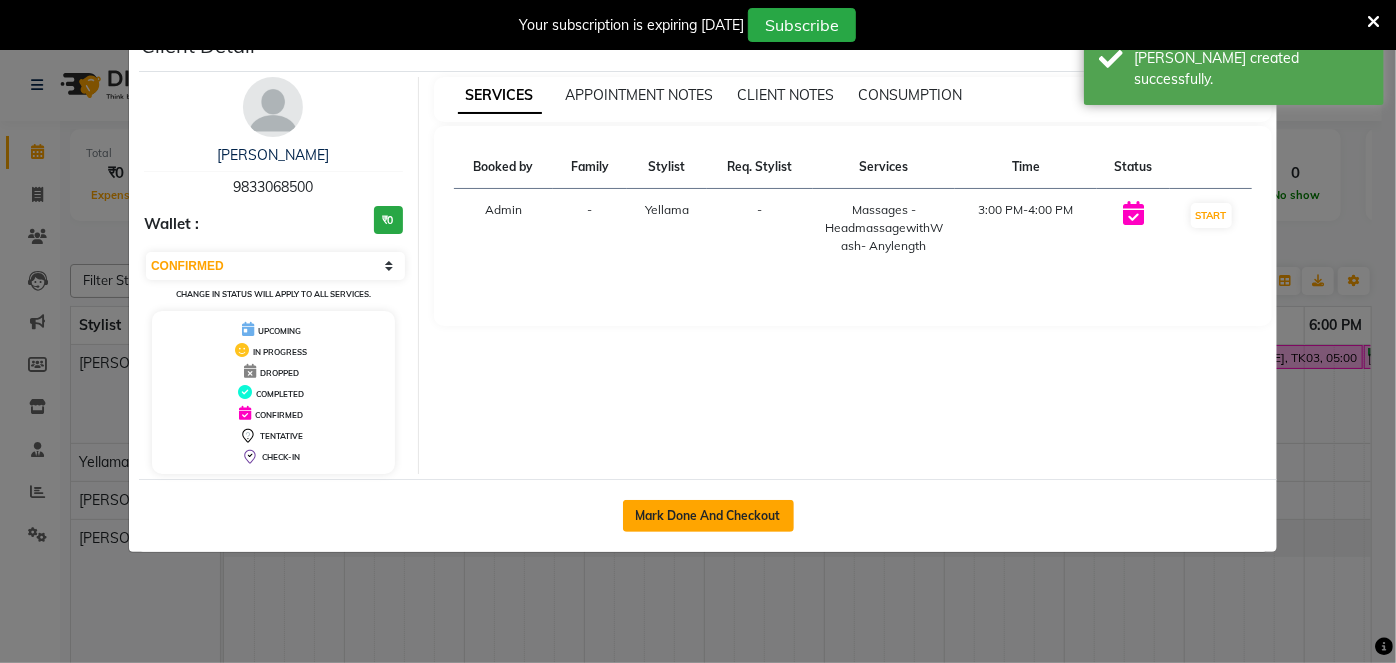 click on "Mark Done And Checkout" 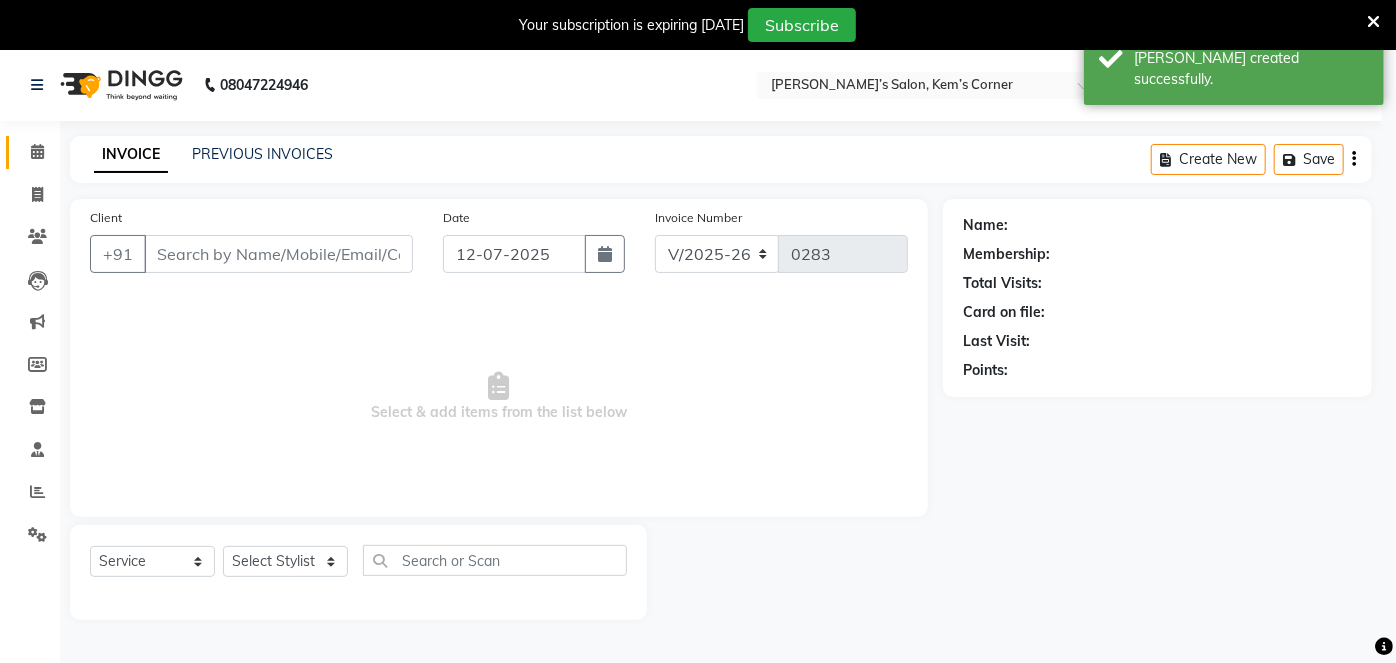select on "3" 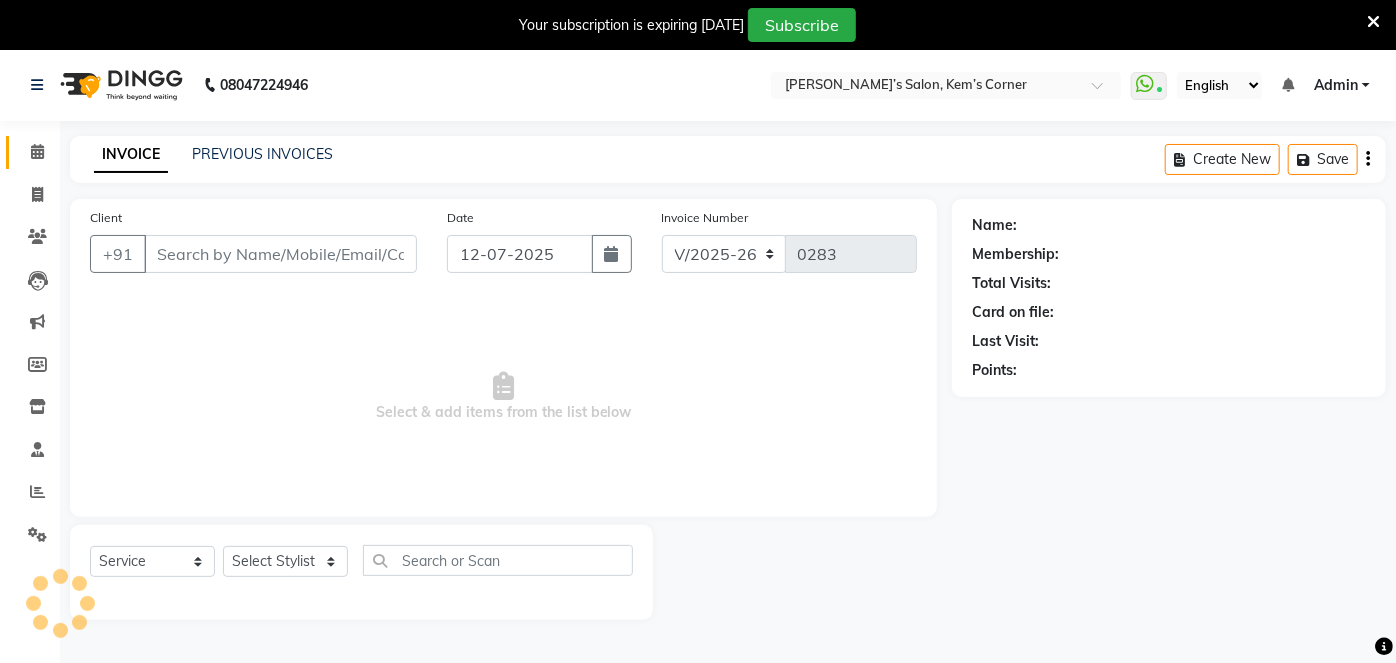 type on "9833068500" 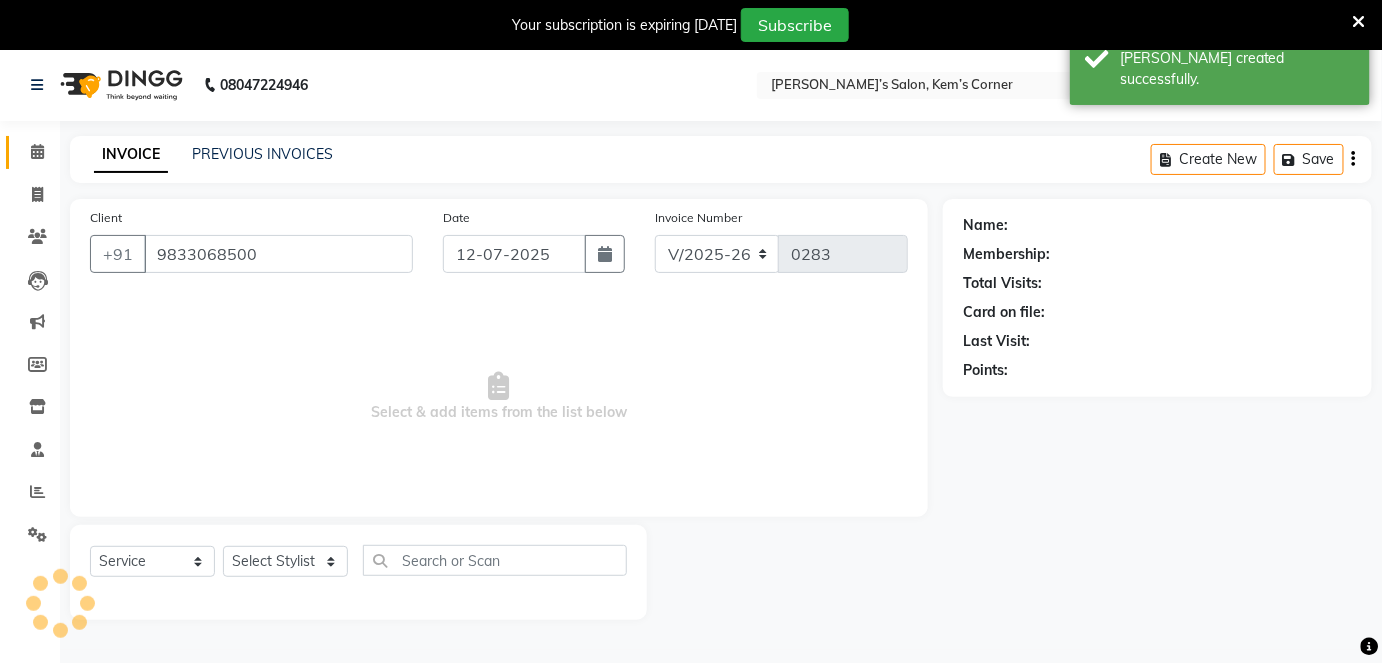 select on "50296" 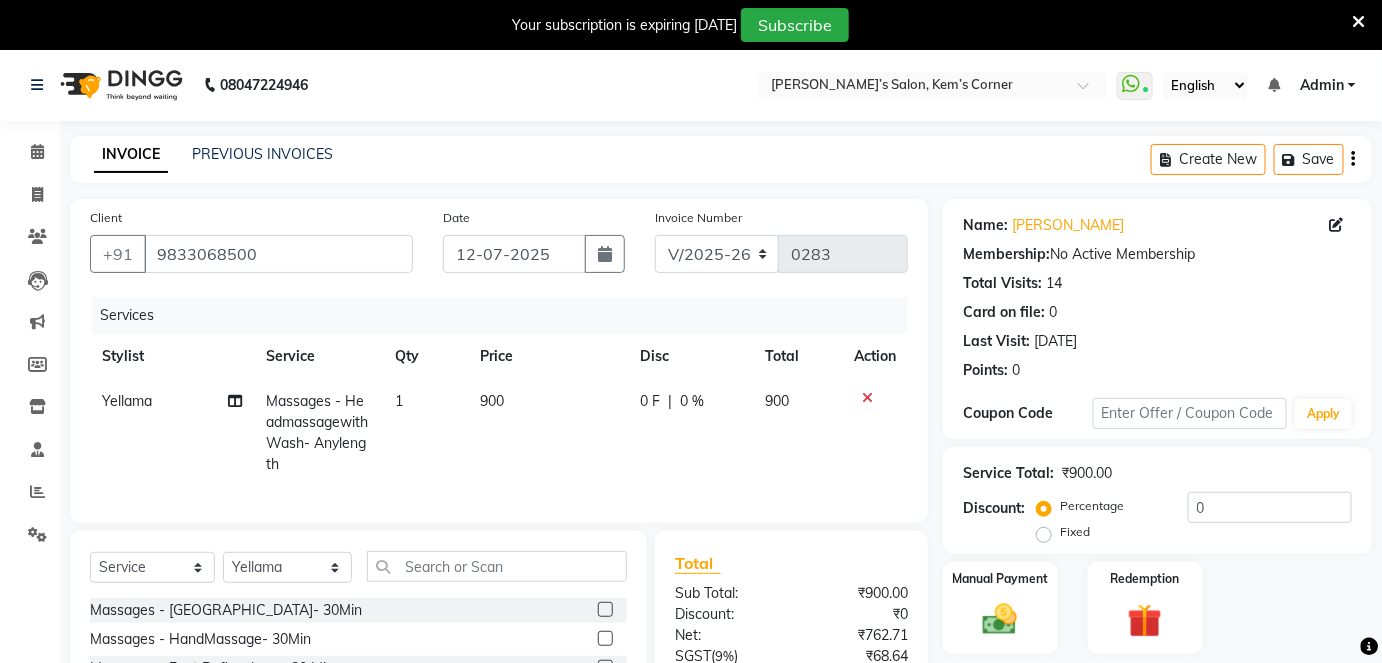 click on "900" 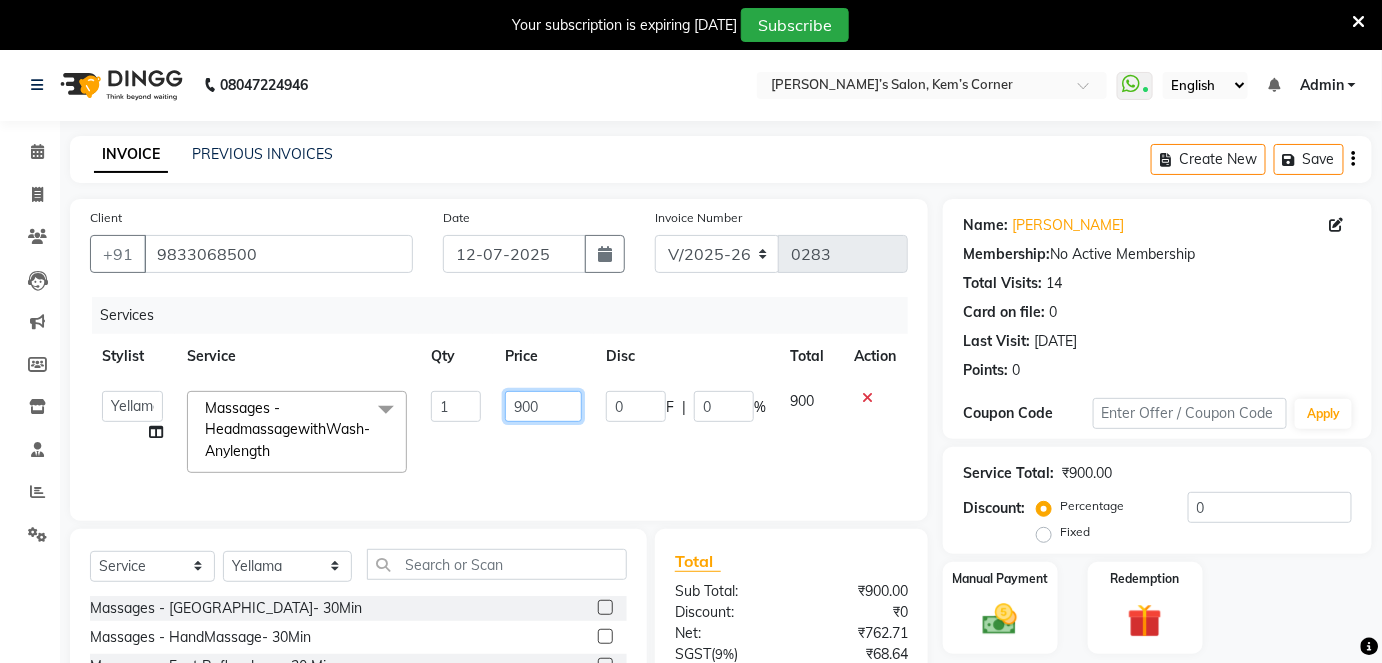 click on "900" 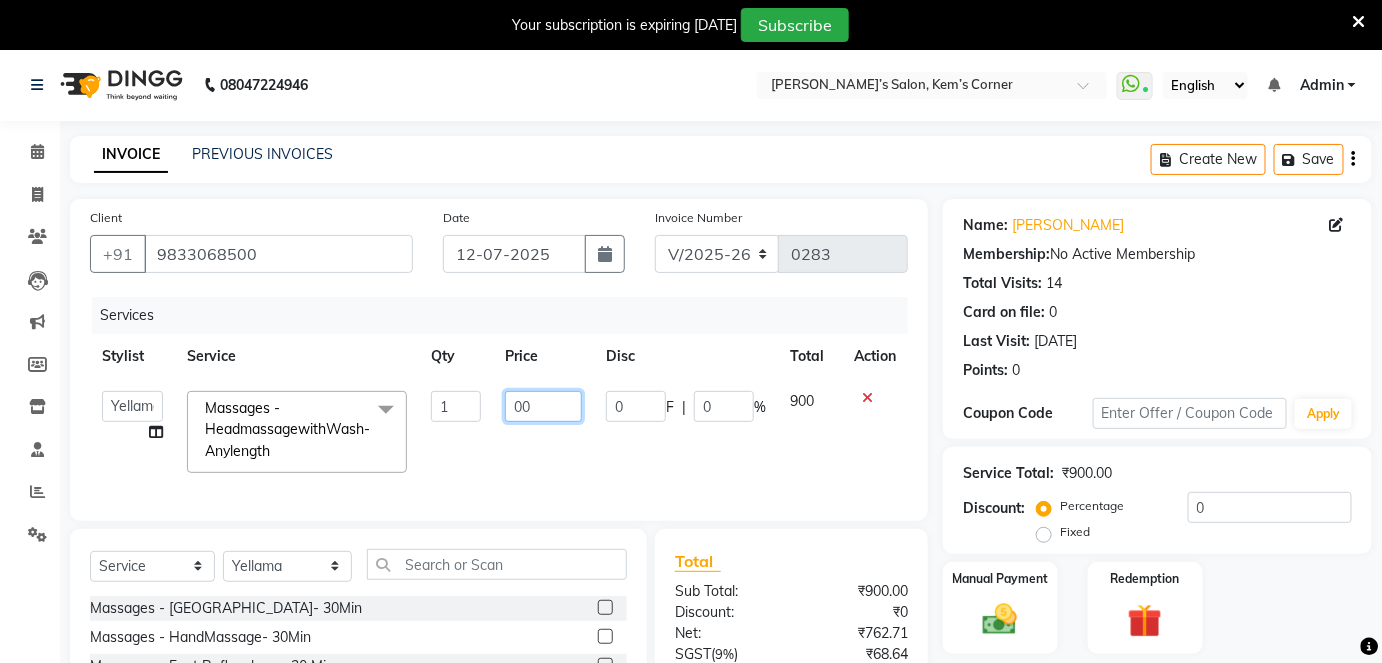 type on "800" 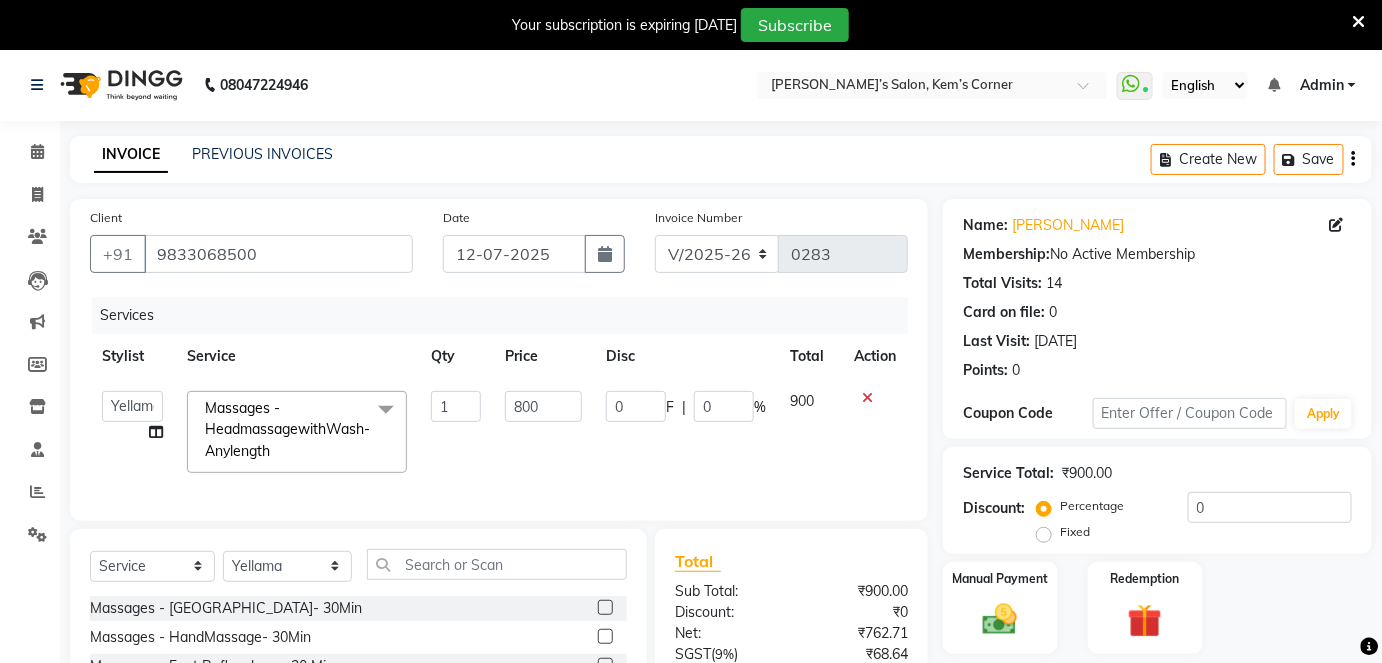 click on "900" 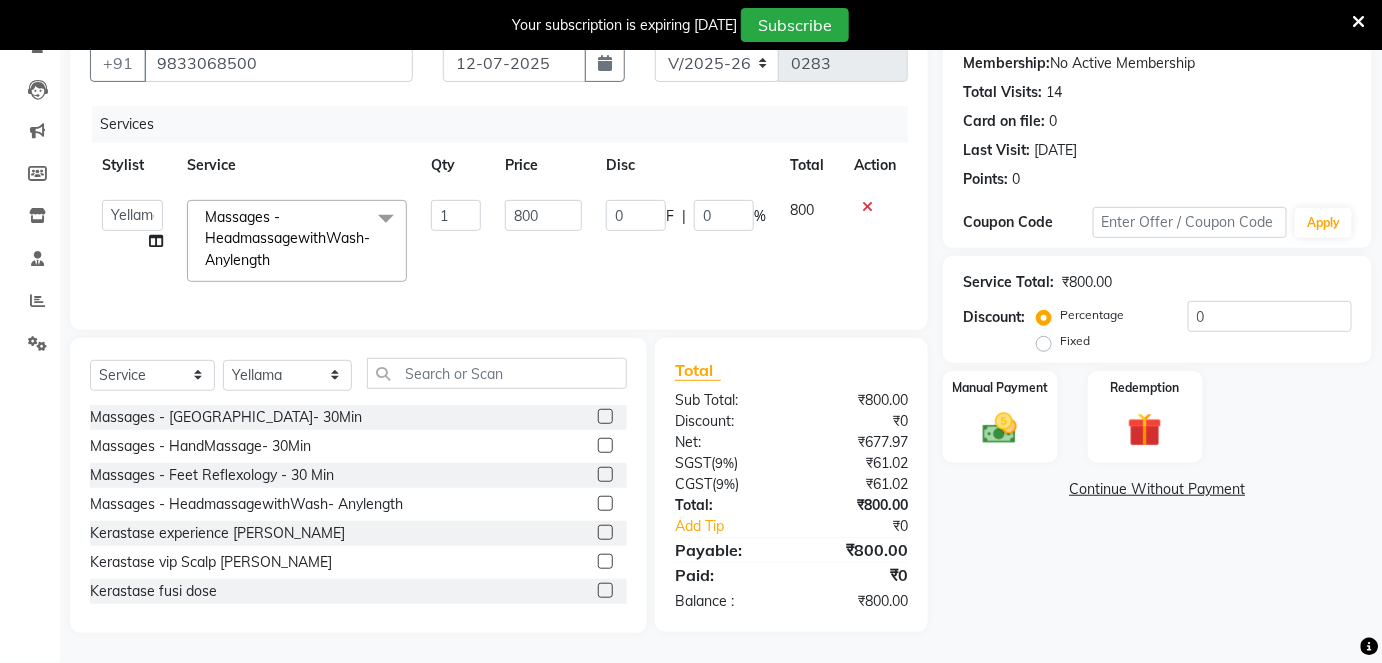 scroll, scrollTop: 203, scrollLeft: 0, axis: vertical 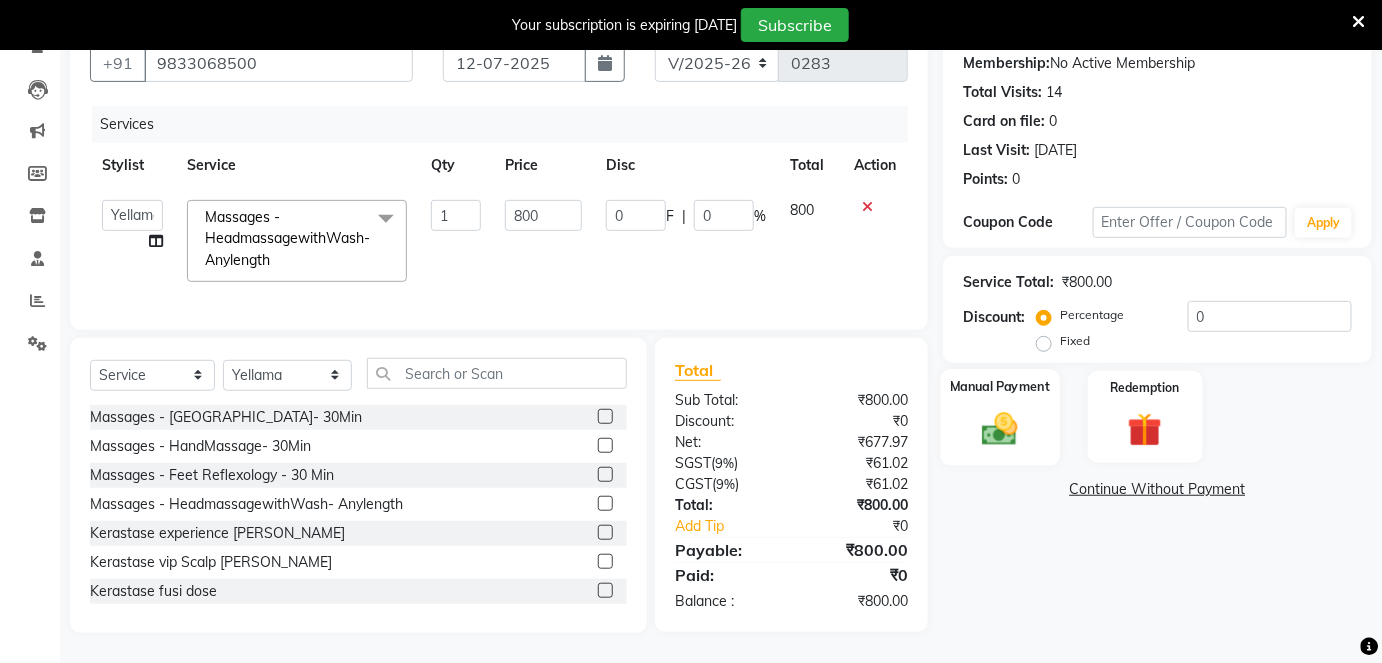 click on "Manual Payment" 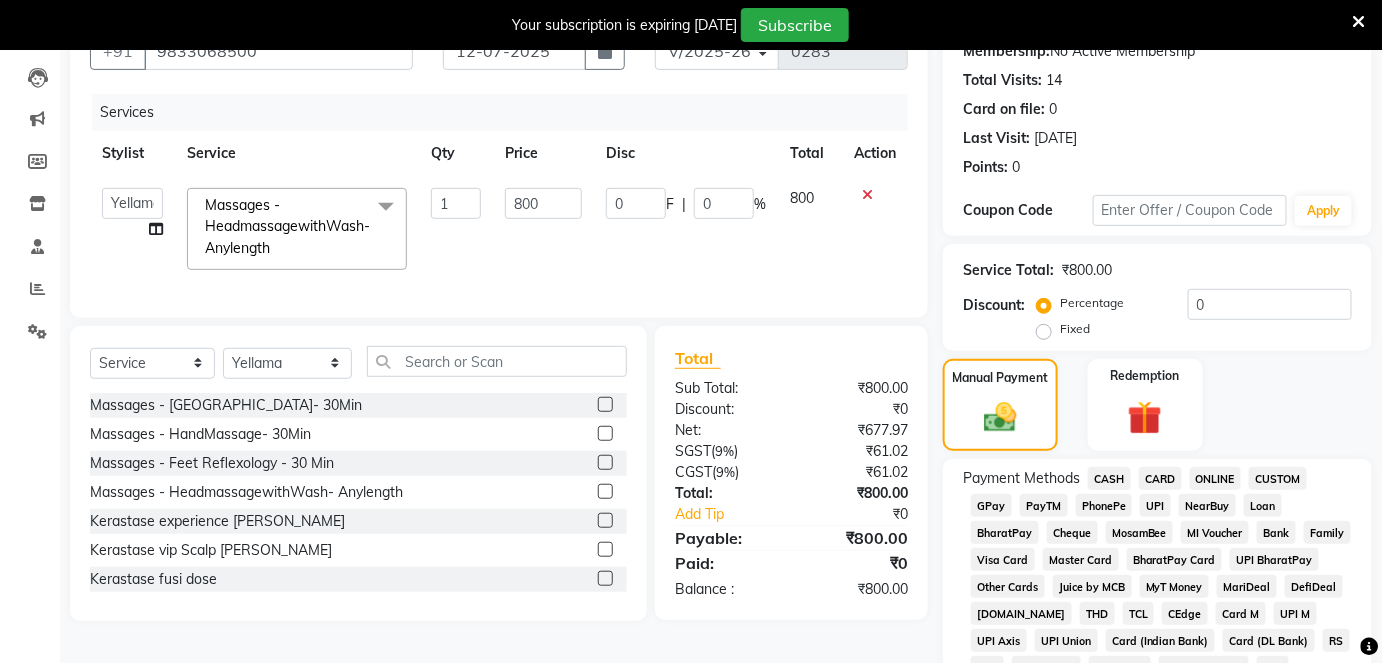 click on "CASH" 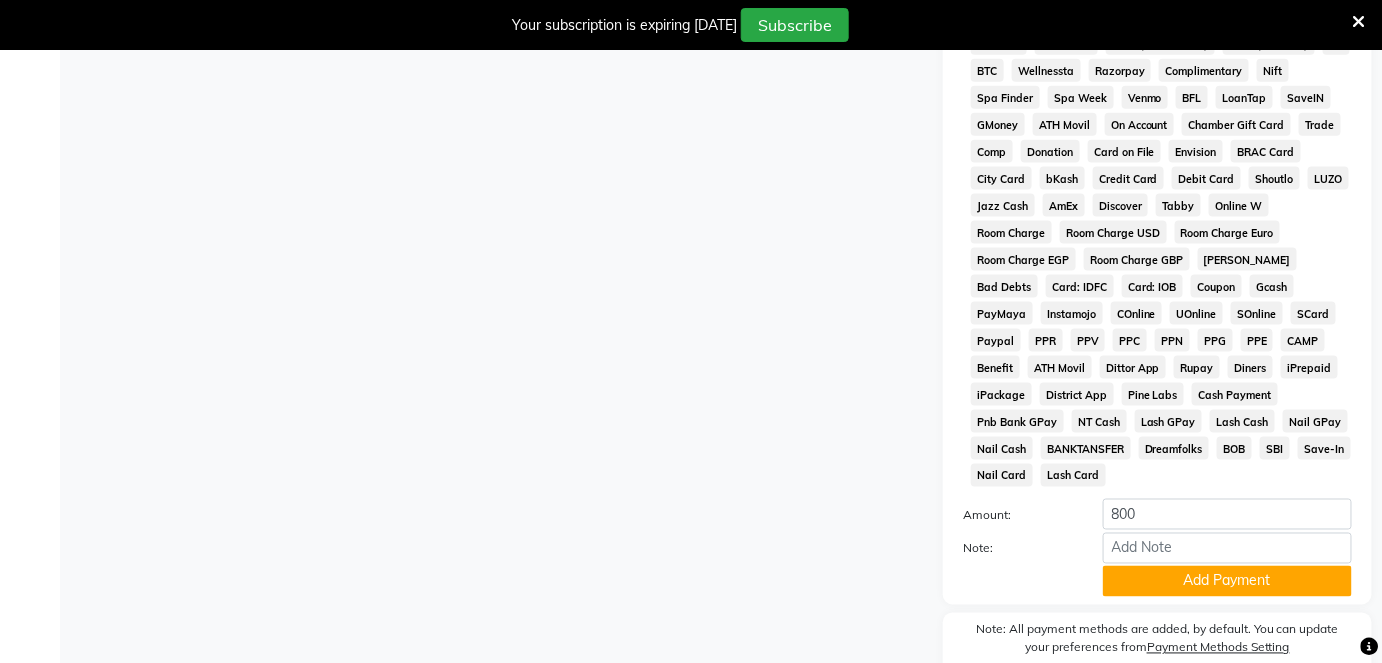 scroll, scrollTop: 864, scrollLeft: 0, axis: vertical 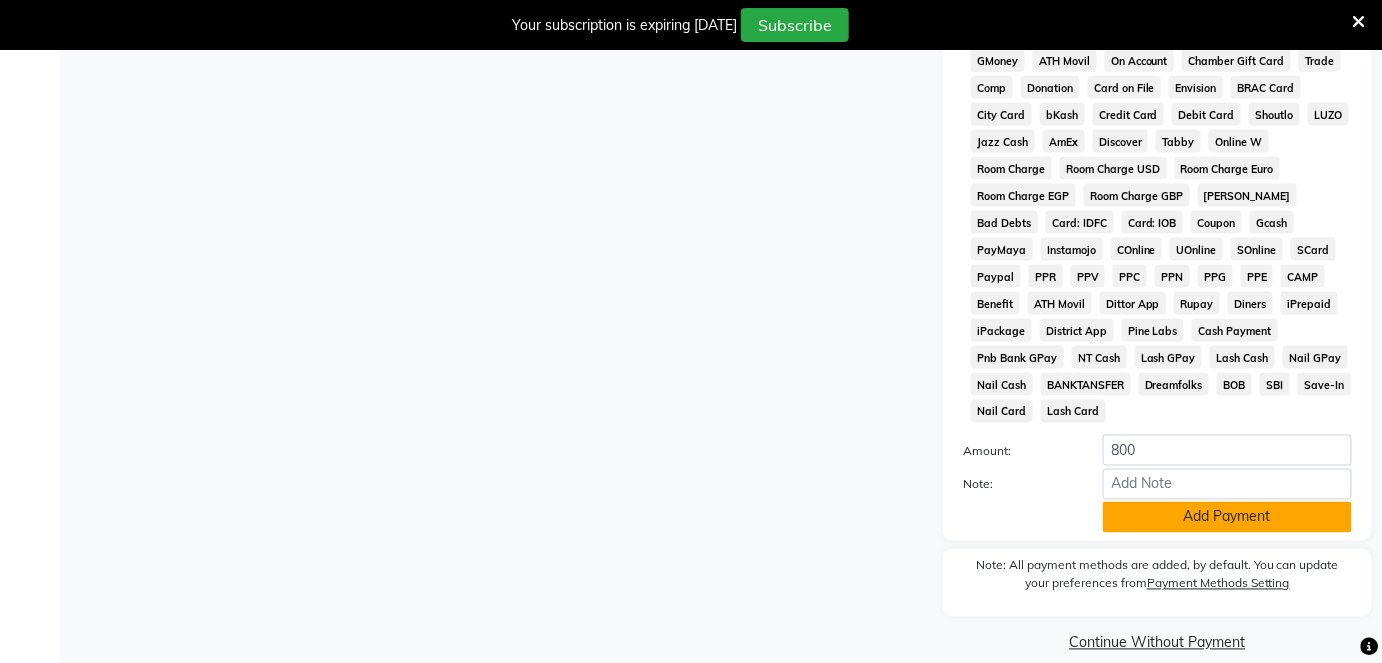 click on "Add Payment" 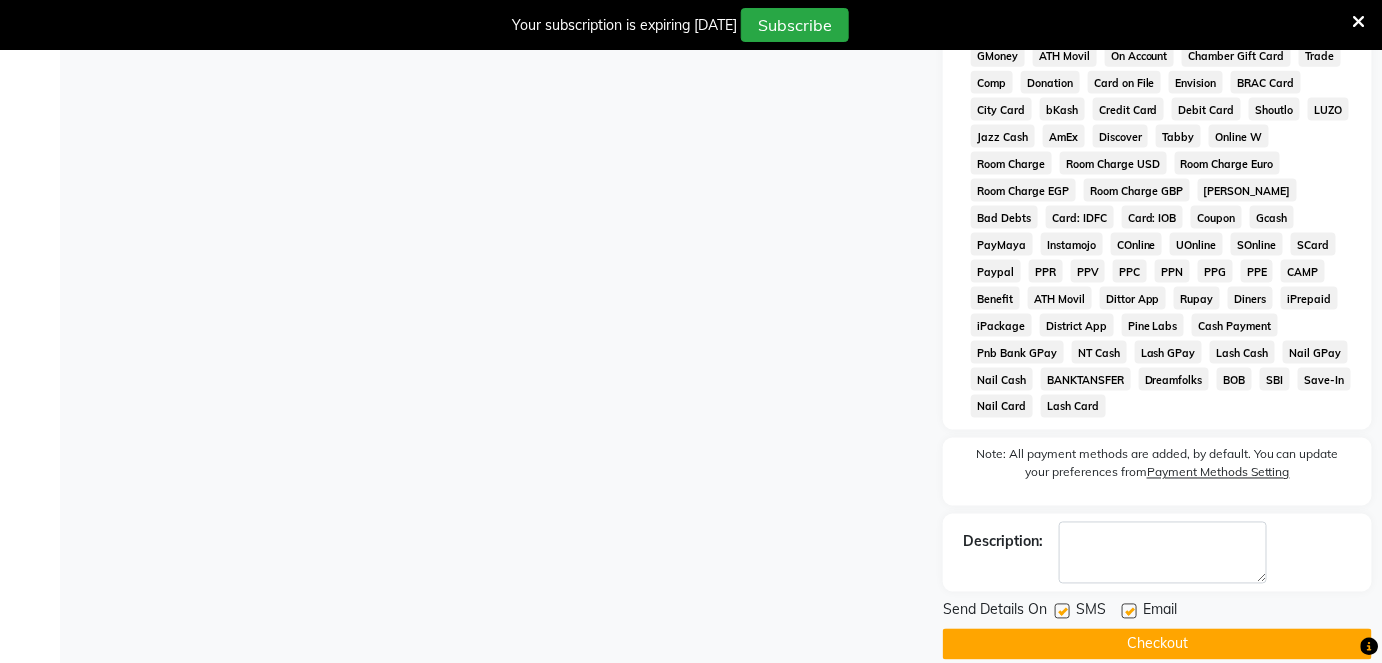 scroll, scrollTop: 870, scrollLeft: 0, axis: vertical 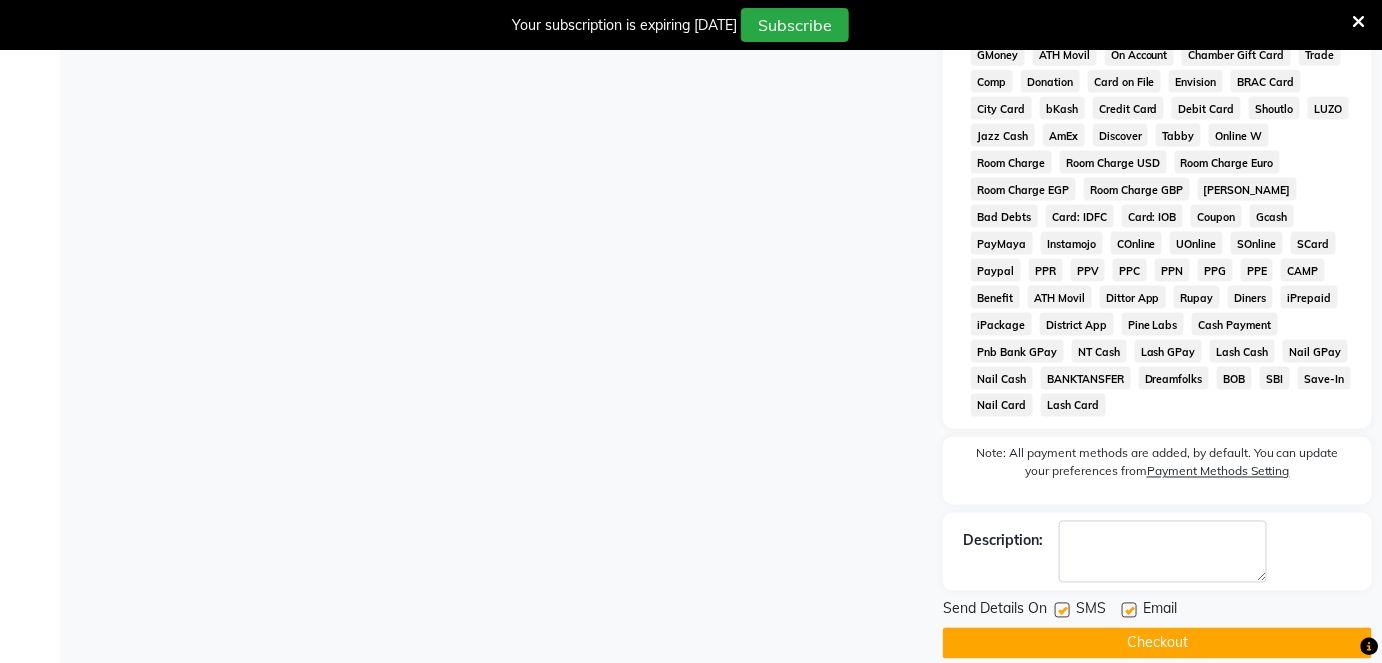 click 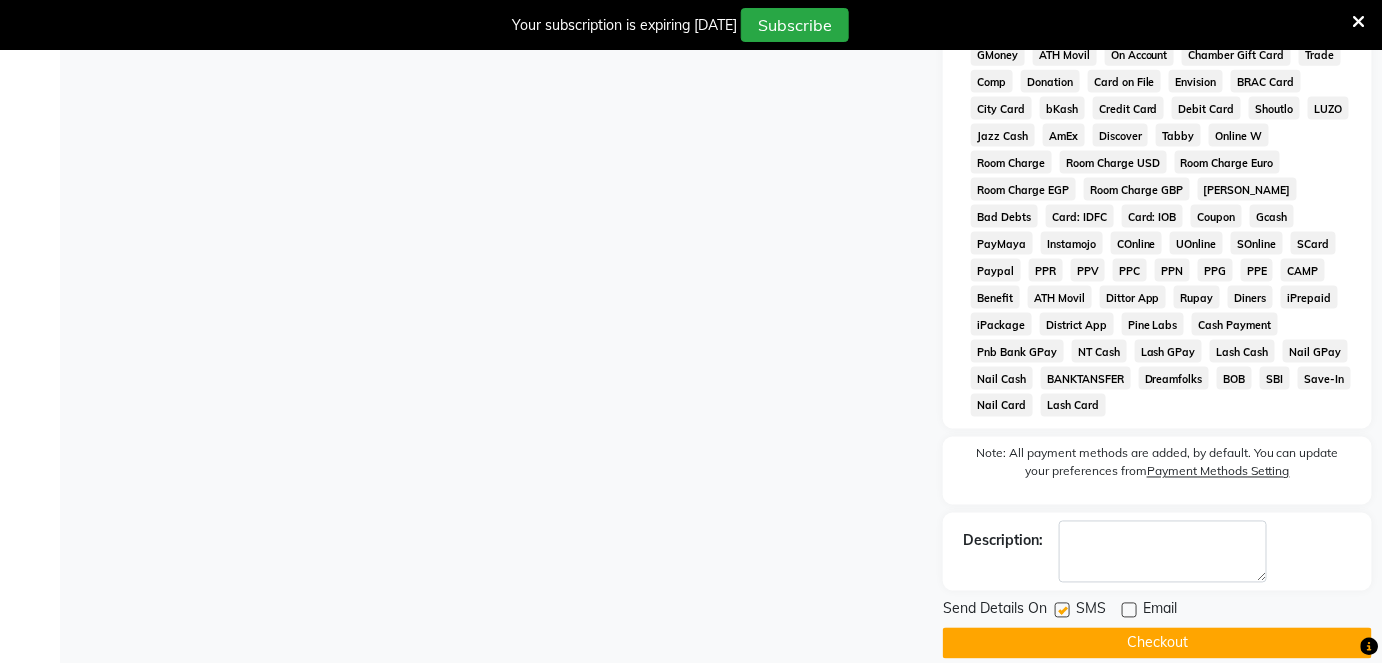 click on "Checkout" 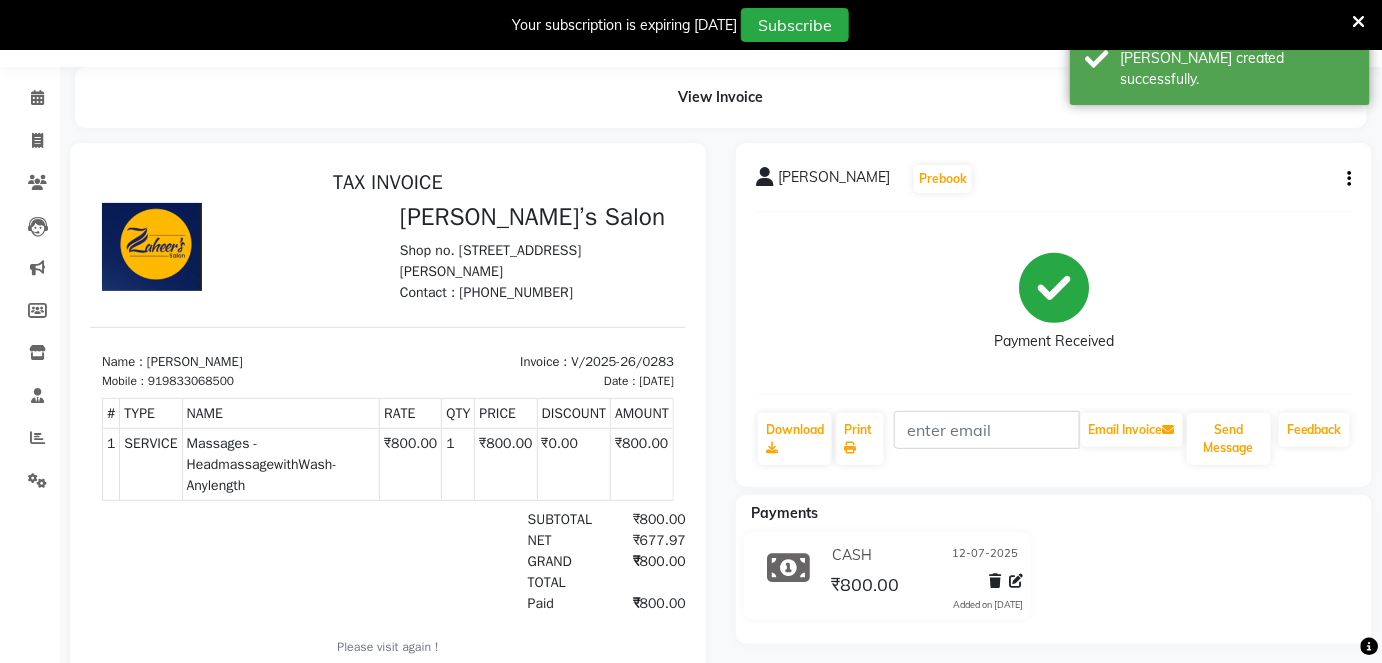 scroll, scrollTop: 0, scrollLeft: 0, axis: both 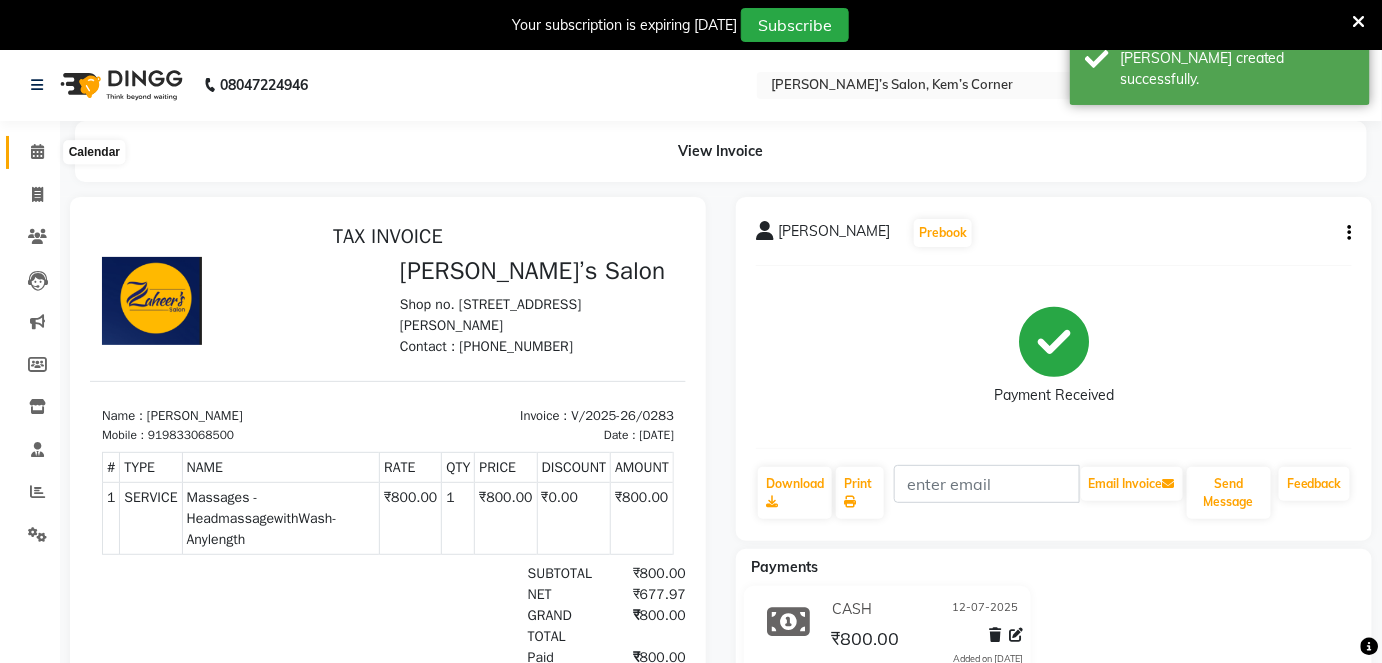 click 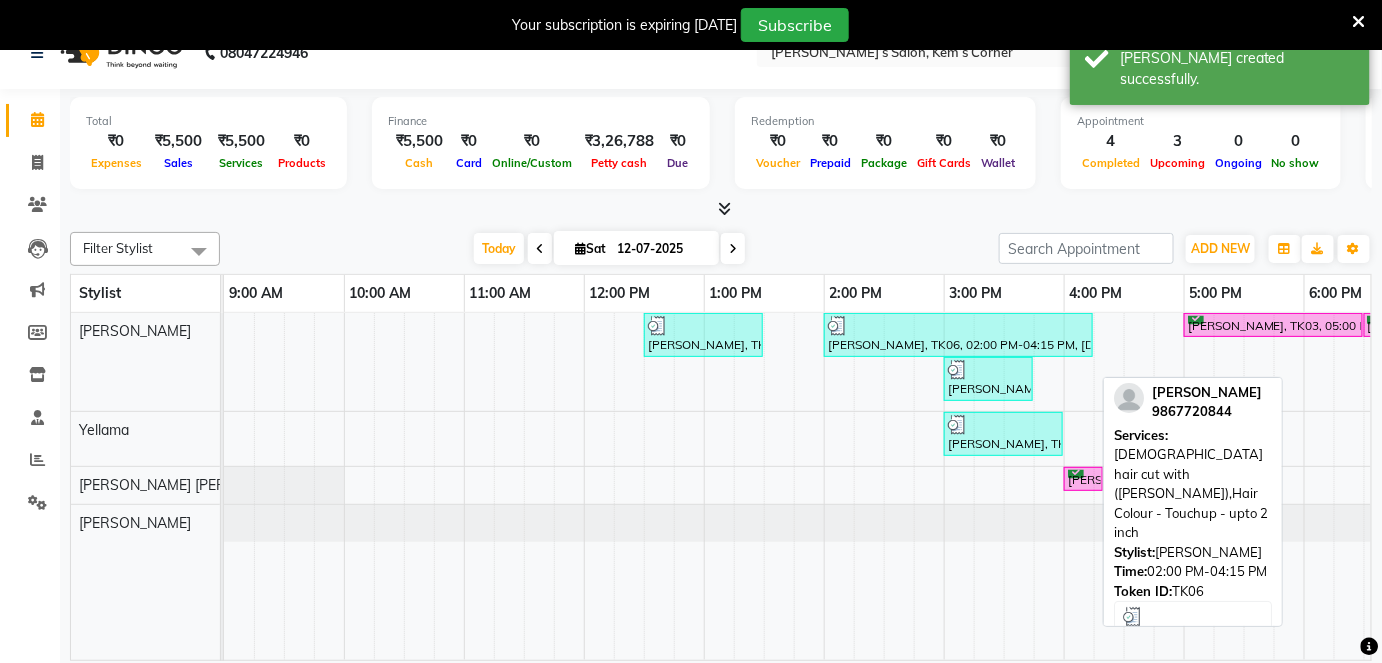 scroll, scrollTop: 48, scrollLeft: 0, axis: vertical 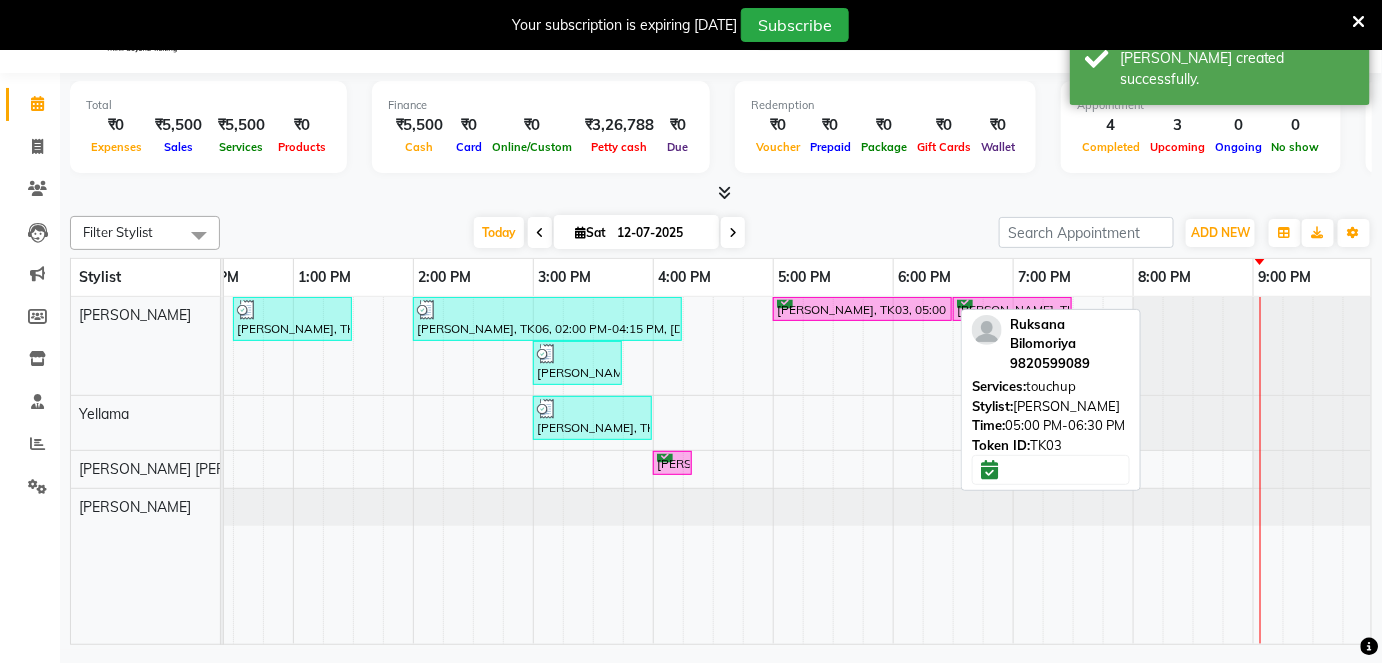click on "[PERSON_NAME], TK03, 05:00 PM-06:30 PM, touchup" at bounding box center (862, 309) 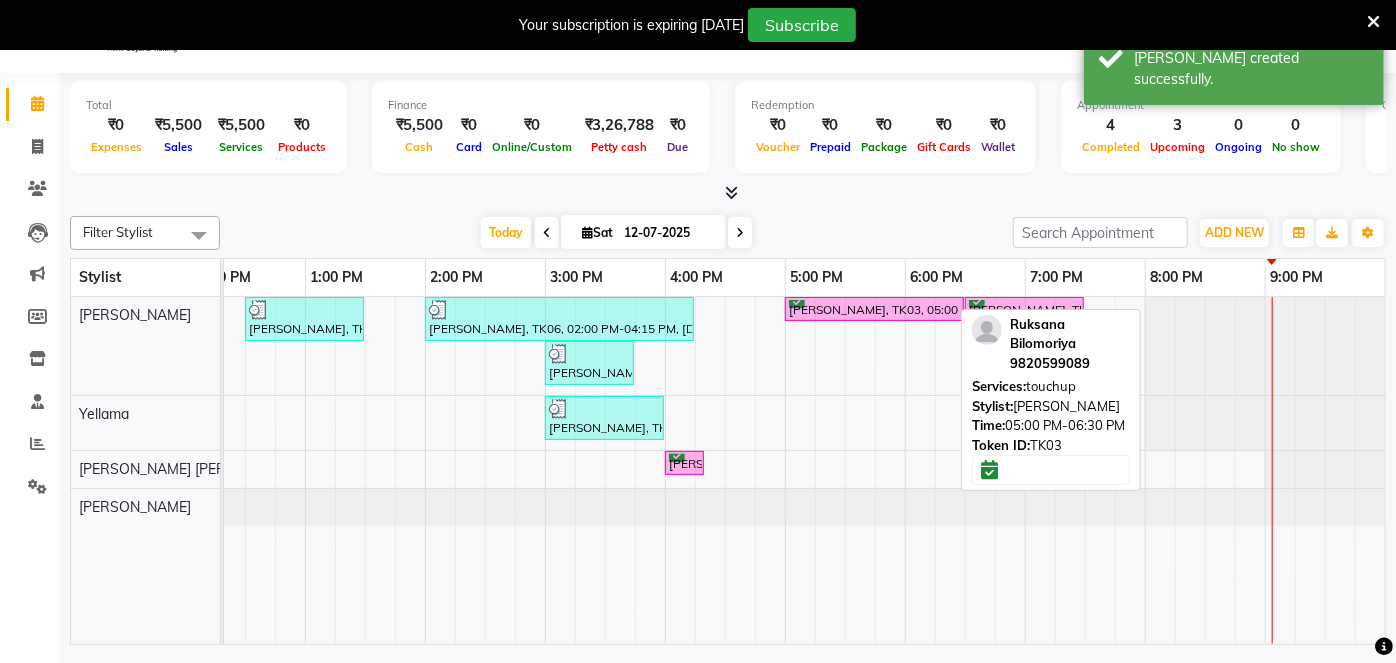 select on "6" 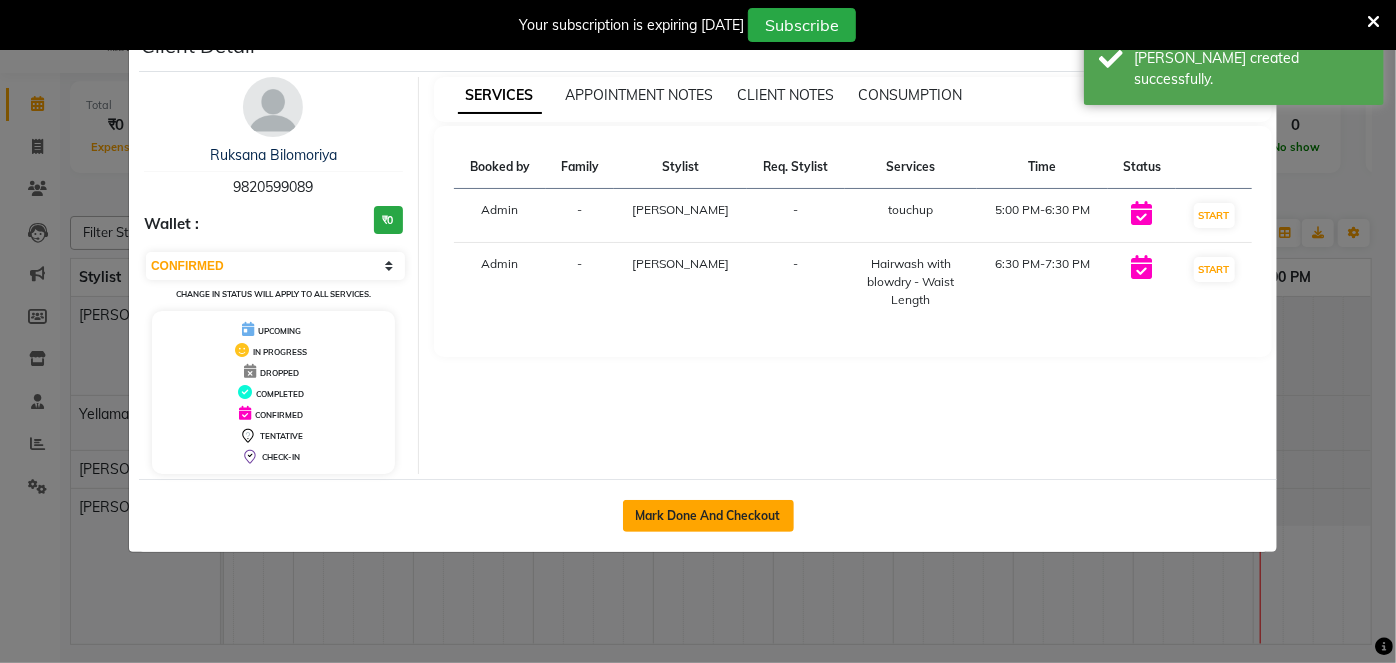 click on "Mark Done And Checkout" 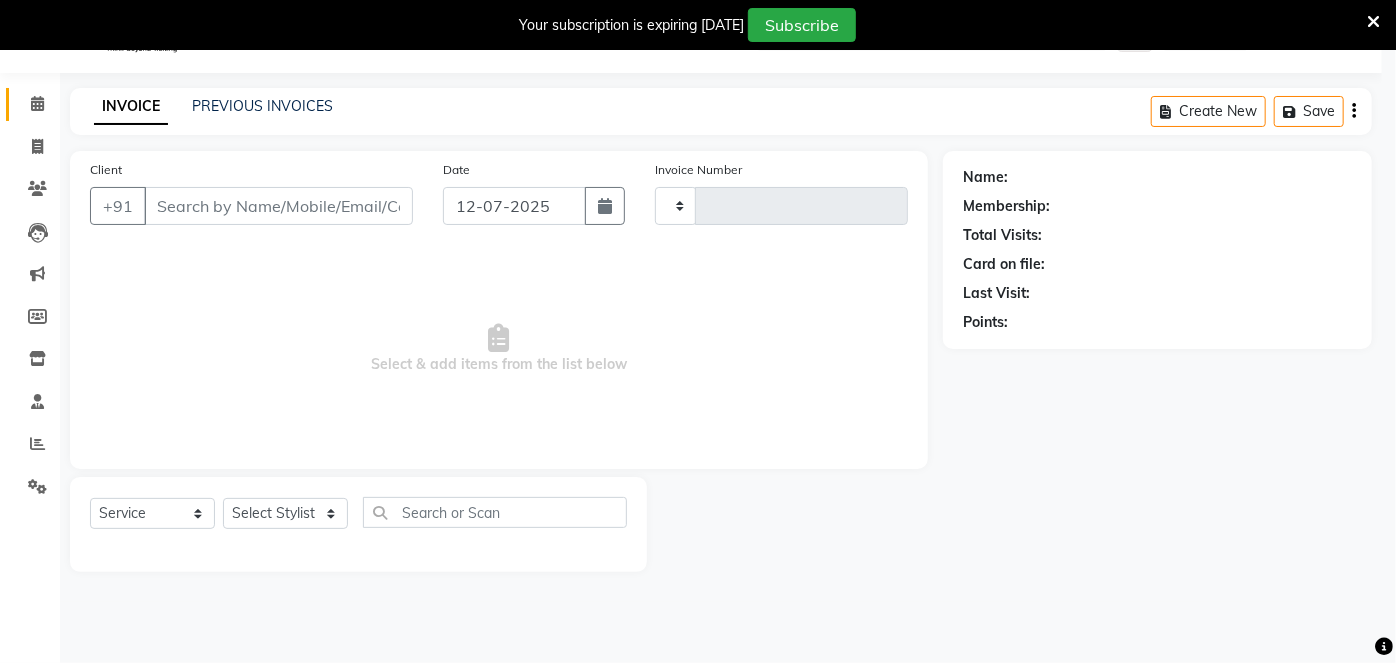 type on "0284" 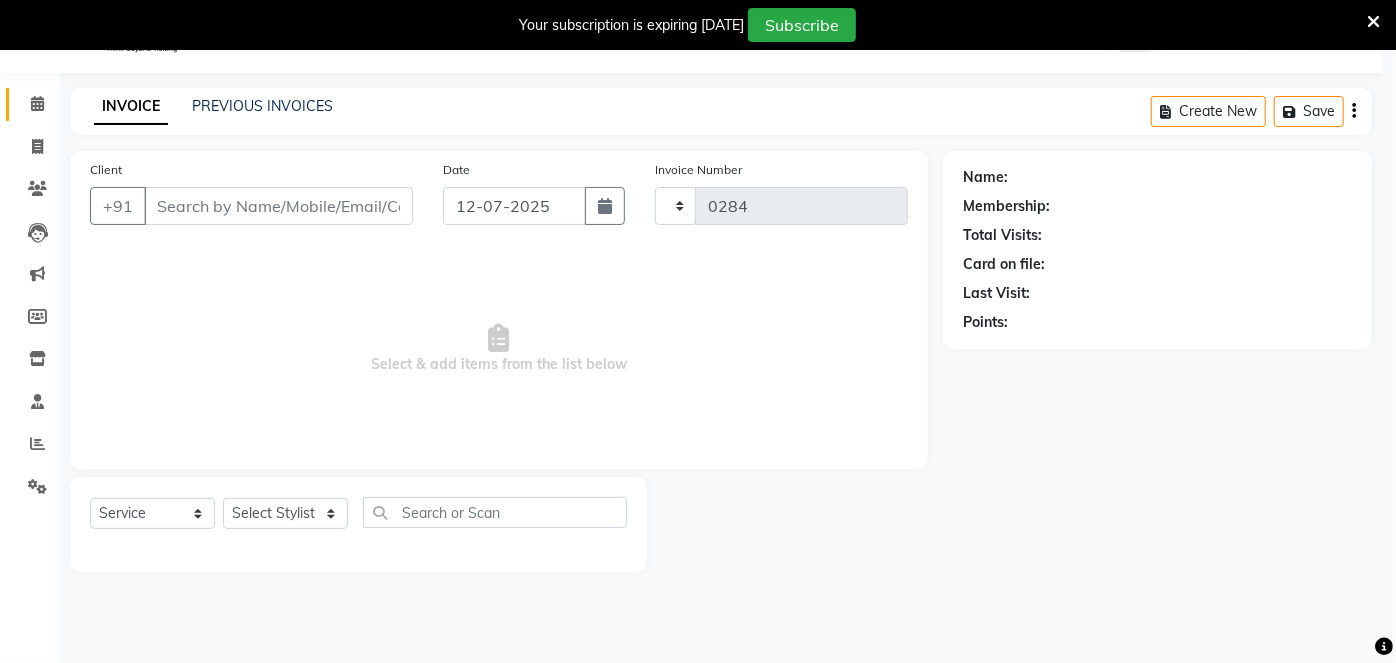 select on "select" 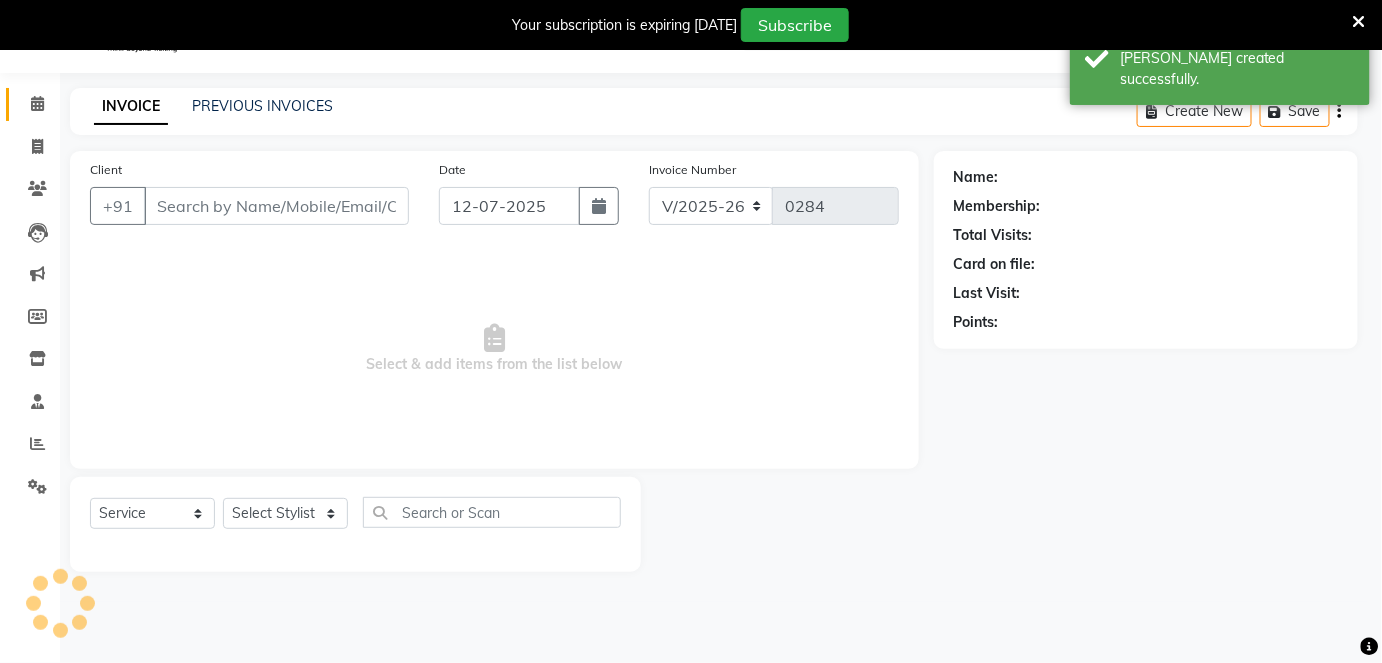 type on "9820599089" 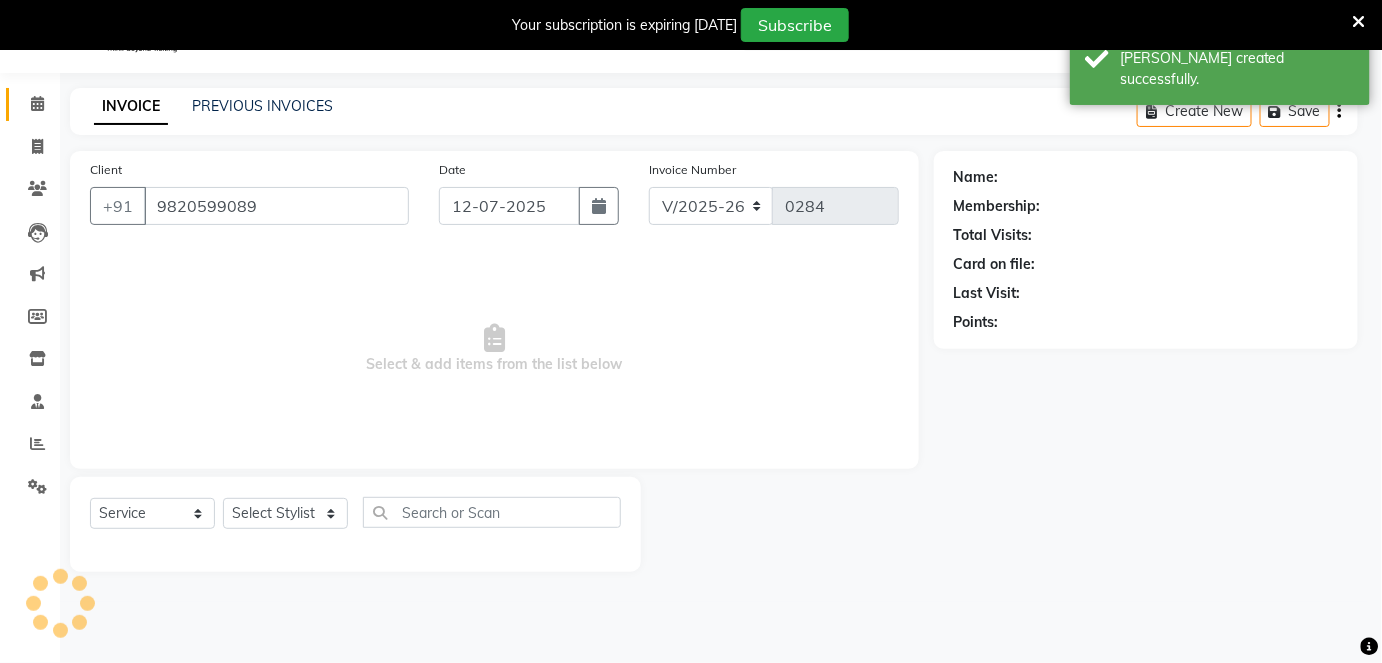 select on "50293" 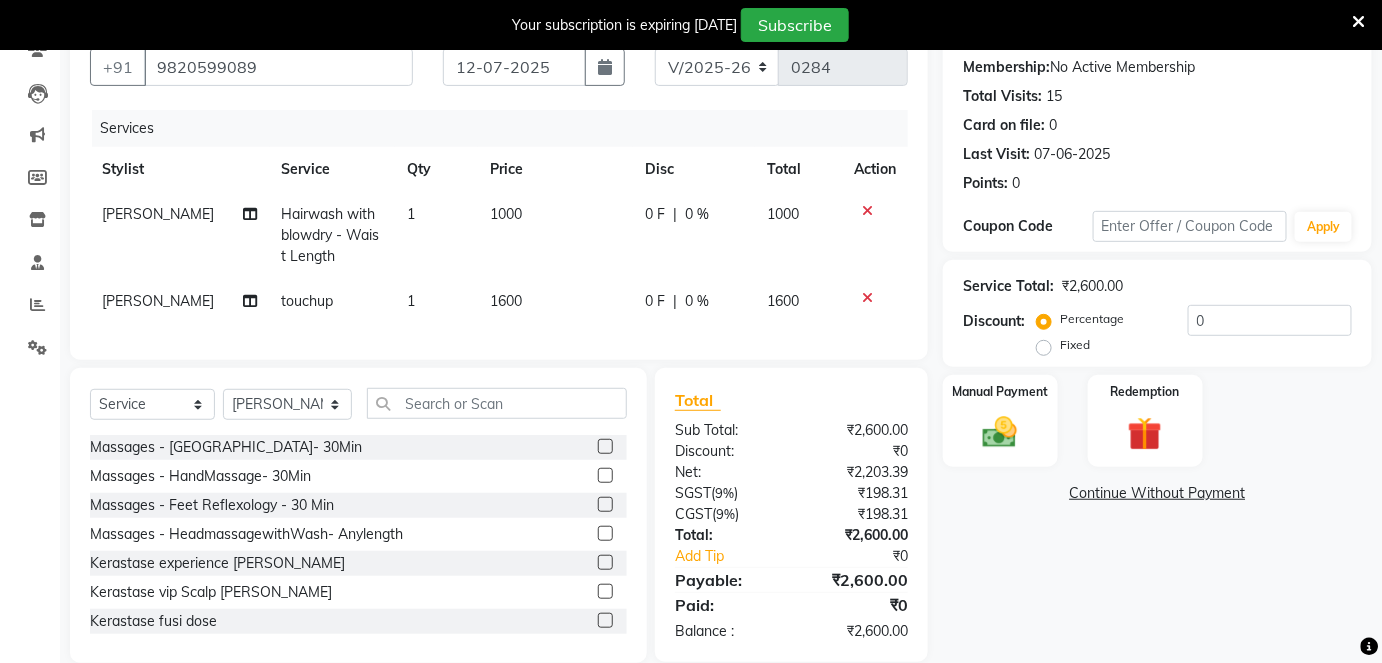 scroll, scrollTop: 230, scrollLeft: 0, axis: vertical 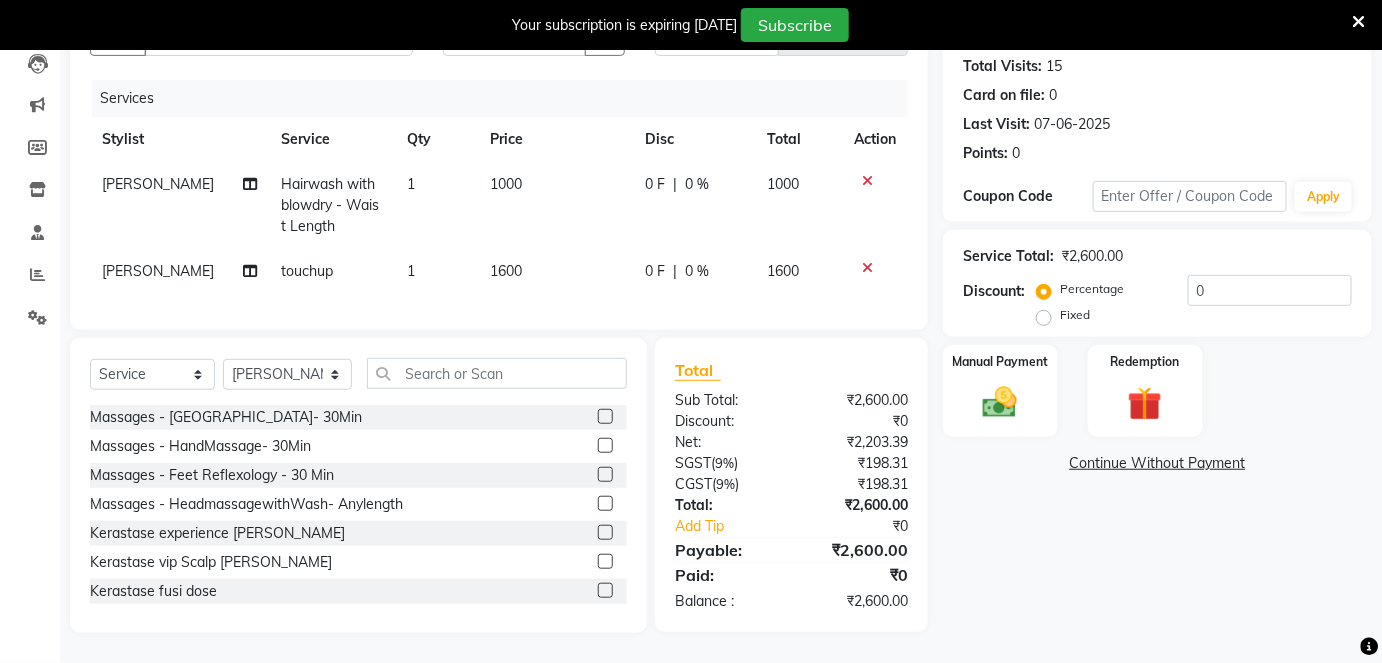 click 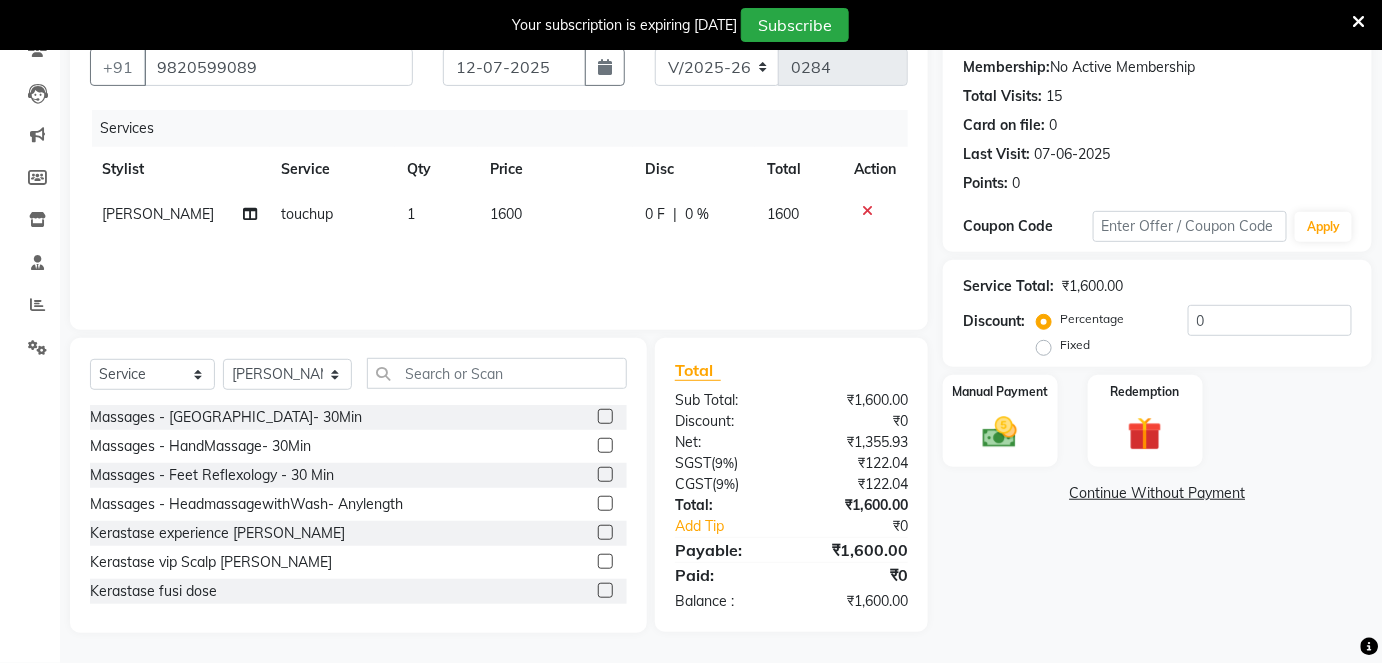 scroll, scrollTop: 186, scrollLeft: 0, axis: vertical 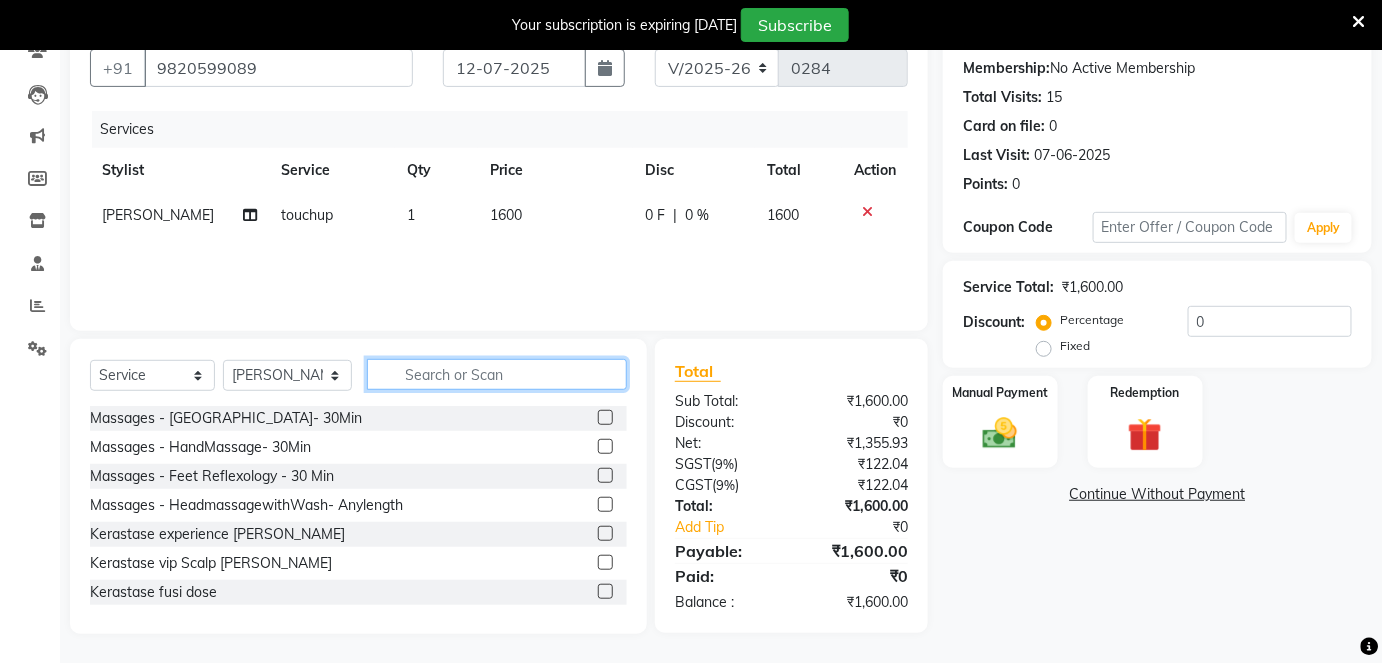 drag, startPoint x: 509, startPoint y: 373, endPoint x: 518, endPoint y: 368, distance: 10.29563 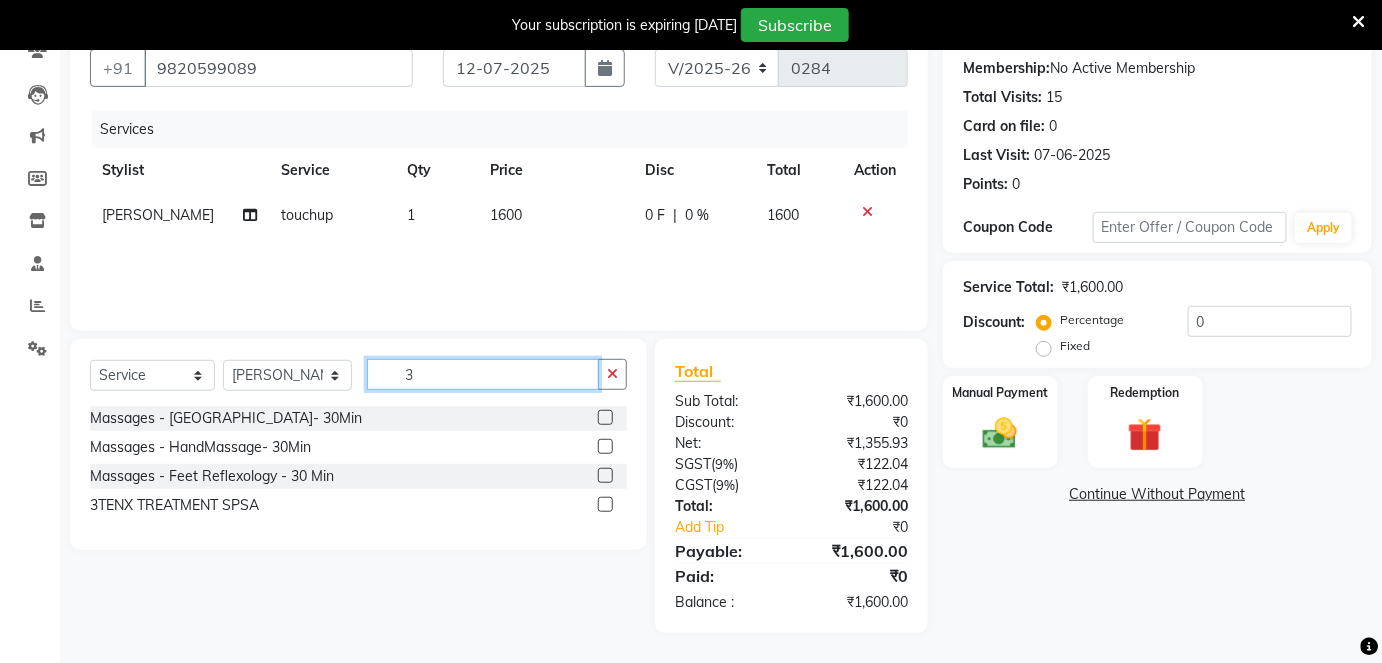 scroll, scrollTop: 184, scrollLeft: 0, axis: vertical 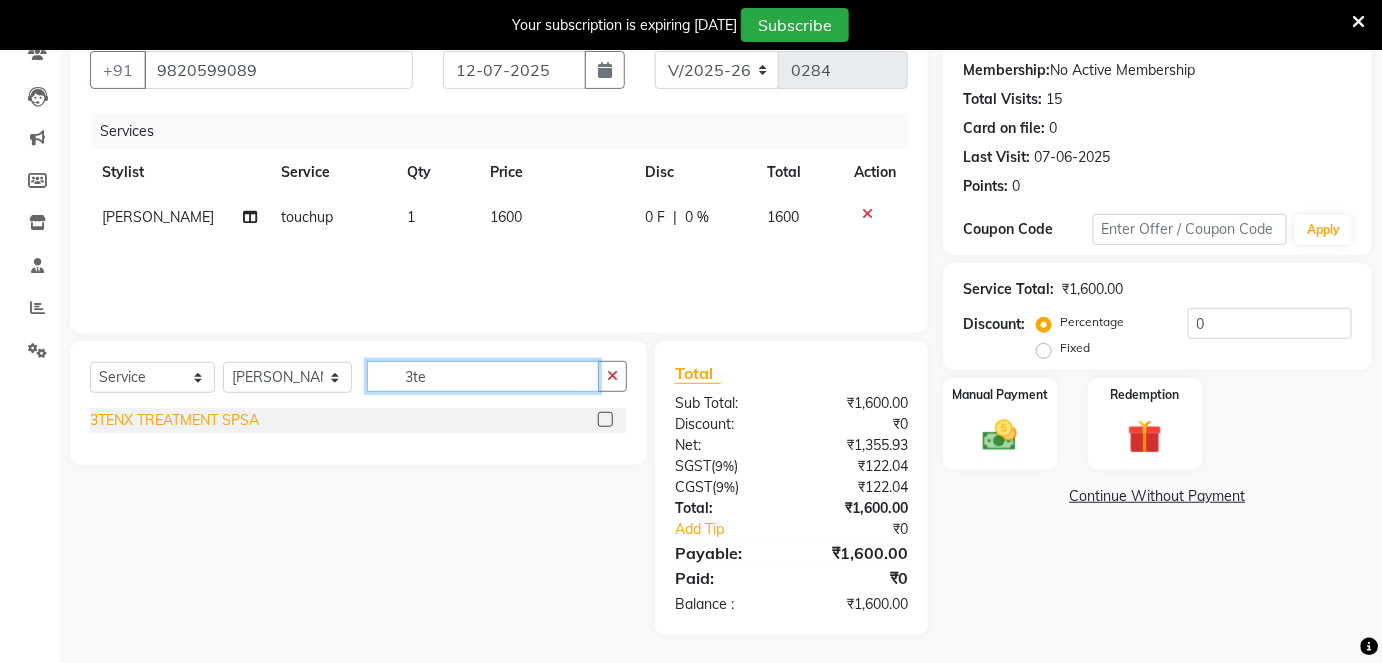 type on "3te" 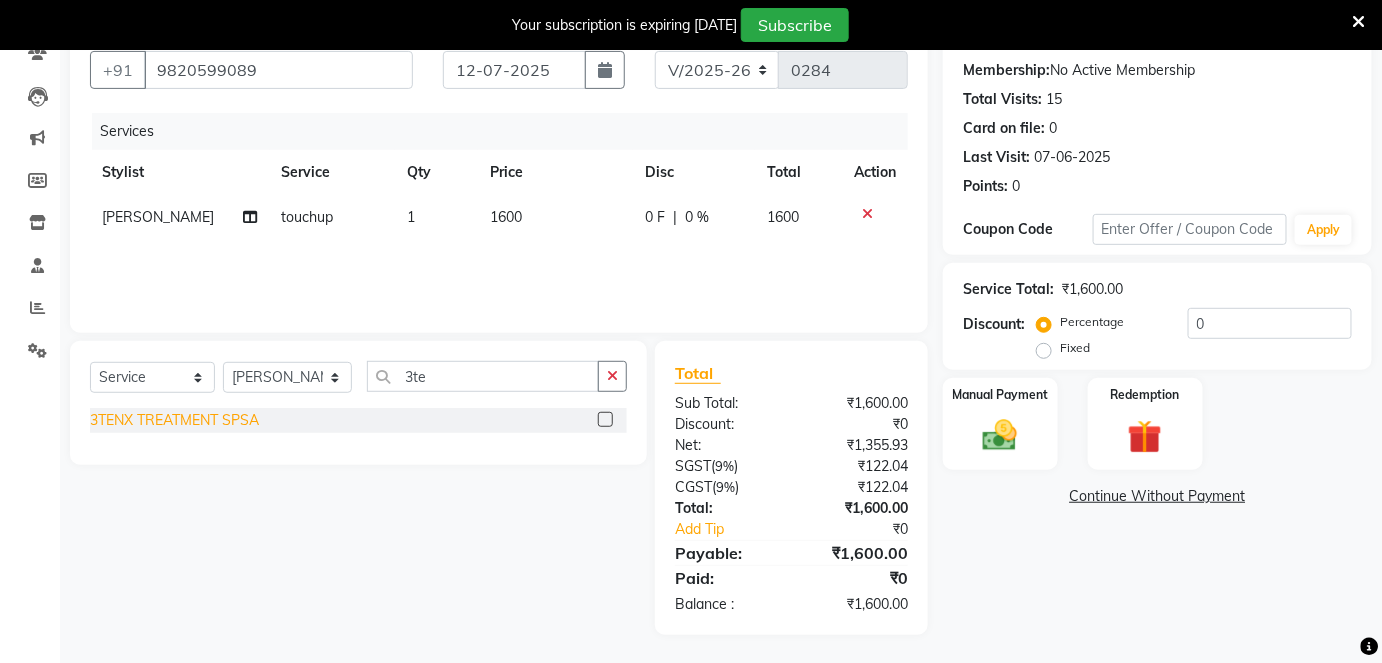 click on "3TENX TREATMENT SPSA" 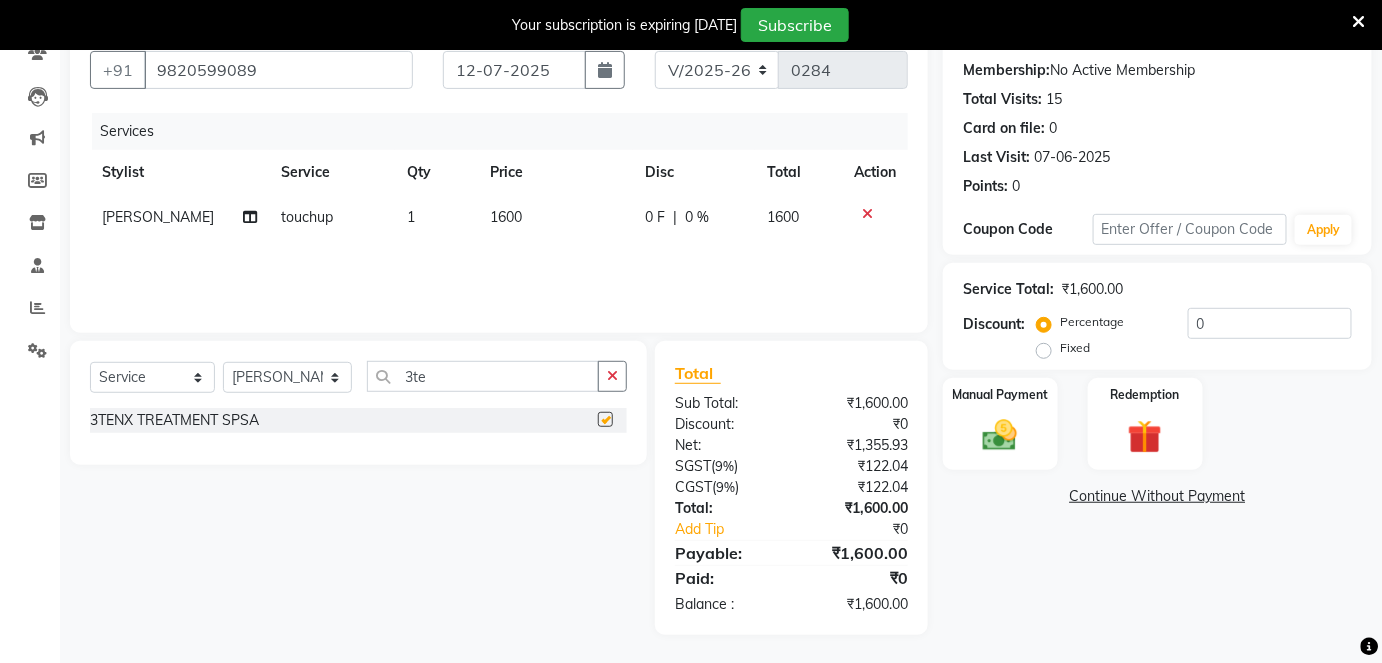 checkbox on "false" 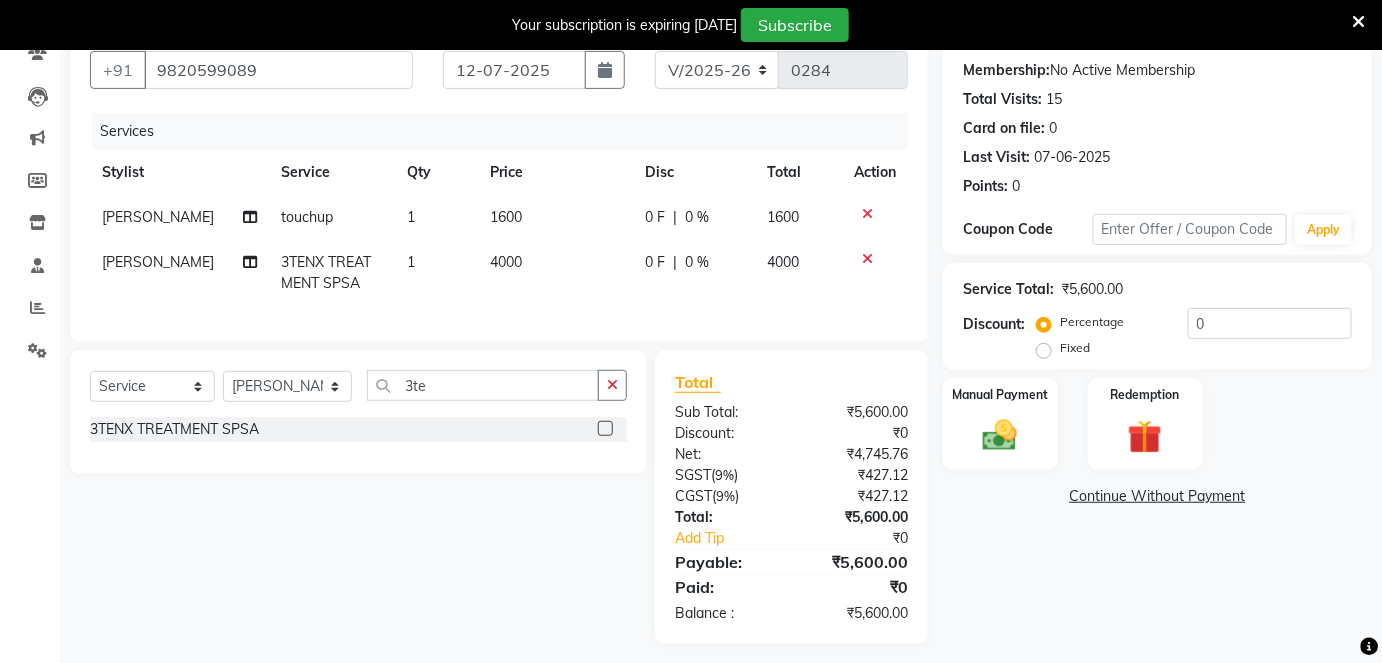 click on "4000" 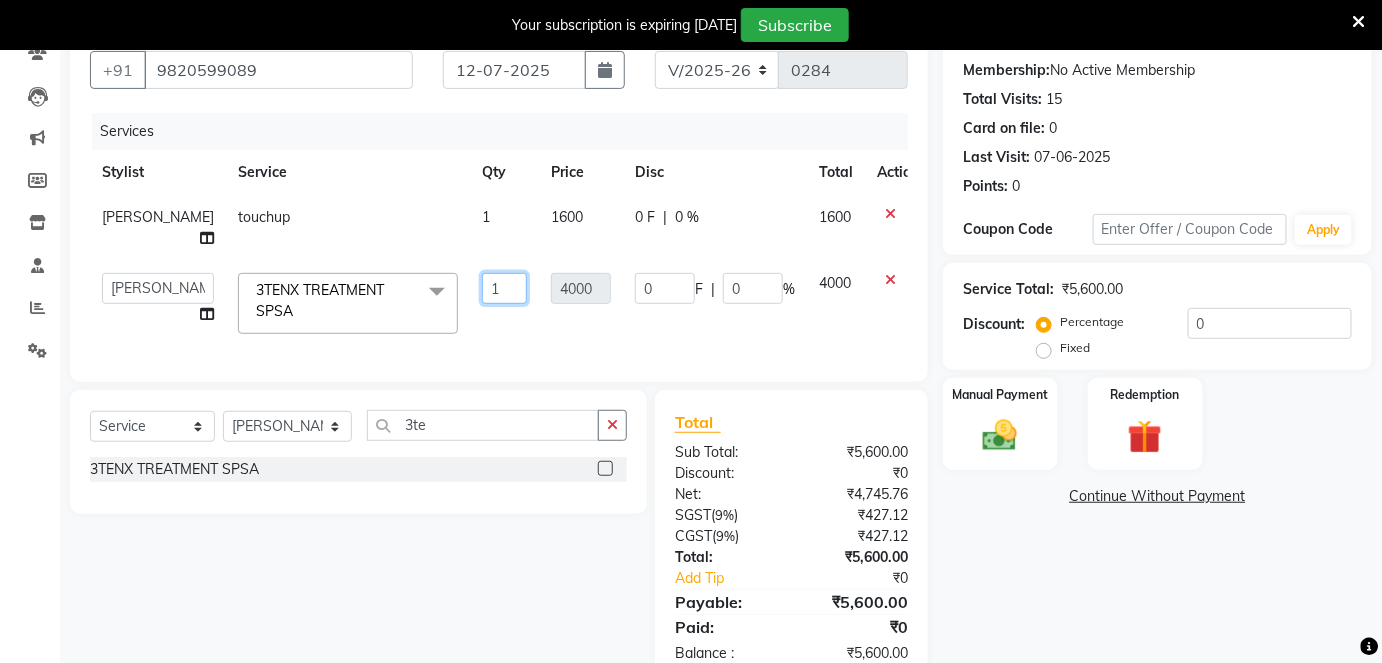 click on "1" 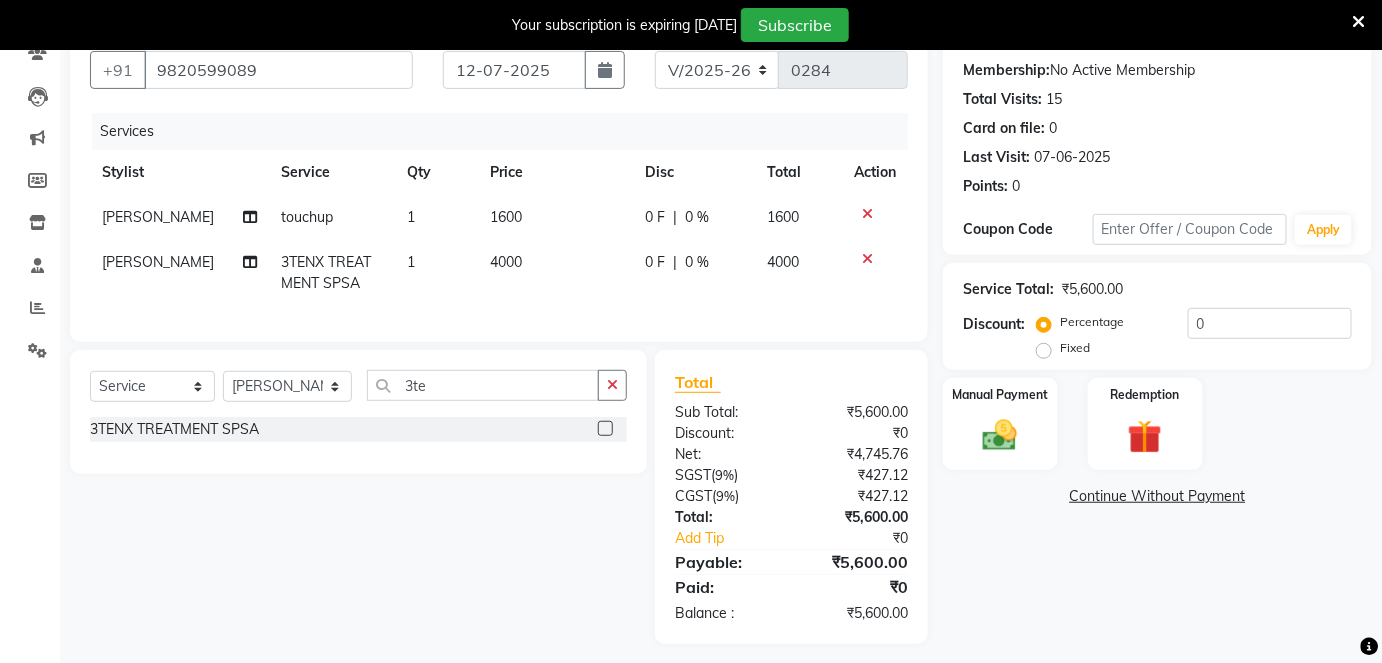 click on "4000" 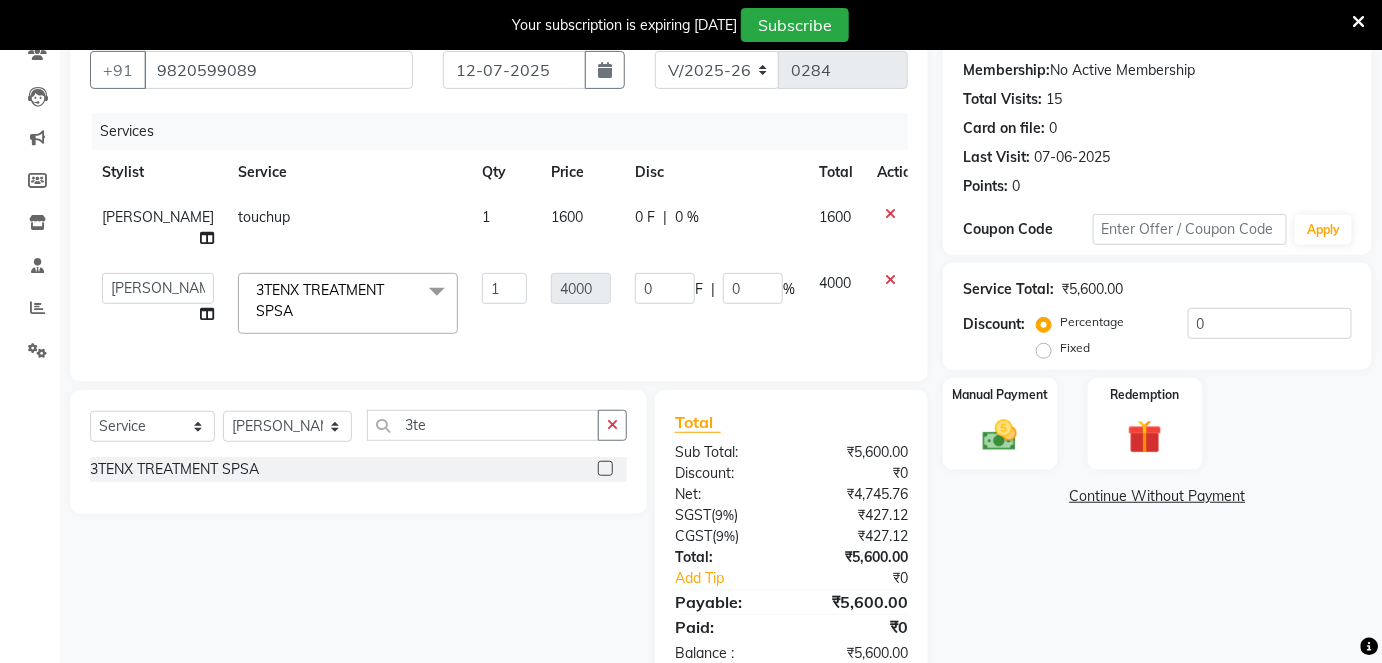 click on "4000" 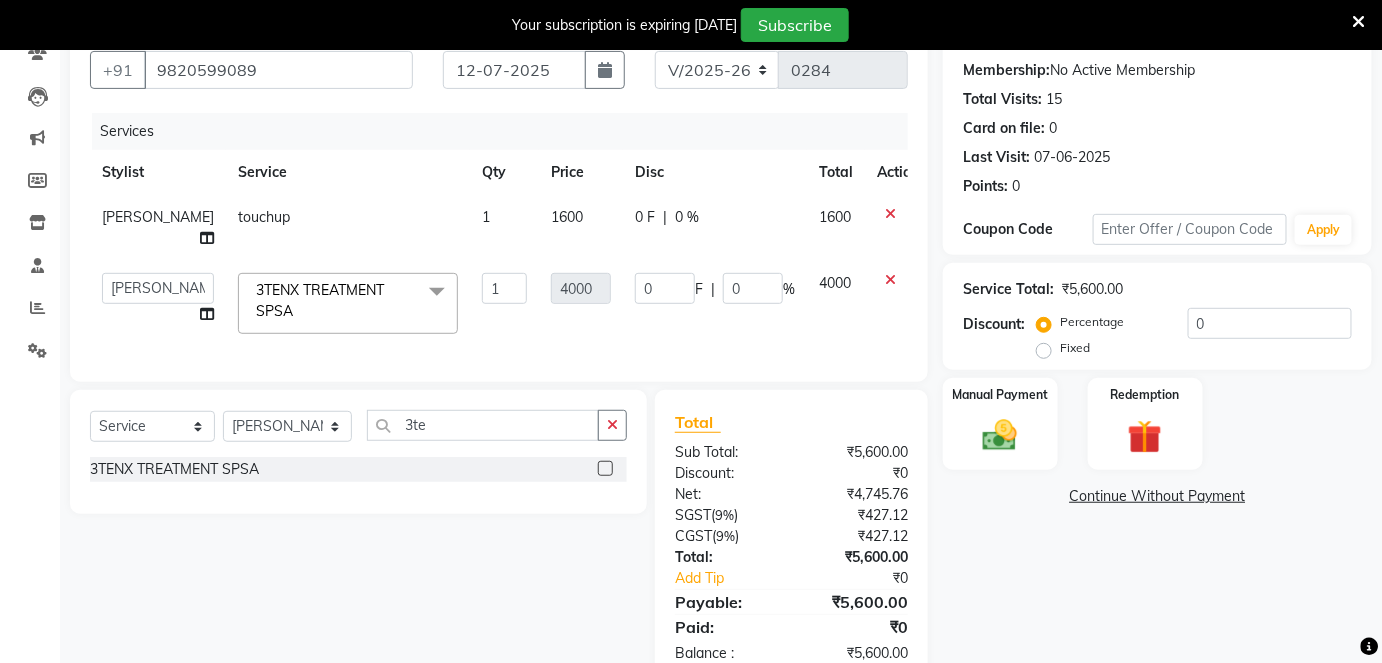 click on "4000" 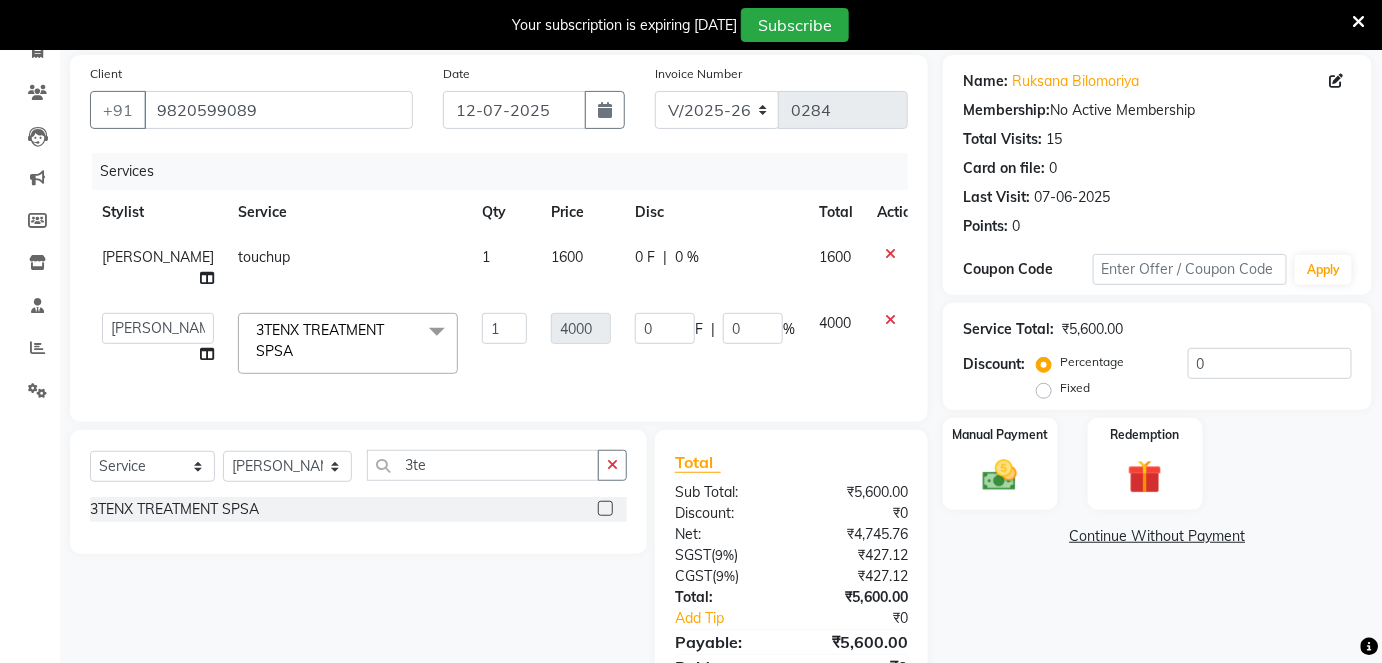 scroll, scrollTop: 0, scrollLeft: 0, axis: both 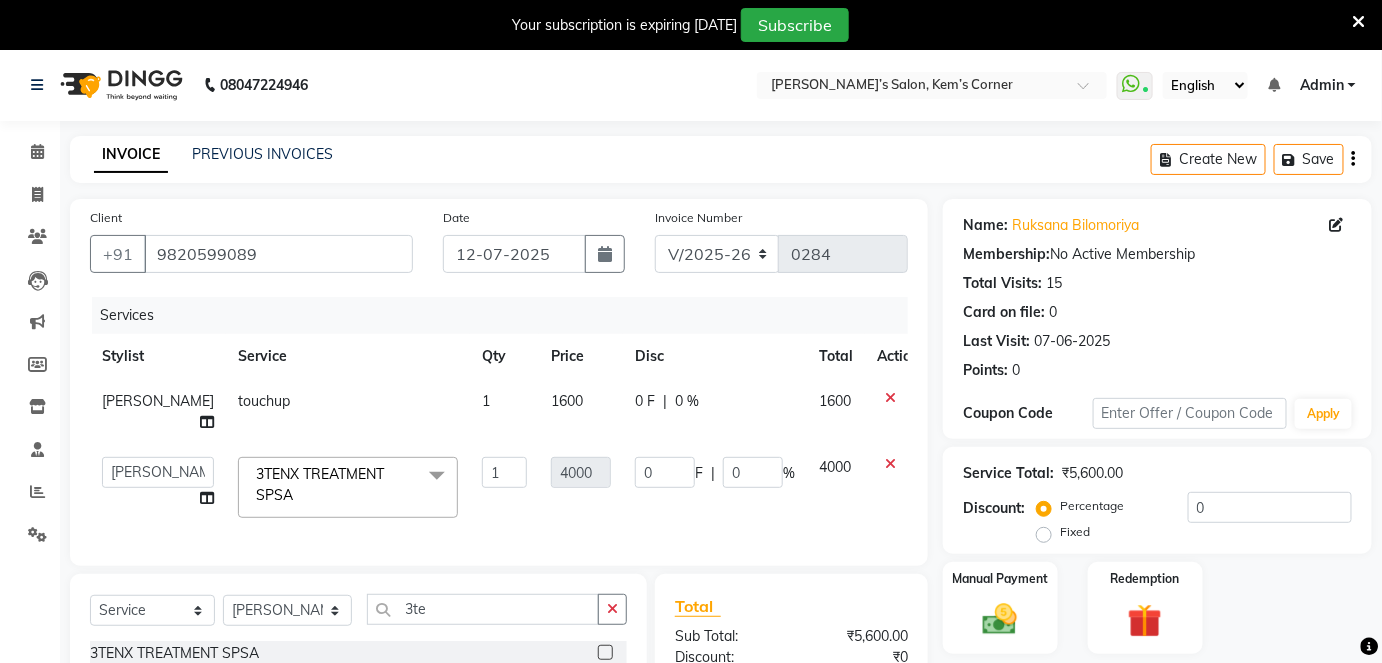 click on "4000" 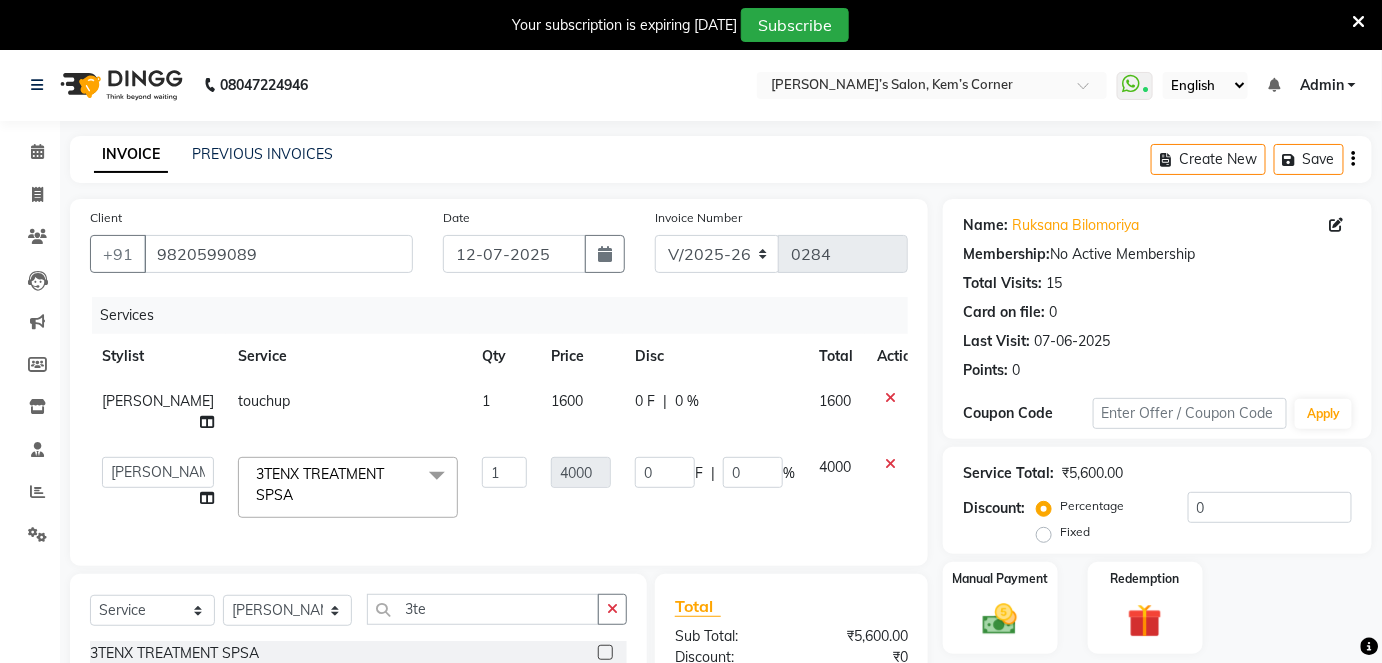 click 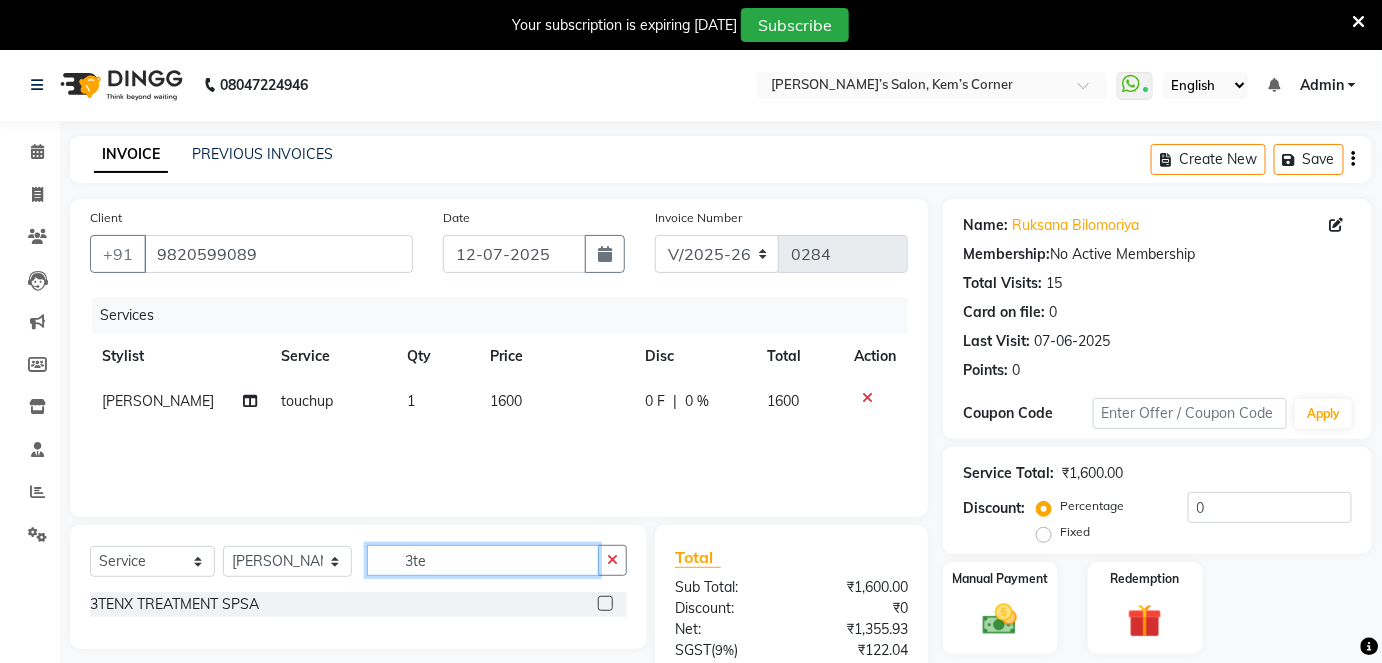 drag, startPoint x: 512, startPoint y: 556, endPoint x: 520, endPoint y: 546, distance: 12.806249 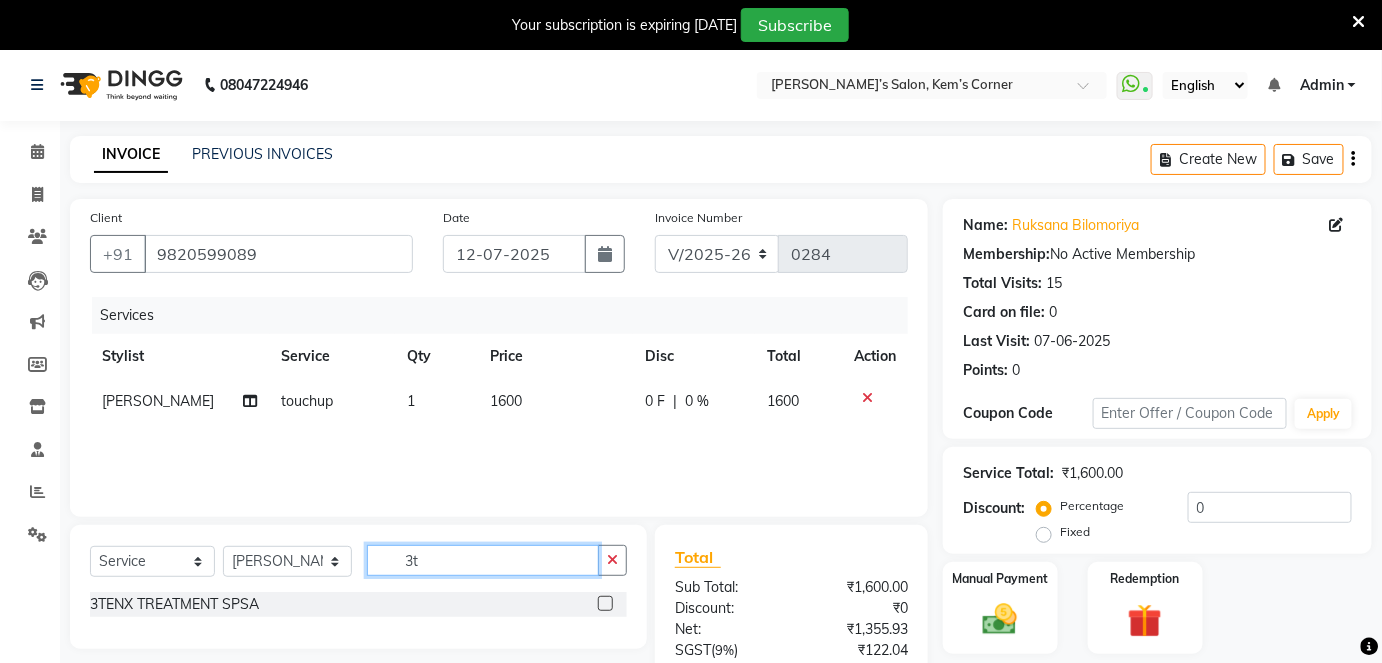 type on "3" 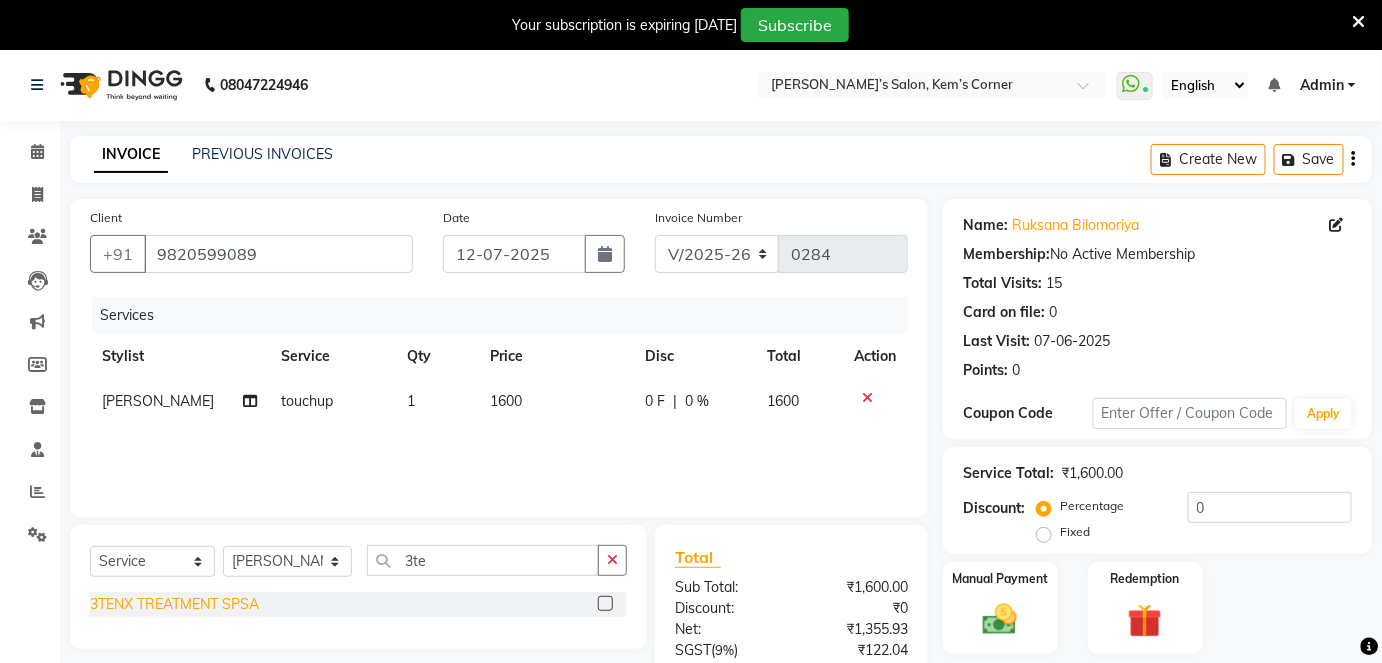 click on "3TENX TREATMENT SPSA" 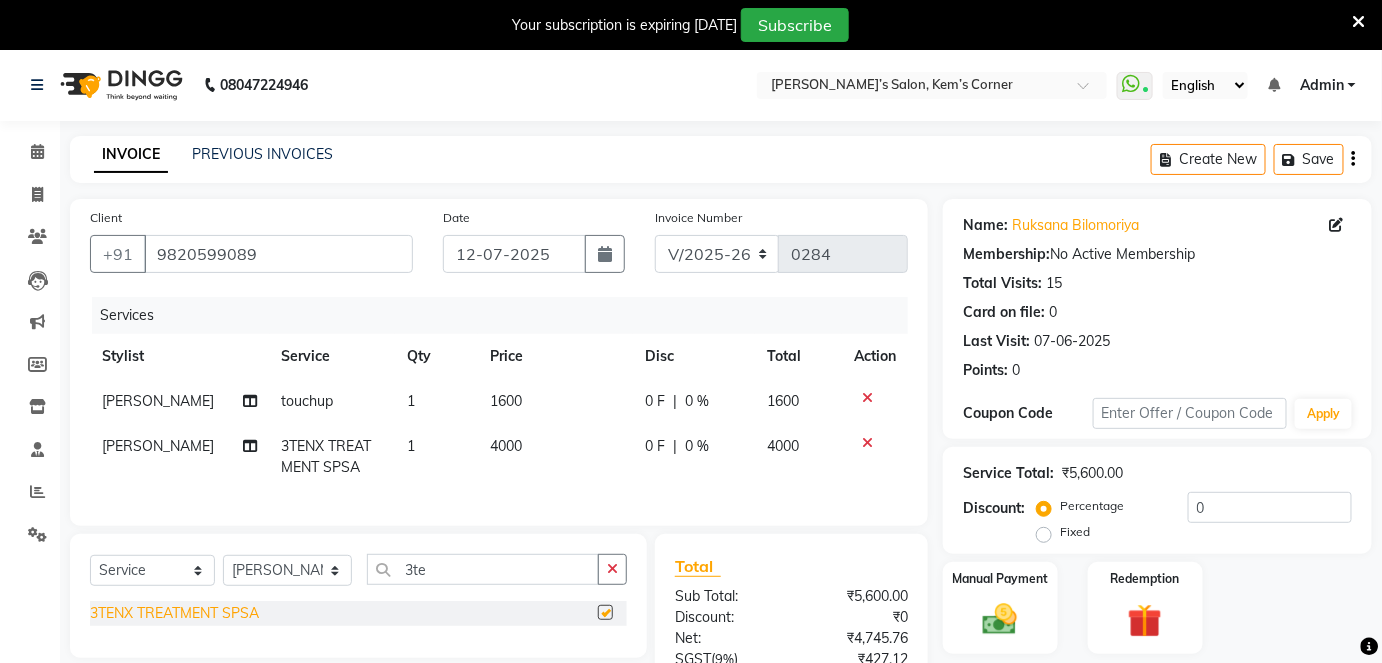 checkbox on "false" 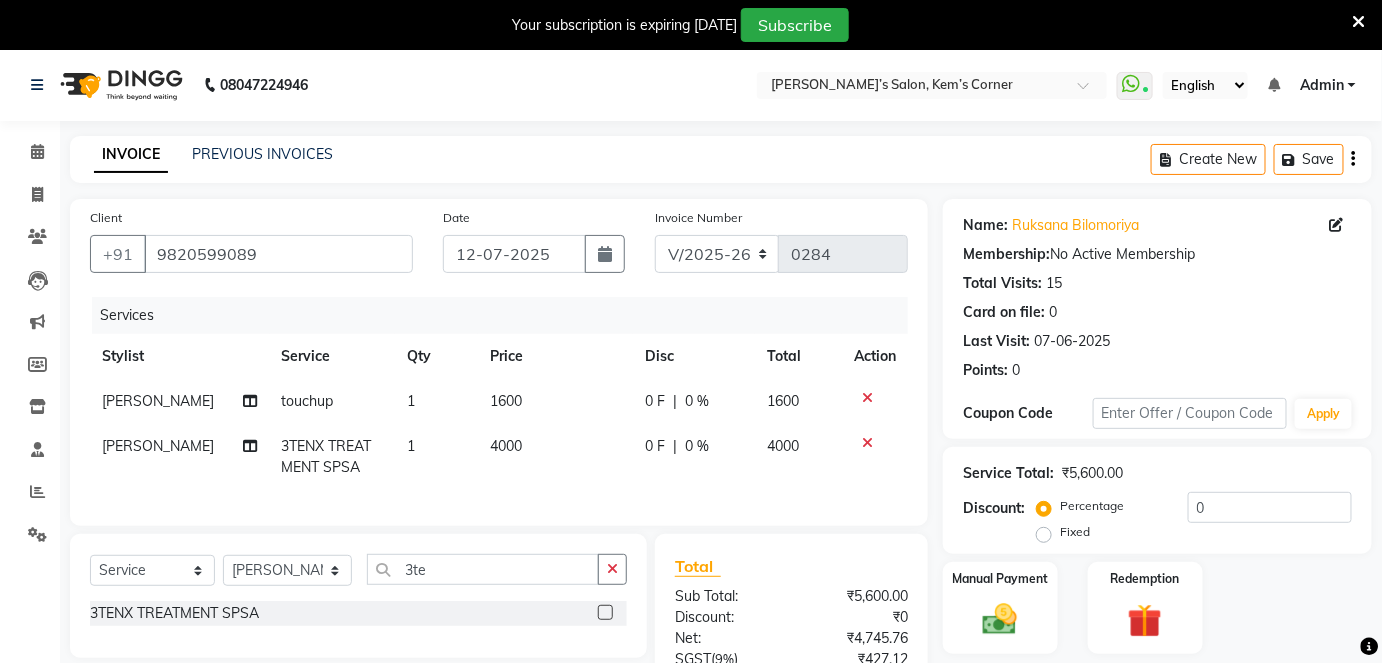 click on "4000" 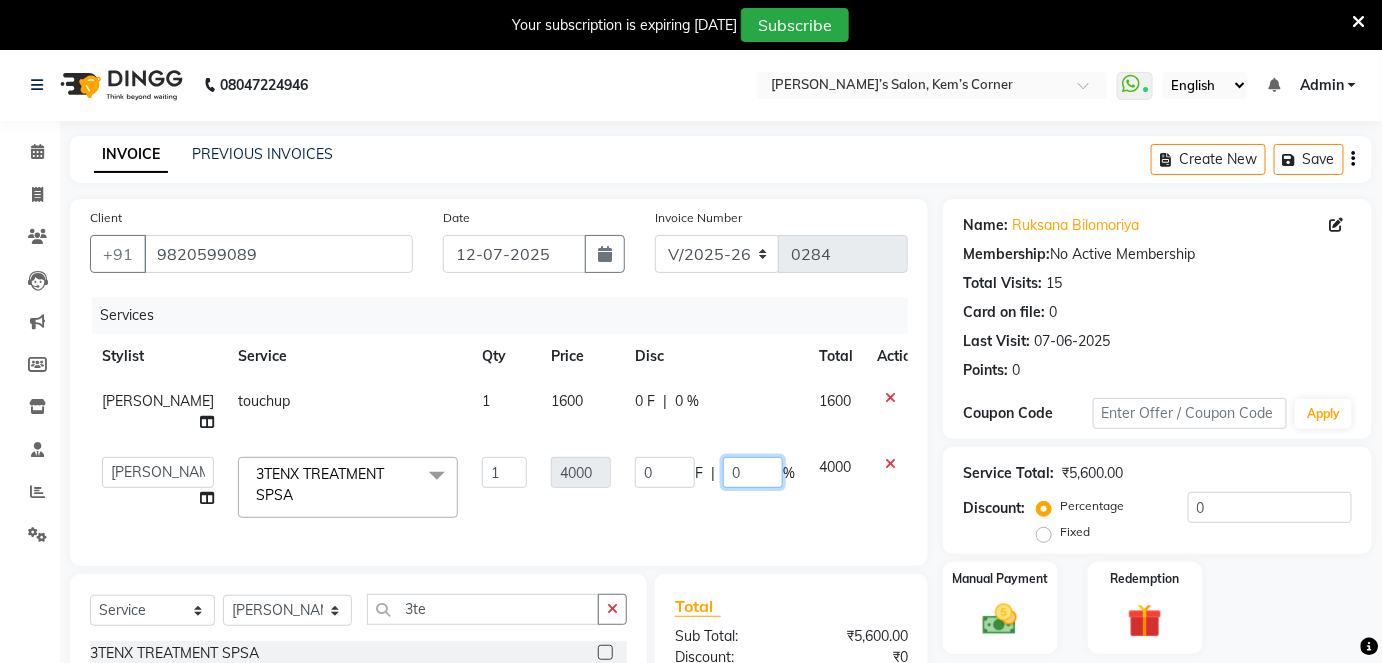 click on "0" 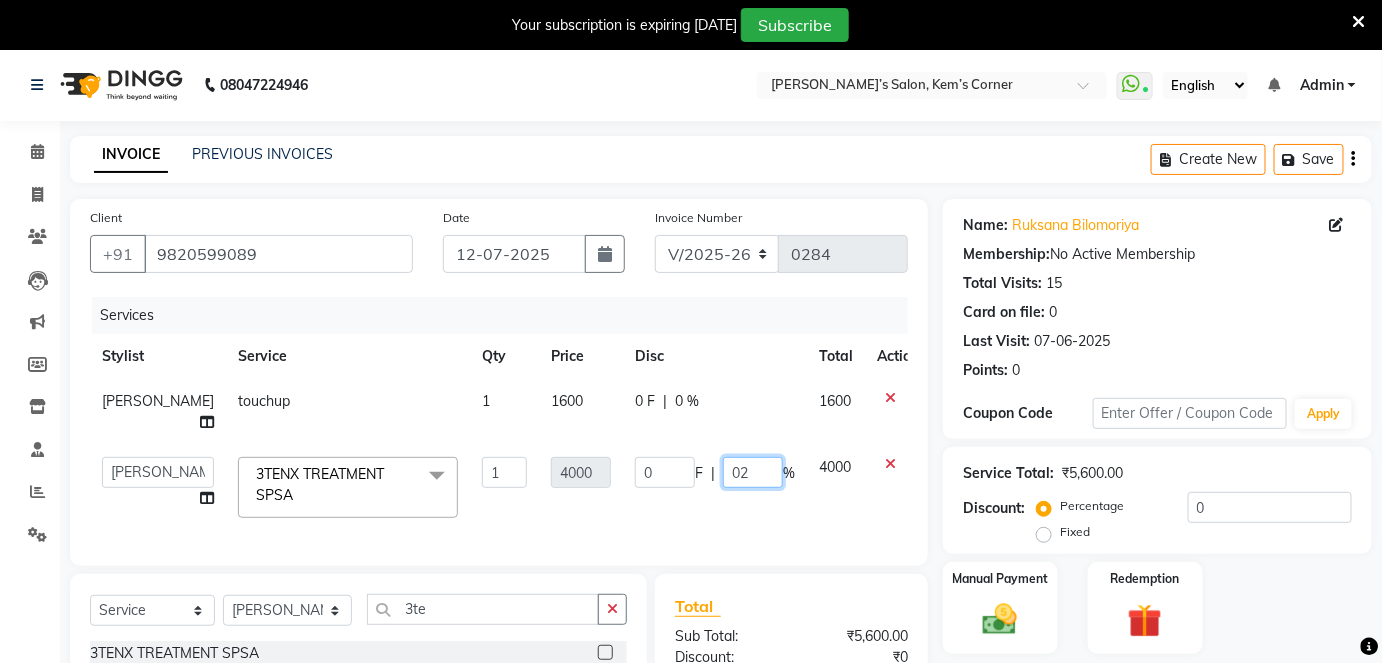 type on "025" 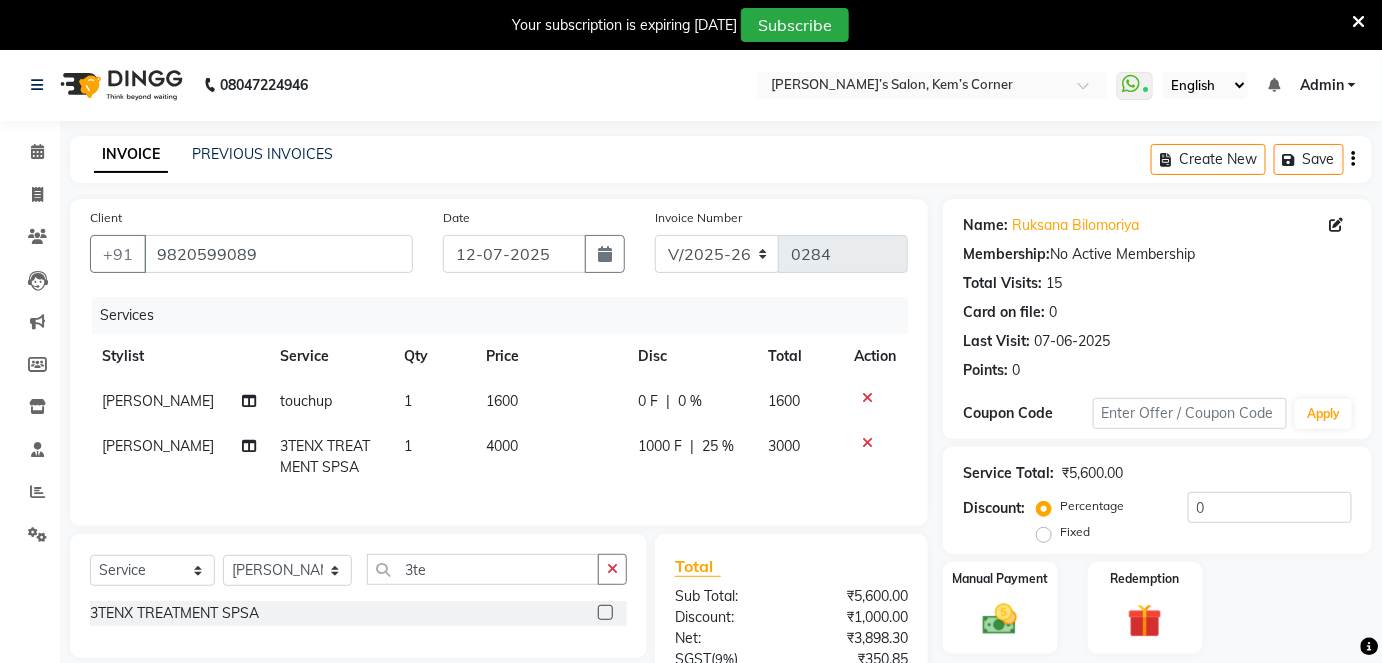 click on "3000" 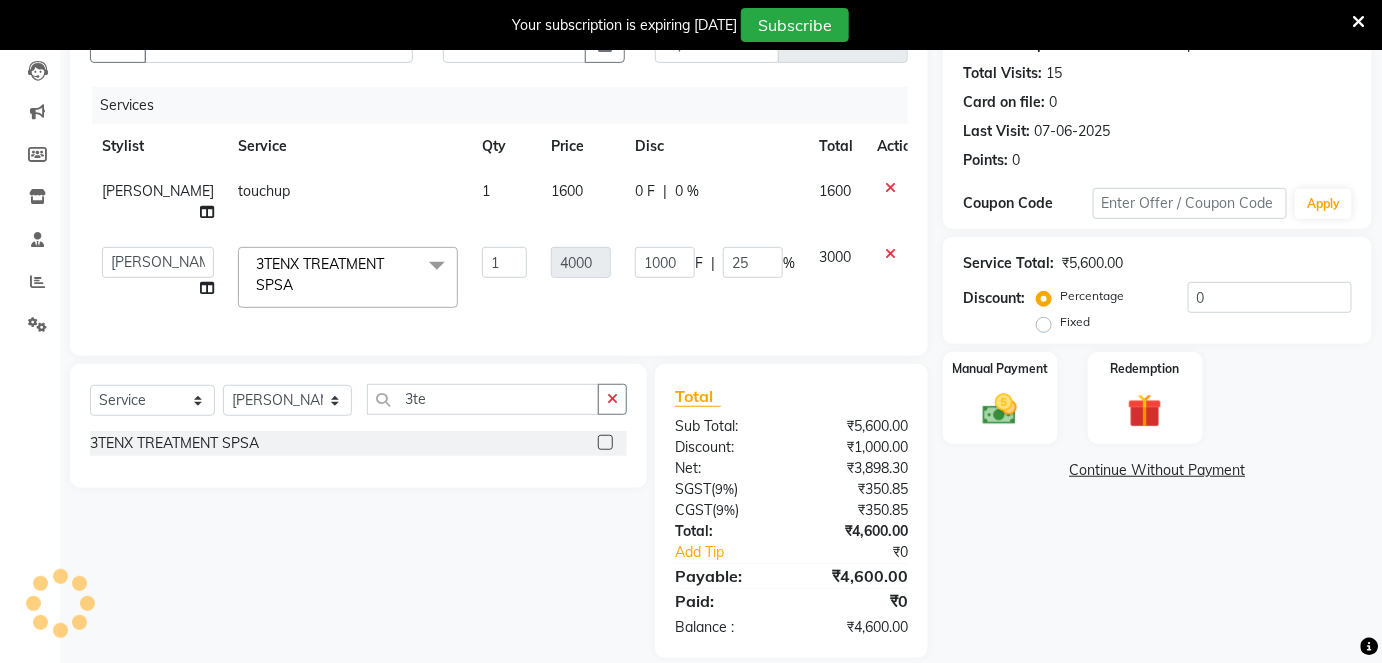 scroll, scrollTop: 226, scrollLeft: 0, axis: vertical 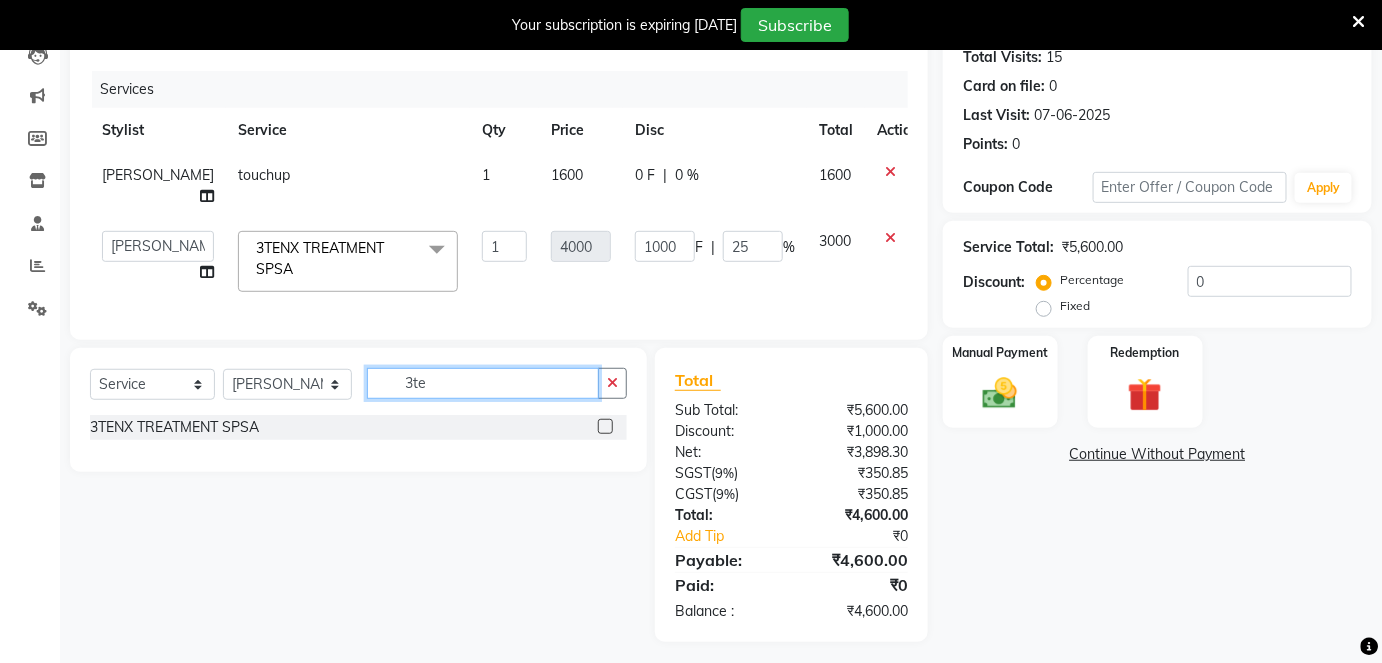 click on "3te" 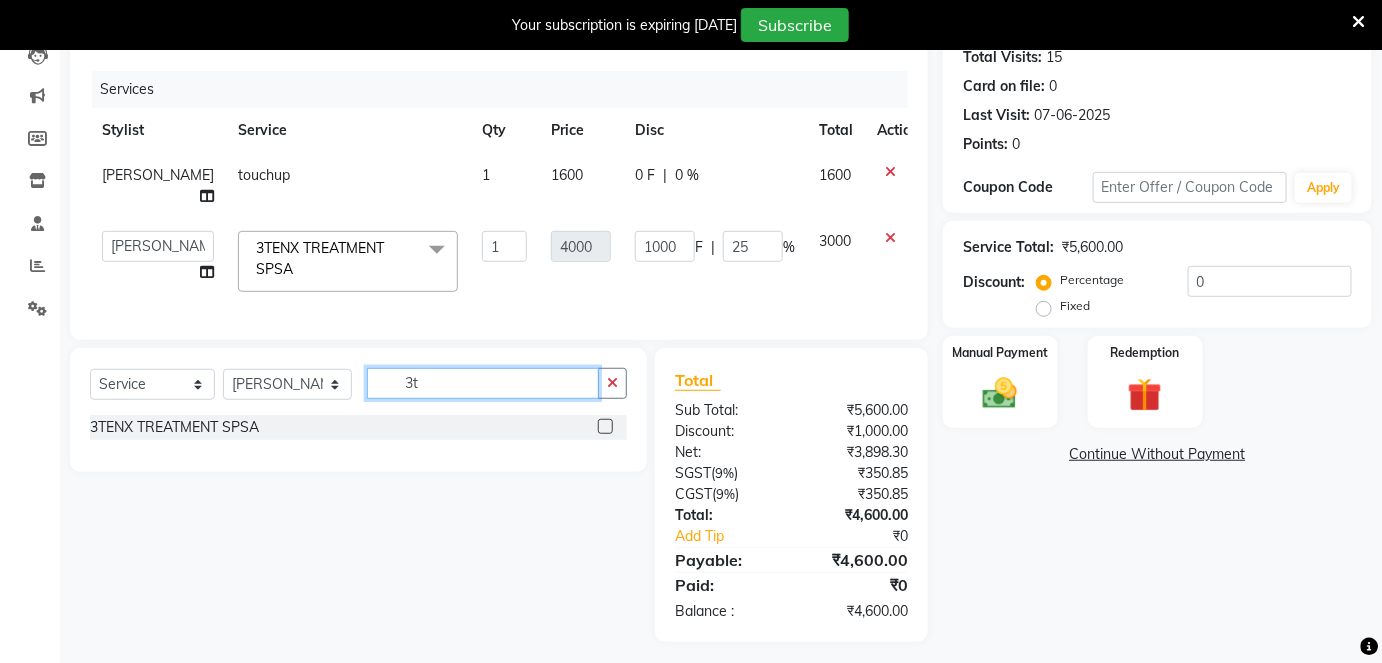 type on "3" 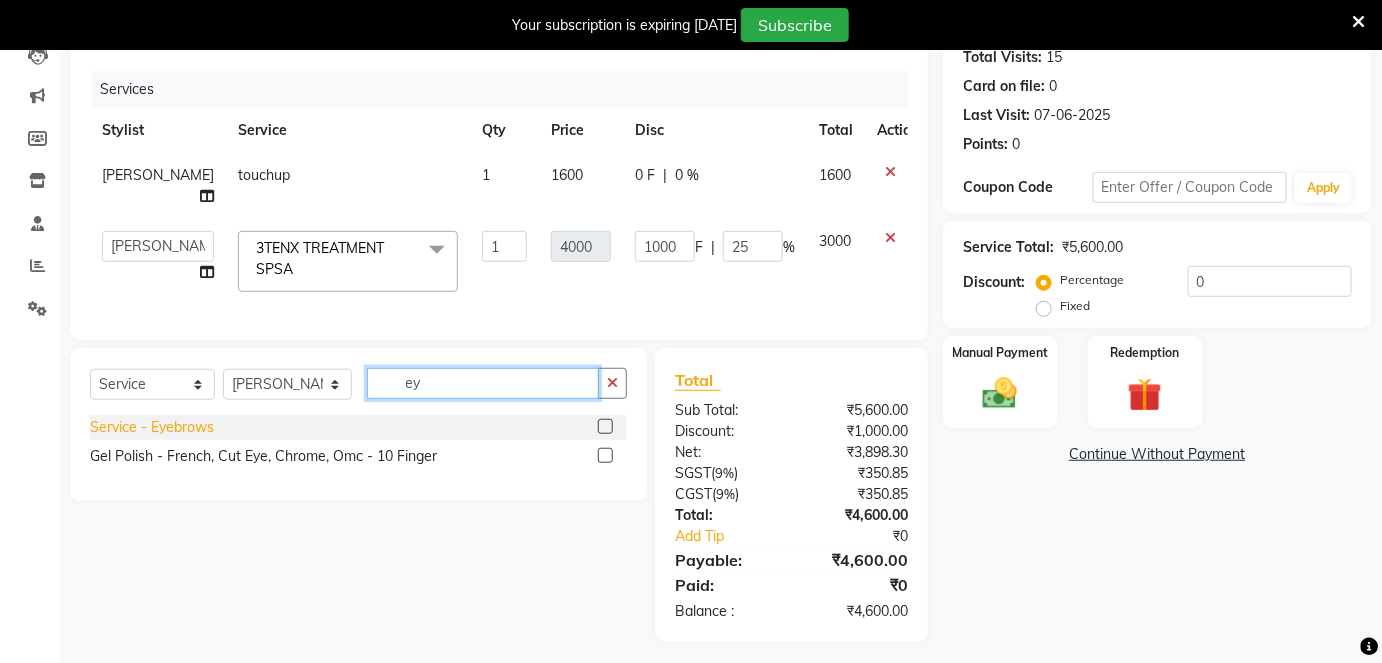 type on "ey" 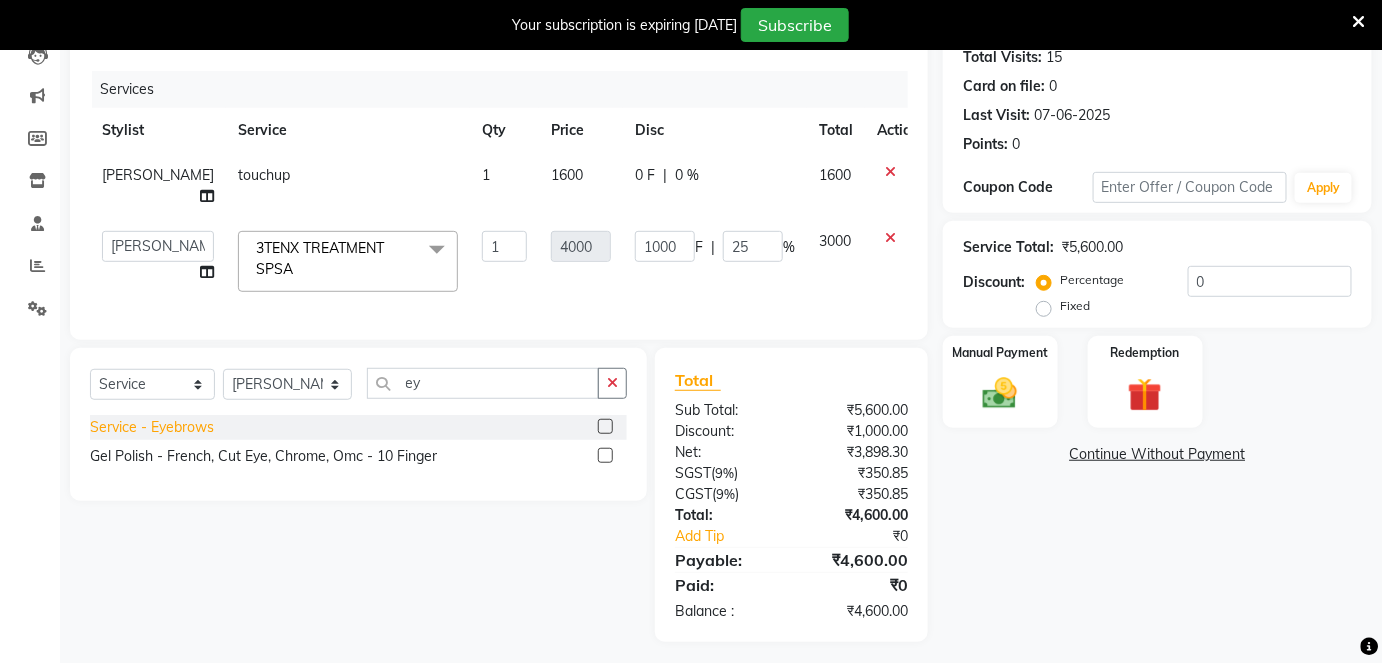 click on "Service - Eyebrows" 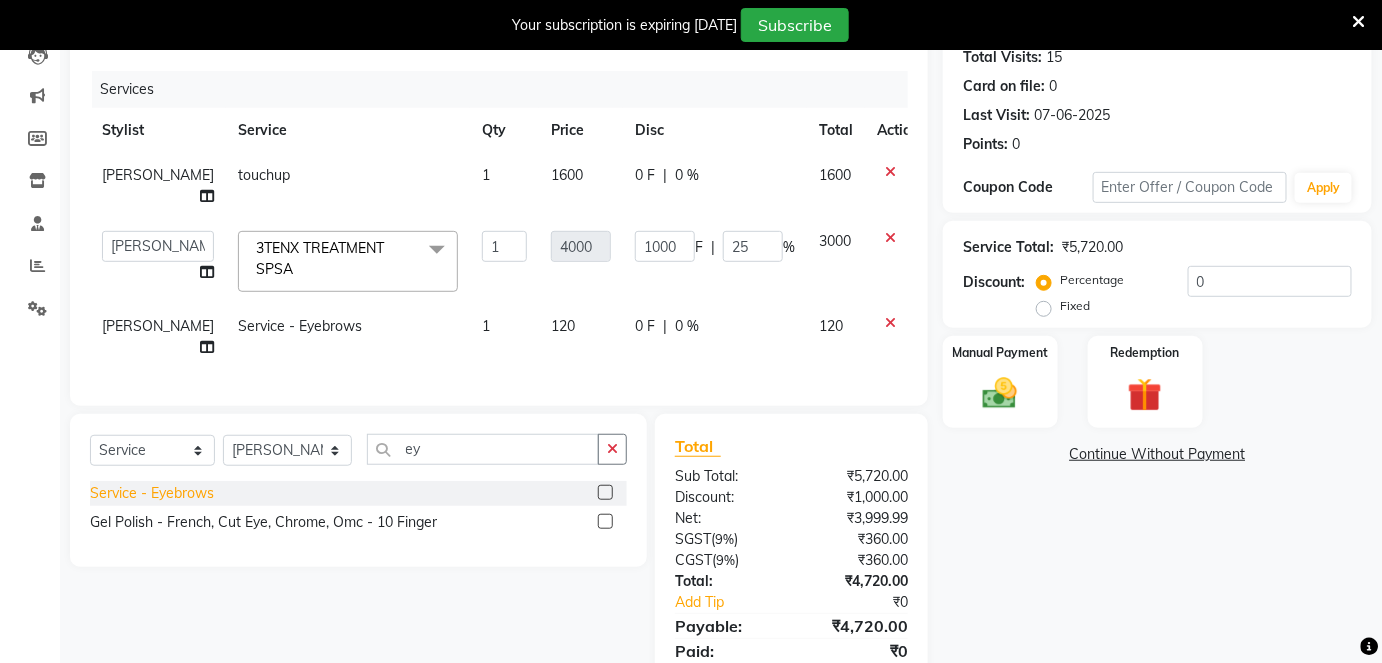 click on "Service - Eyebrows" 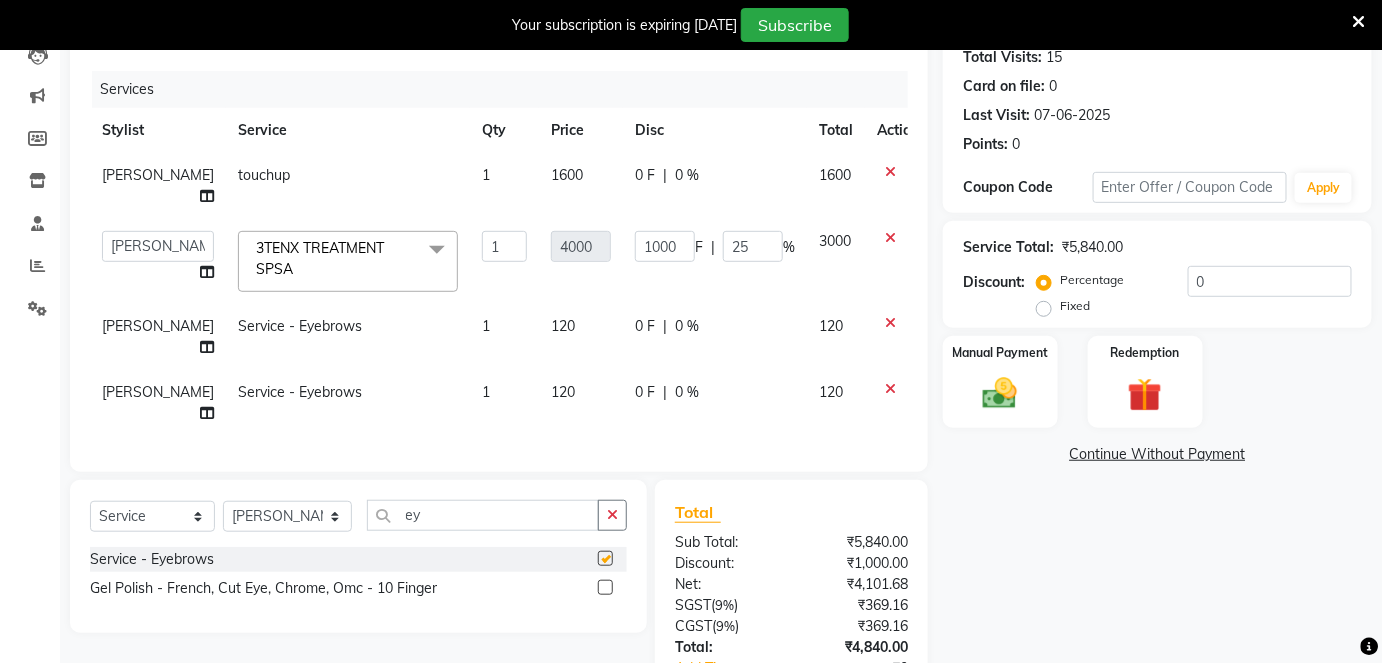 checkbox on "false" 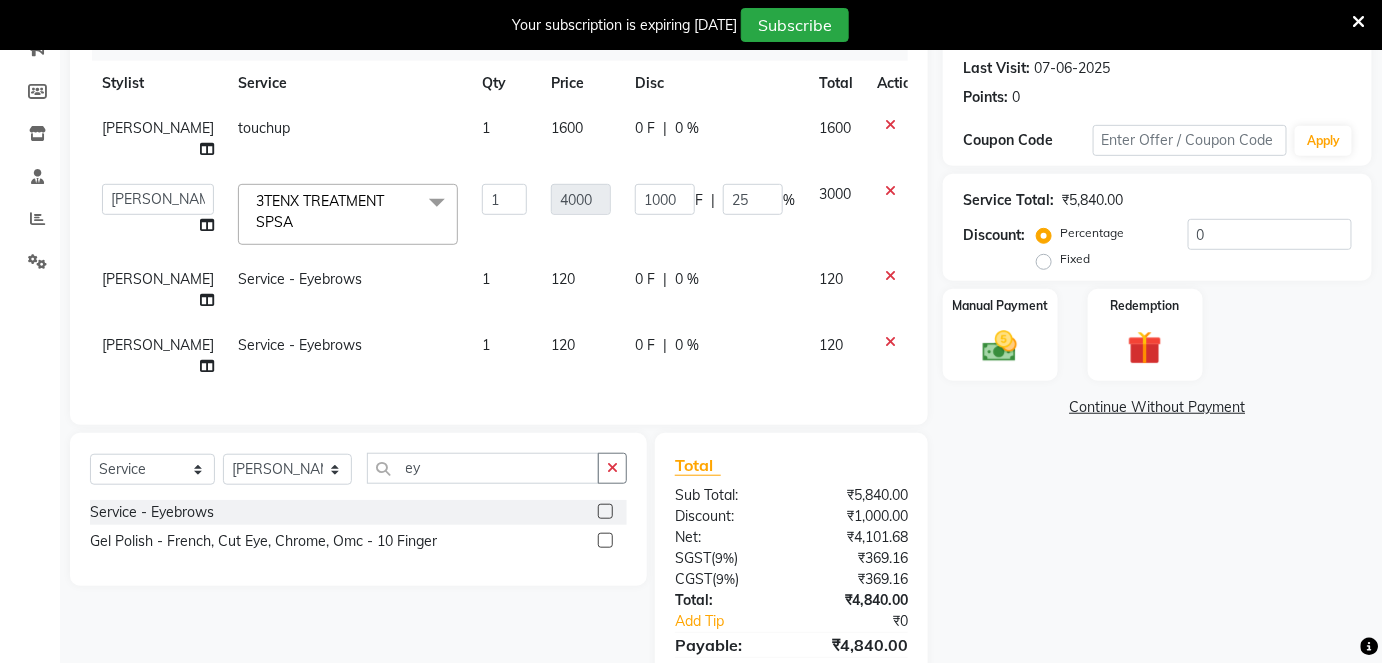 scroll, scrollTop: 315, scrollLeft: 0, axis: vertical 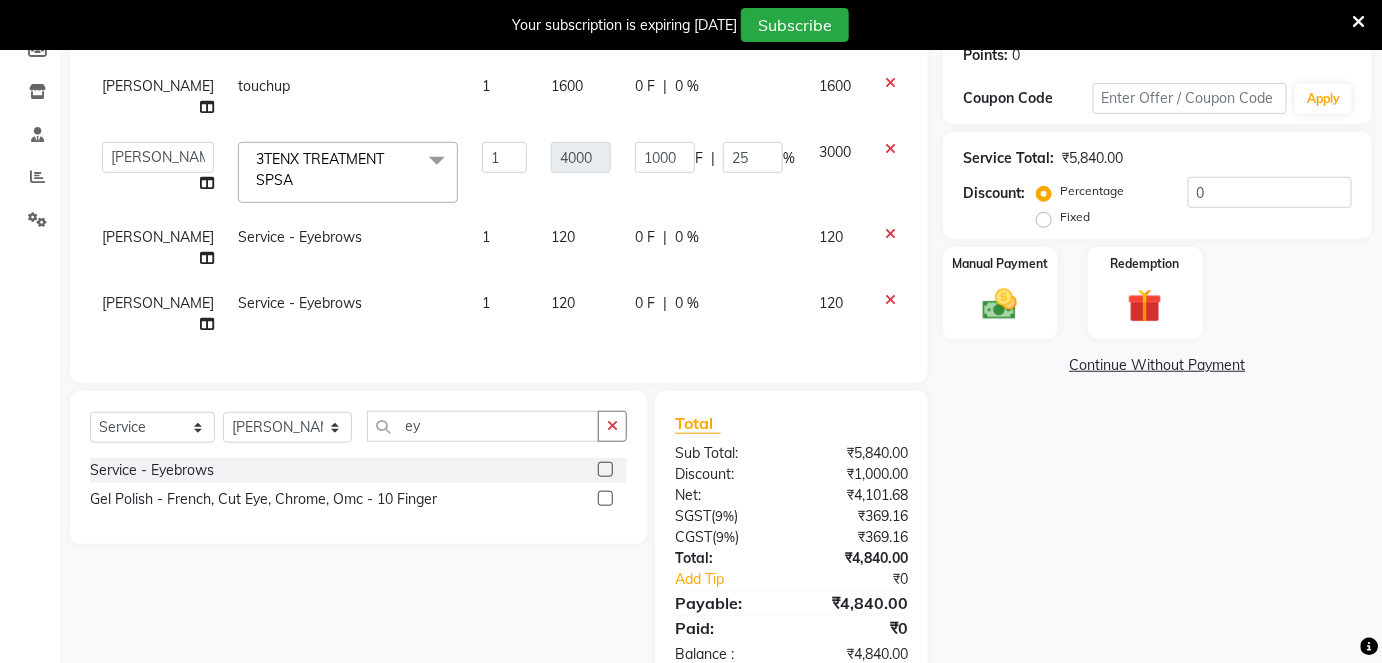 click on "120" 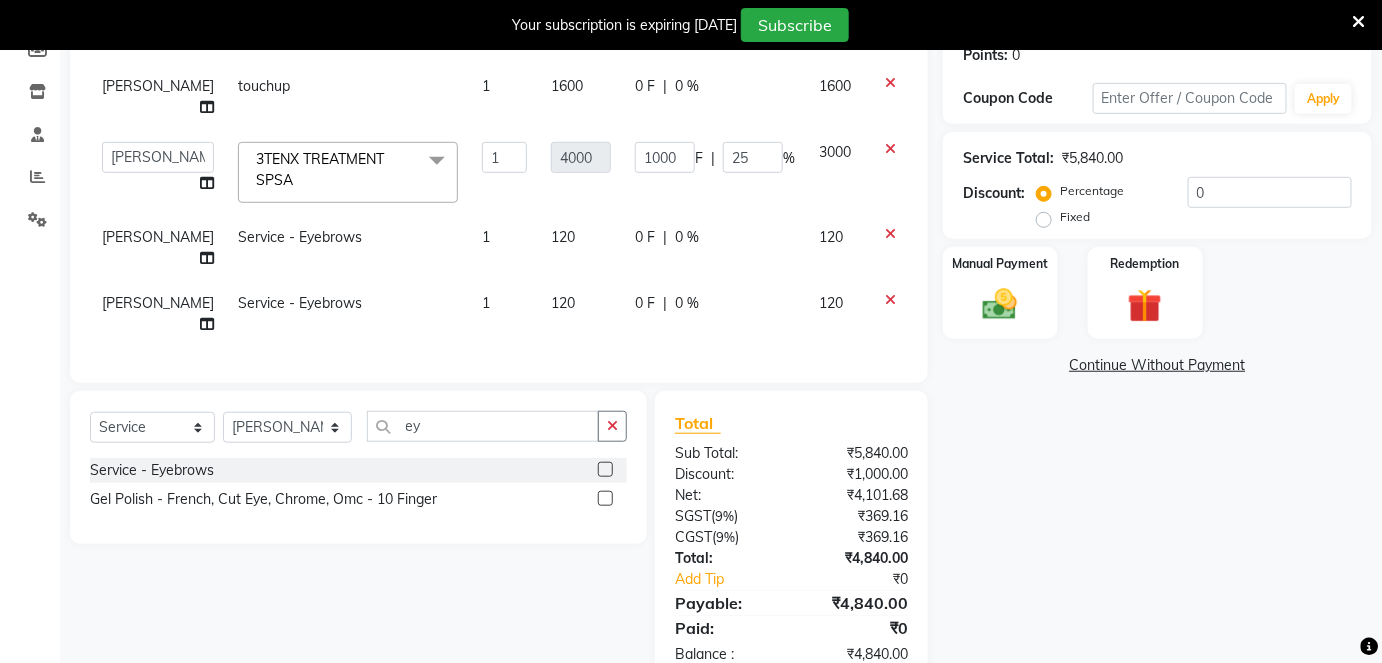select on "50293" 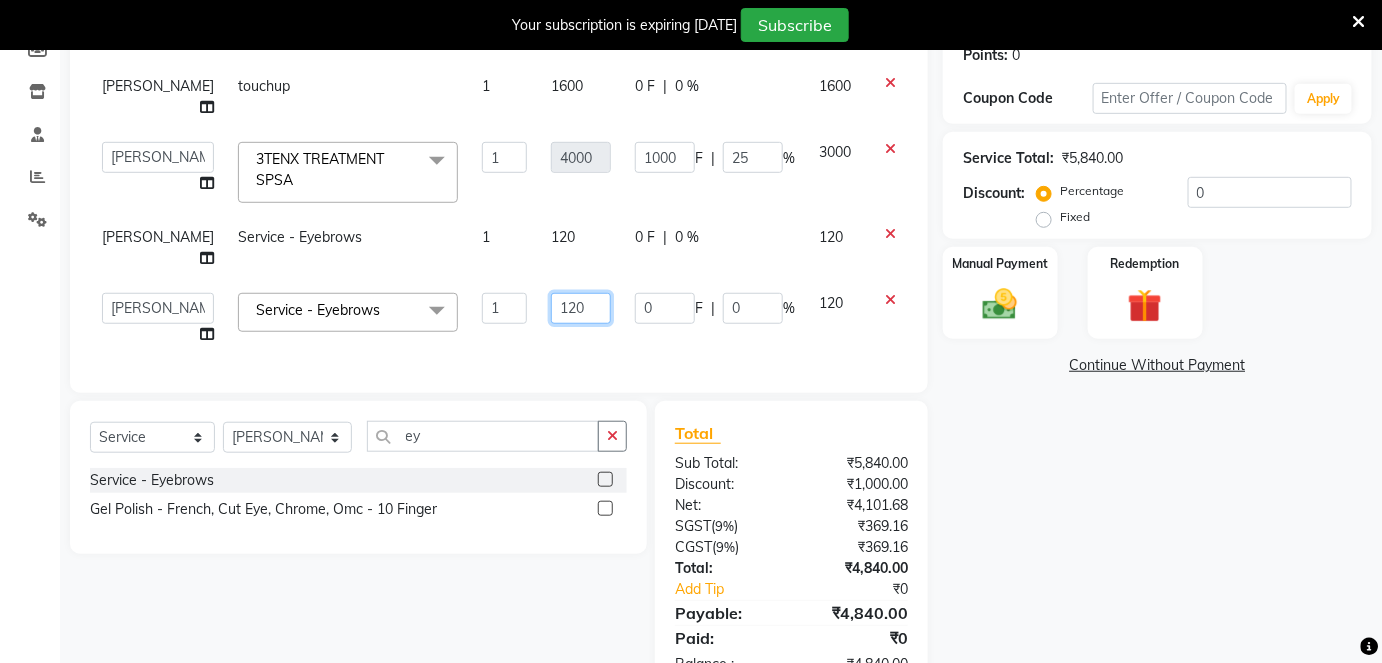 click on "120" 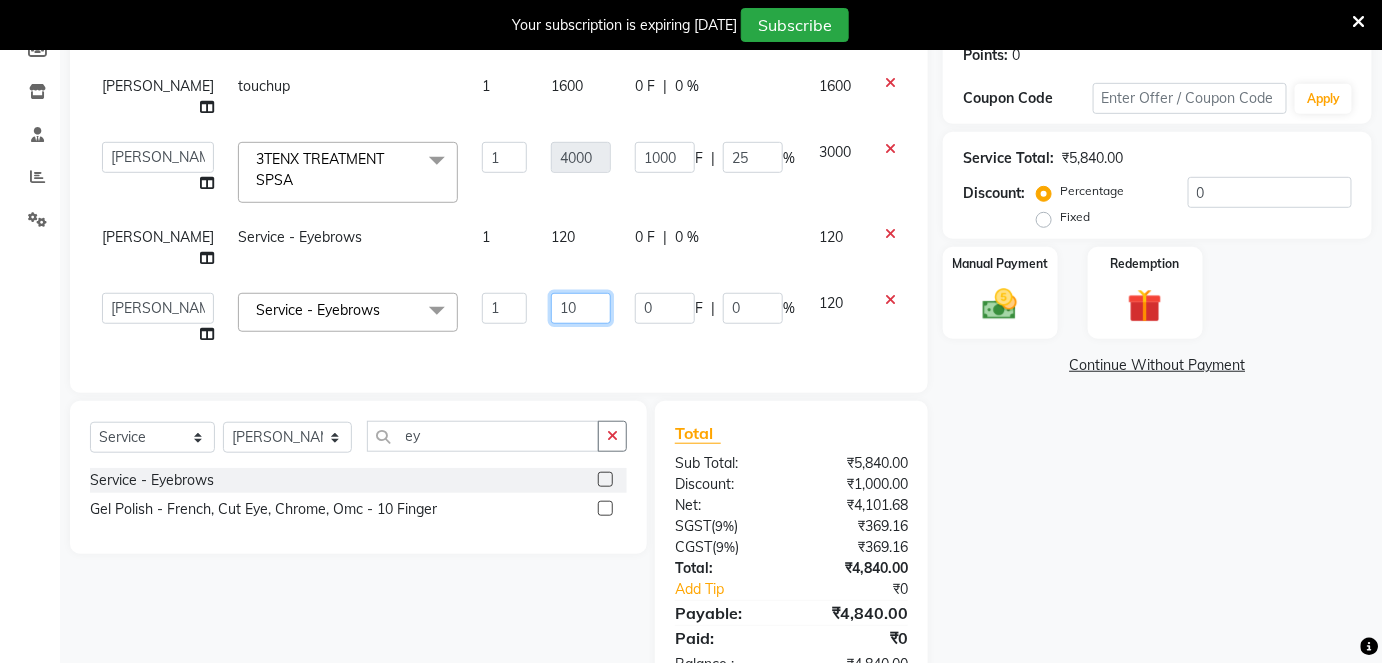 type on "100" 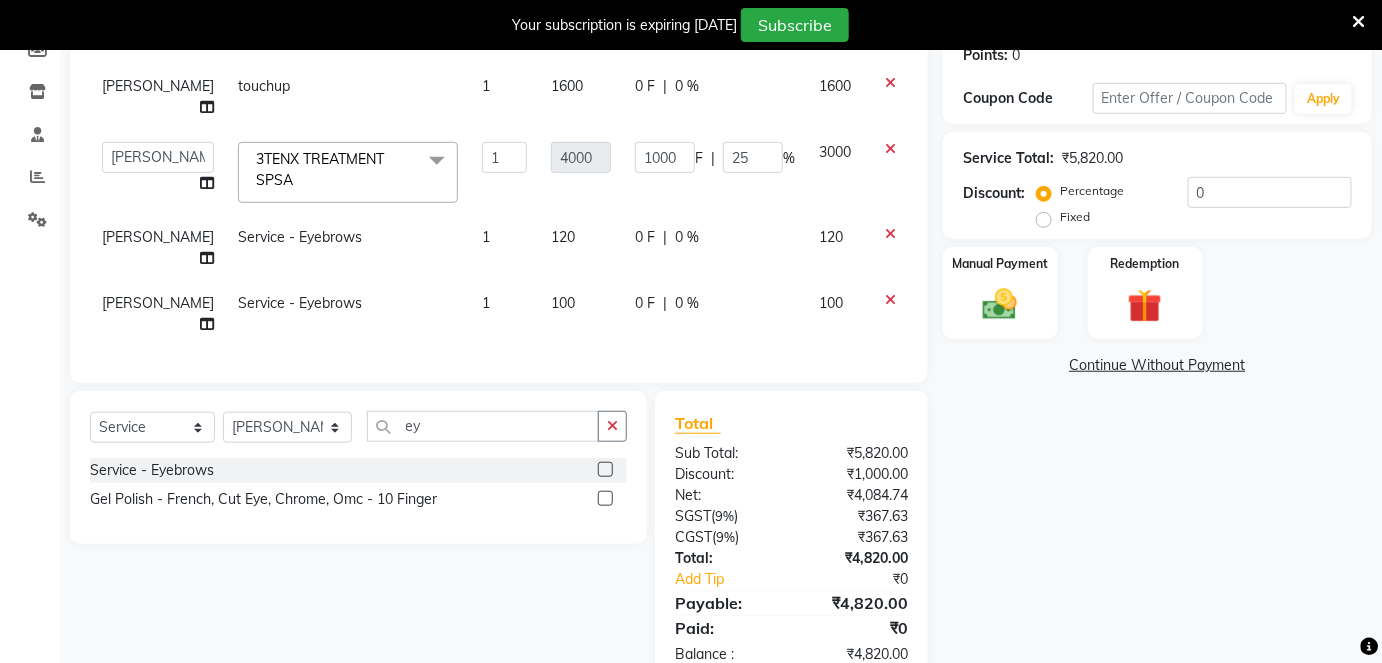 click on "Services Stylist Service Qty Price Disc Total Action [PERSON_NAME] touchup 1 1600 0 F | 0 % 1600  [PERSON_NAME] [PERSON_NAME]   [PERSON_NAME]  3TENX TREATMENT SPSA  x Massages  - HeadMassage- 30Min Massages  - HandMassage- 30Min Massages  - Feet Reflexology - 30 Min Massages  - HeadmassagewithWash- Anylength Kerastase experience [PERSON_NAME] Kerastase vip Scalp [PERSON_NAME] Kerastase fusi dose  Men's [PERSON_NAME] crown touchup upper lip wax threading face threading face bleach gel removle head shave up lip Olaflex facial hand wax half leg regular polish Mleculor Treatment [DEMOGRAPHIC_DATA] hair cut  with ([PERSON_NAME]) touchup 3TENX TREATMENT SPSA HairSPA- Loreal  - NeckLength AboveShoulder HairSPA- Loreal  - AboveShoulder HairSPA- Loreal  - Below Shoulder HairSPA- Loreal  - Waist Length Protein [MEDICAL_DATA] - Fringe Protein [MEDICAL_DATA] - AboveShoulder Protein [MEDICAL_DATA] - Below Shoulder Protein [MEDICAL_DATA] - Waist Length Protein [MEDICAL_DATA] - Below Waist Service - d Tan Service - face Detan Service - Foot Bleach Service - Hand Bleach Service - Facial Service - Cleanup 1 F" 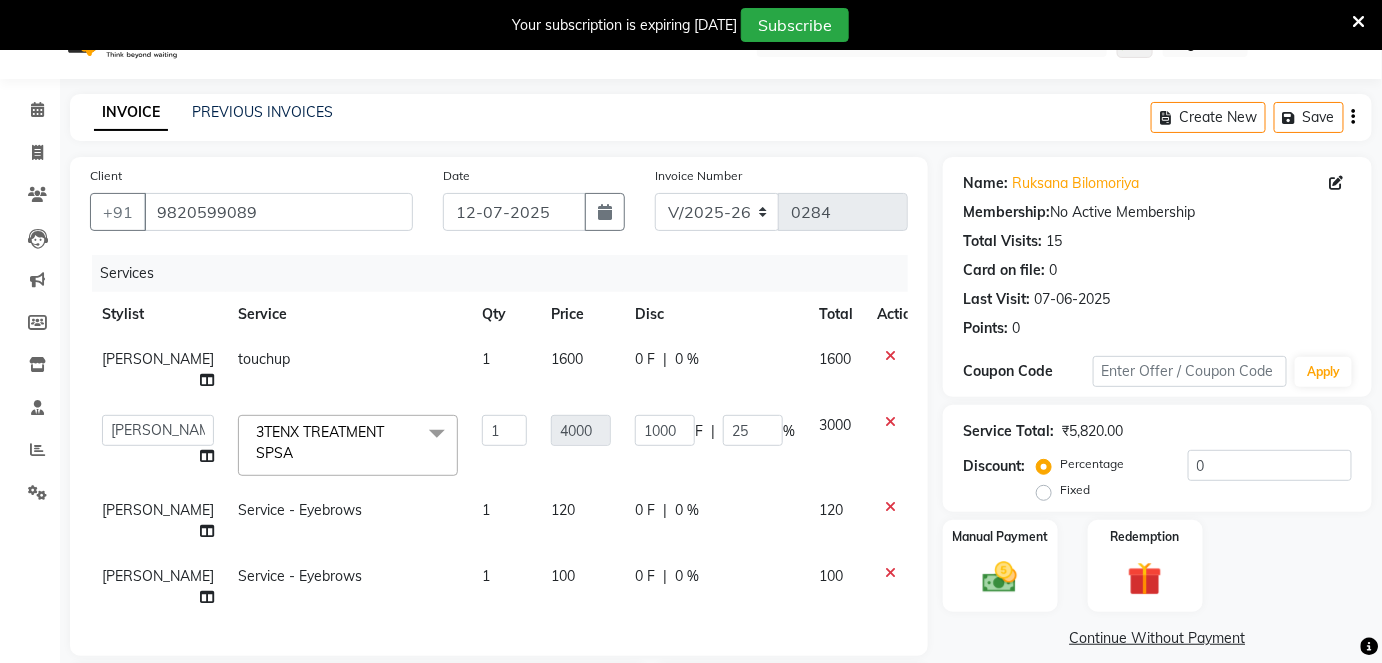 scroll, scrollTop: 133, scrollLeft: 0, axis: vertical 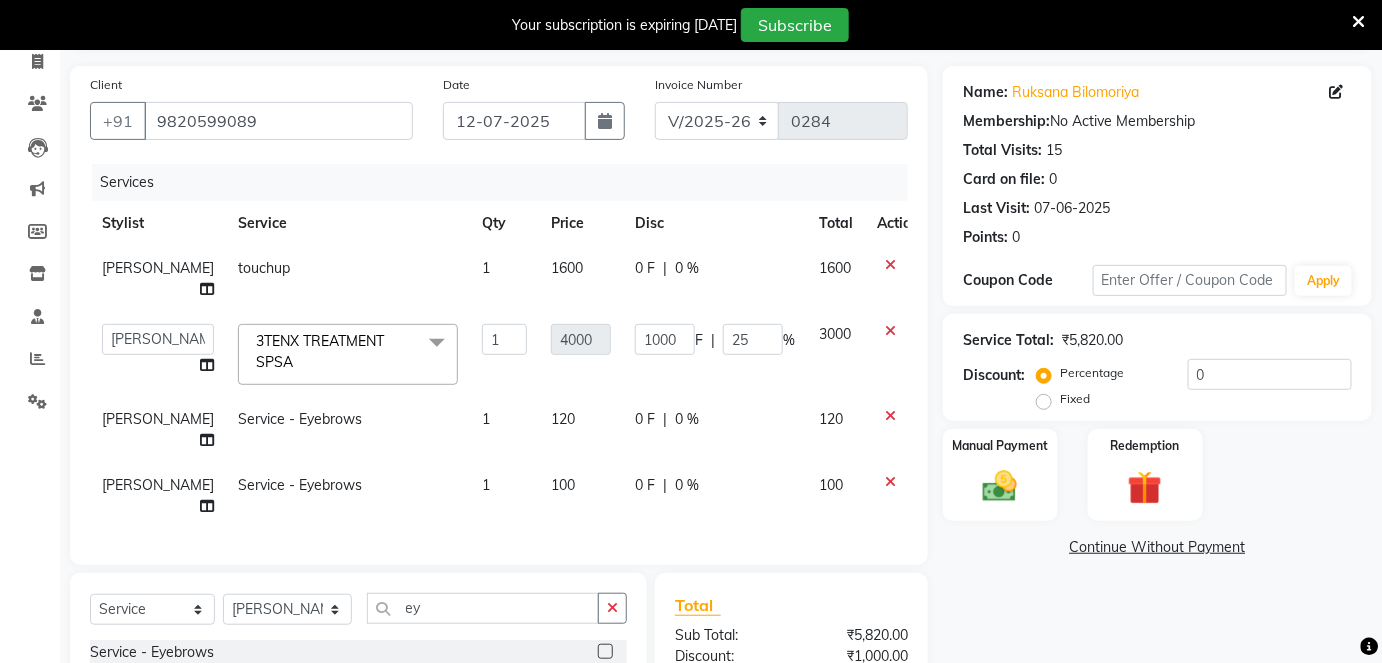 click 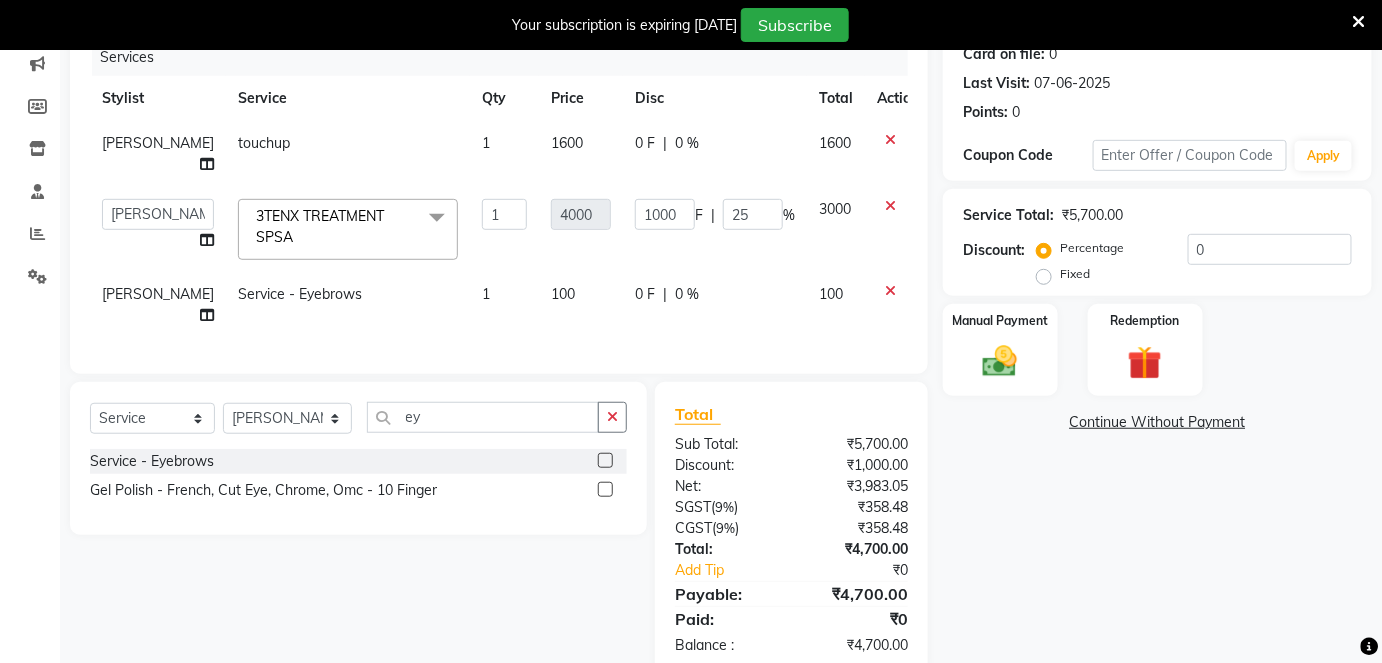 scroll, scrollTop: 270, scrollLeft: 0, axis: vertical 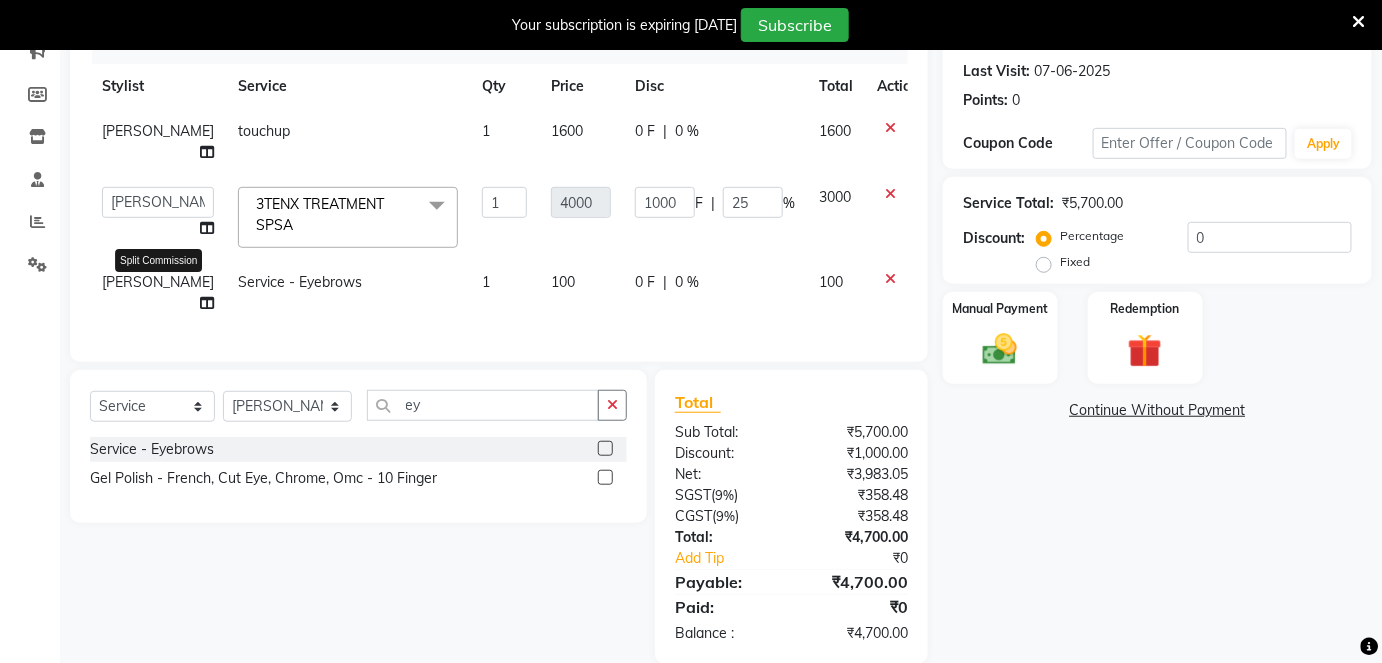 click 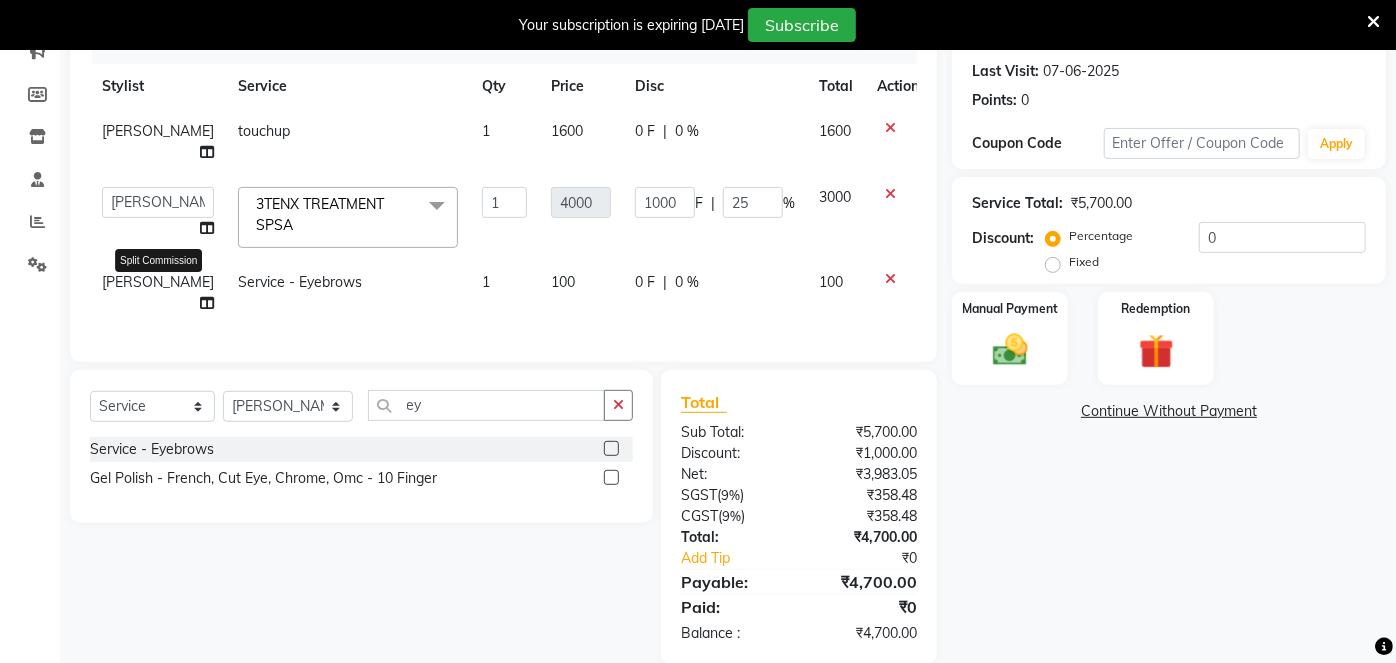 select on "50293" 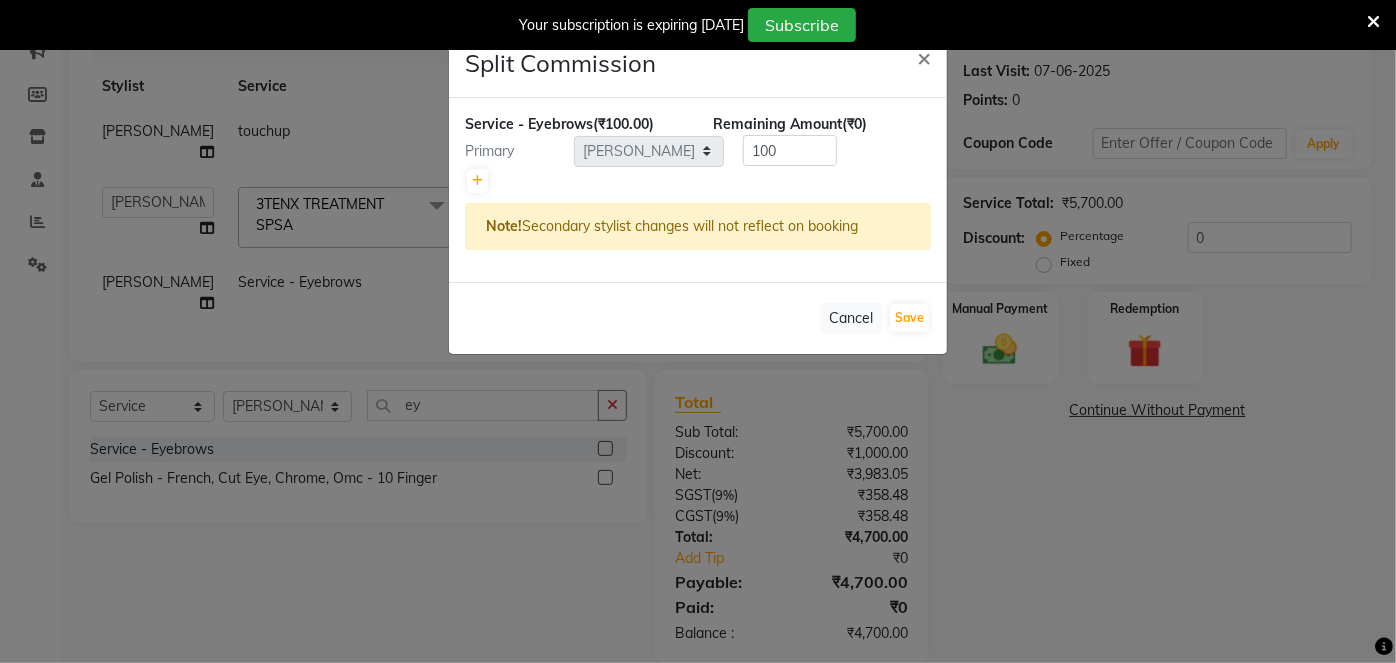 click on "Split Commission × Service - Eyebrows  (₹100.00) Remaining Amount  (₹0) Primary Select  [PERSON_NAME] [PERSON_NAME]   [PERSON_NAME]  100 Note!  Secondary stylist changes will not reflect on booking   Cancel   Save" 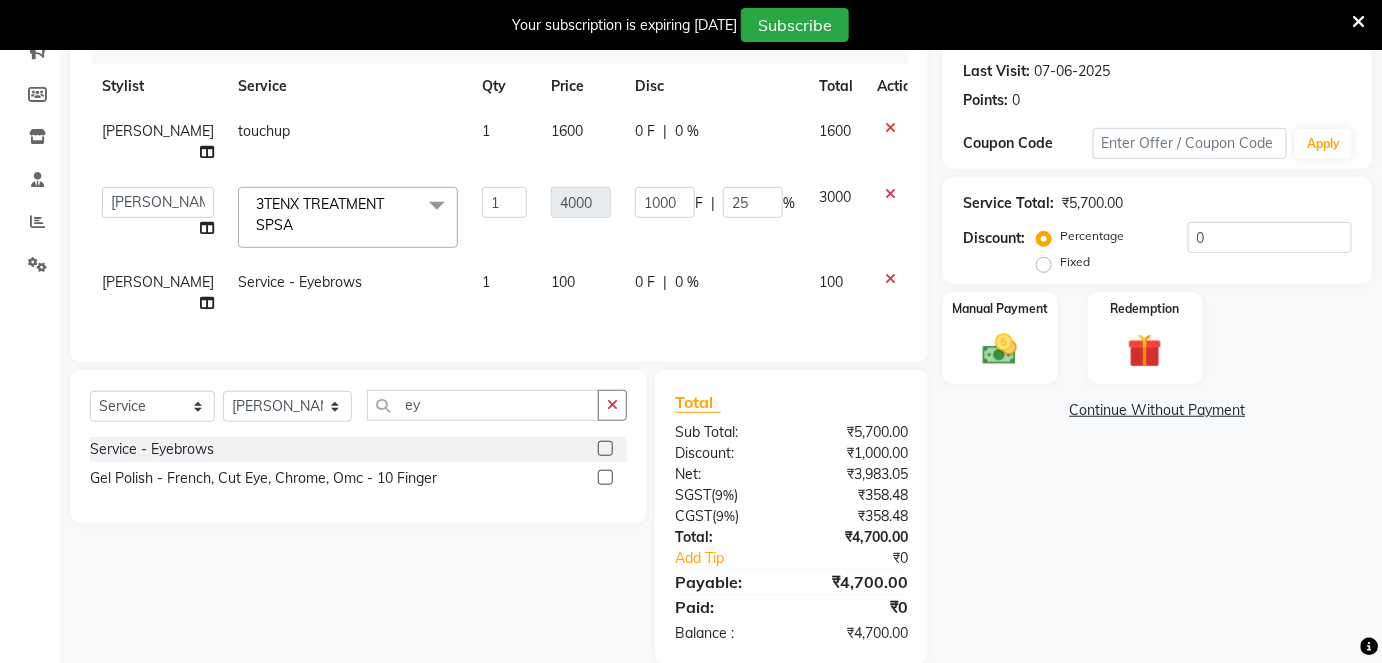 click on "[PERSON_NAME]" 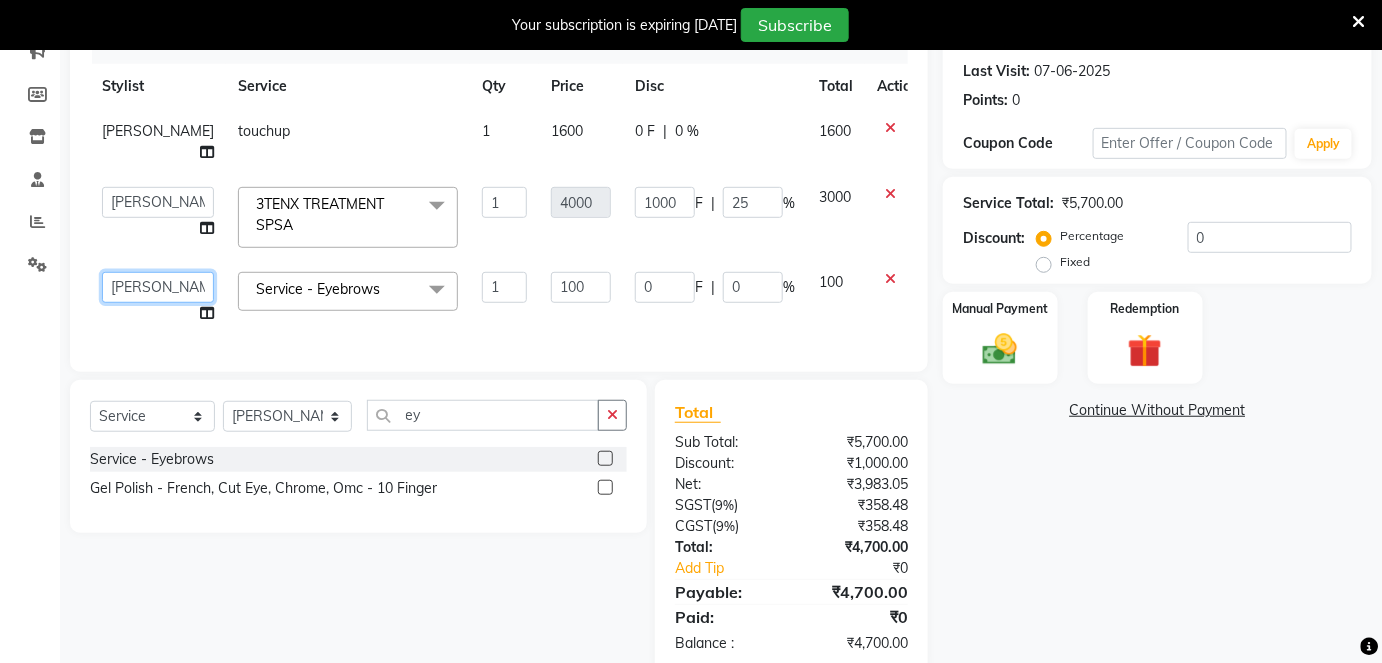 click on "[PERSON_NAME] [PERSON_NAME]   [PERSON_NAME]" 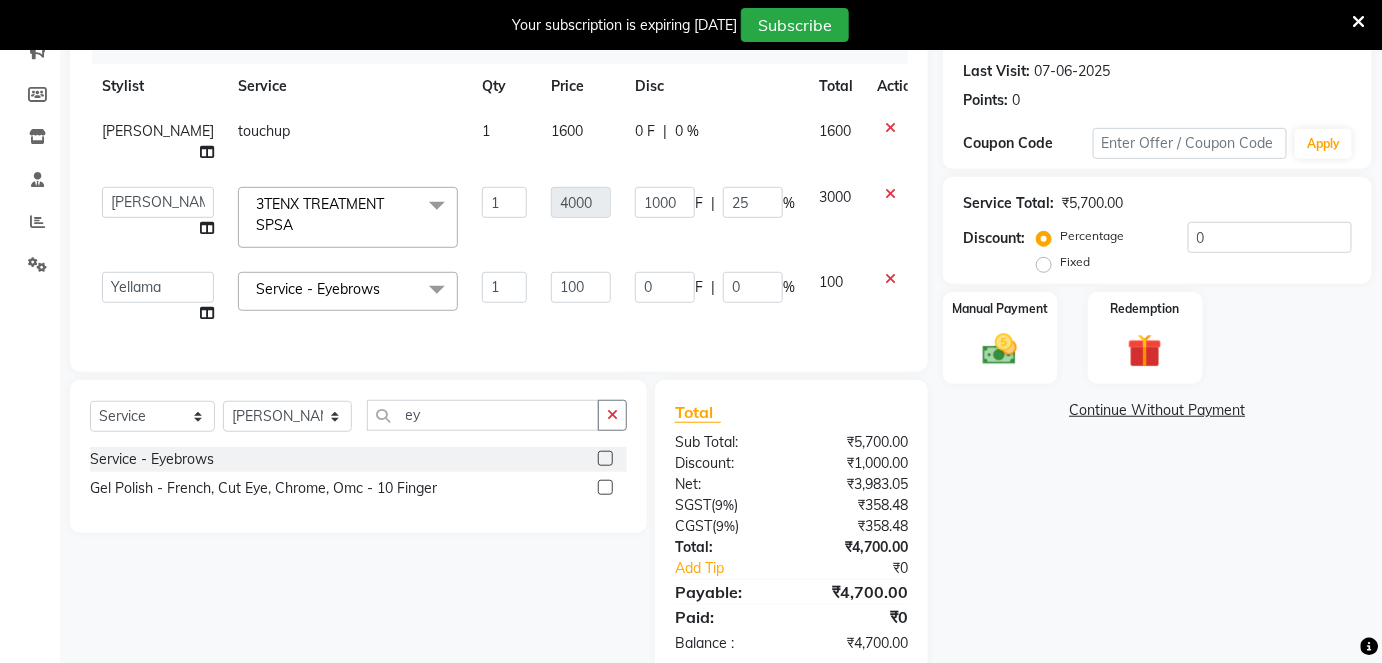 select on "50296" 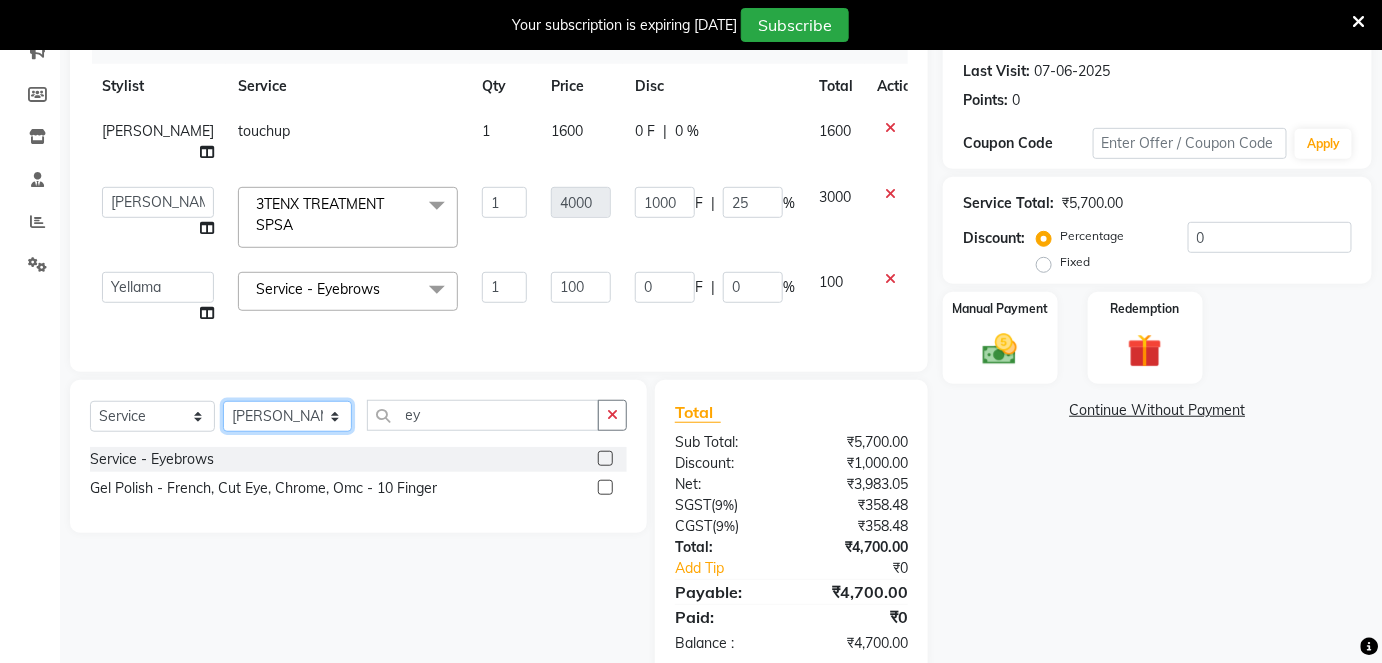 click on "Select Stylist [PERSON_NAME] [PERSON_NAME] [PERSON_NAME]" 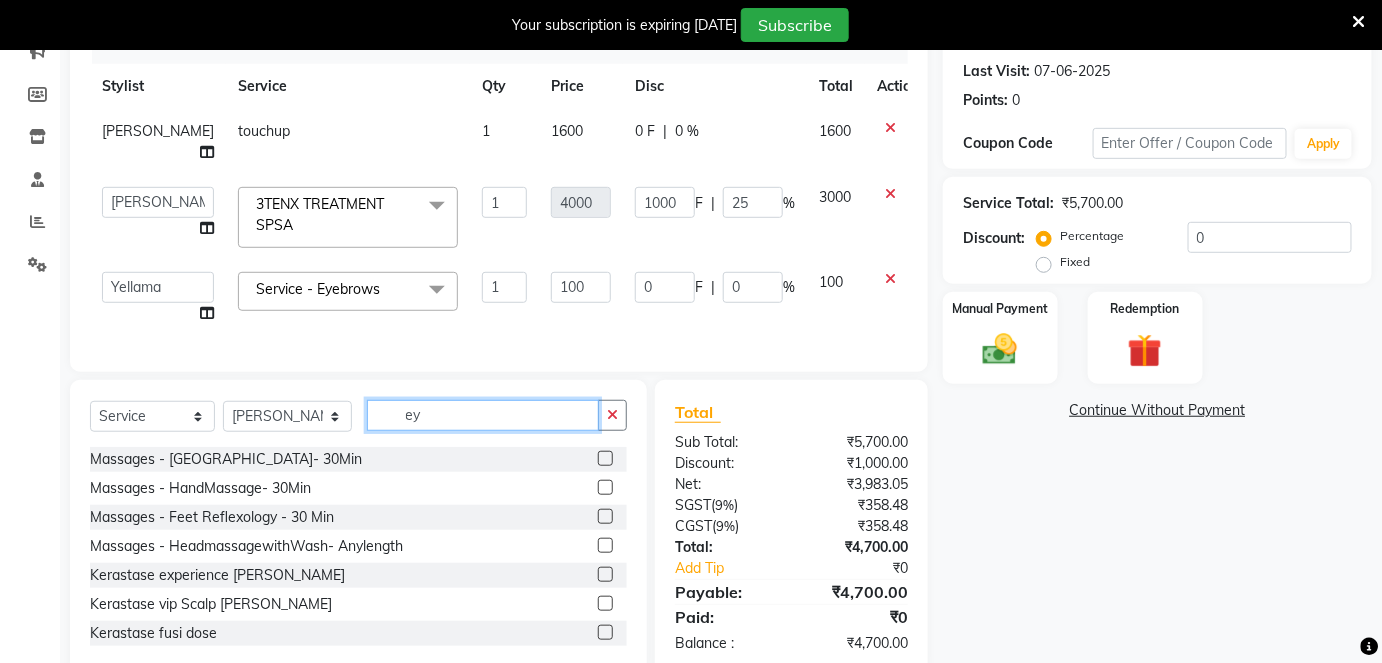 click on "ey" 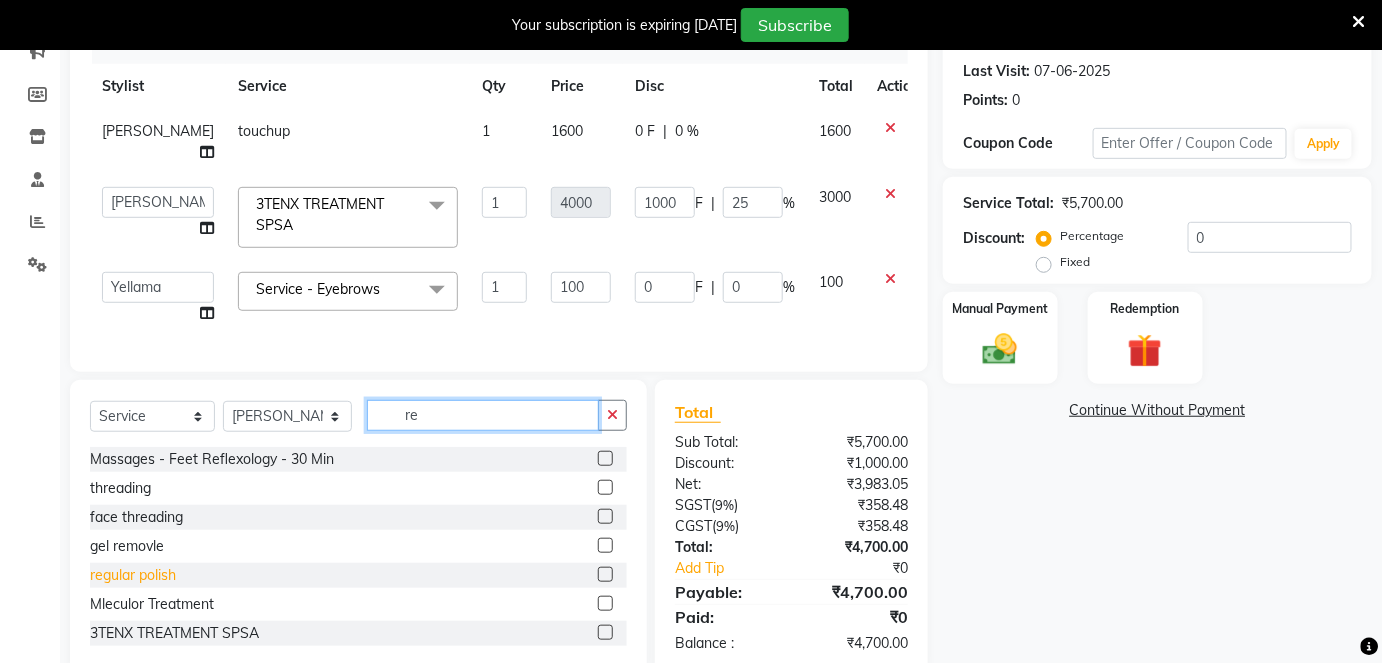 type on "re" 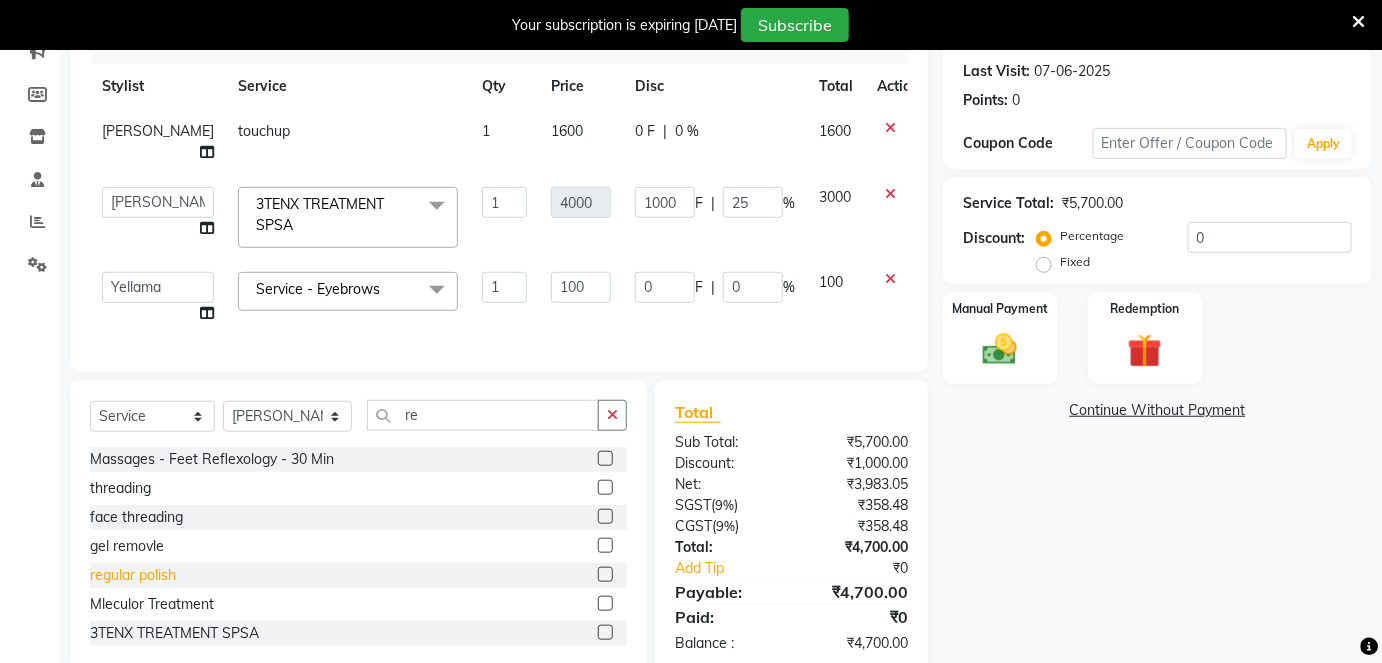click on "regular polish" 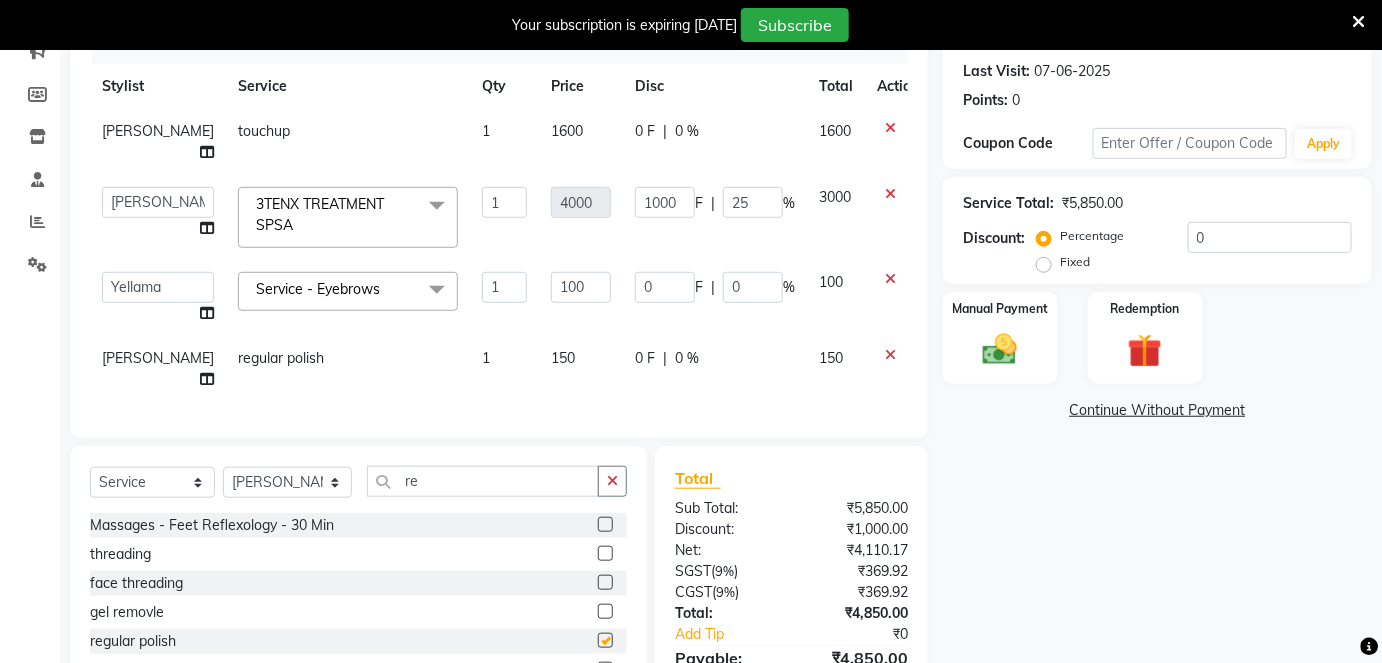checkbox on "false" 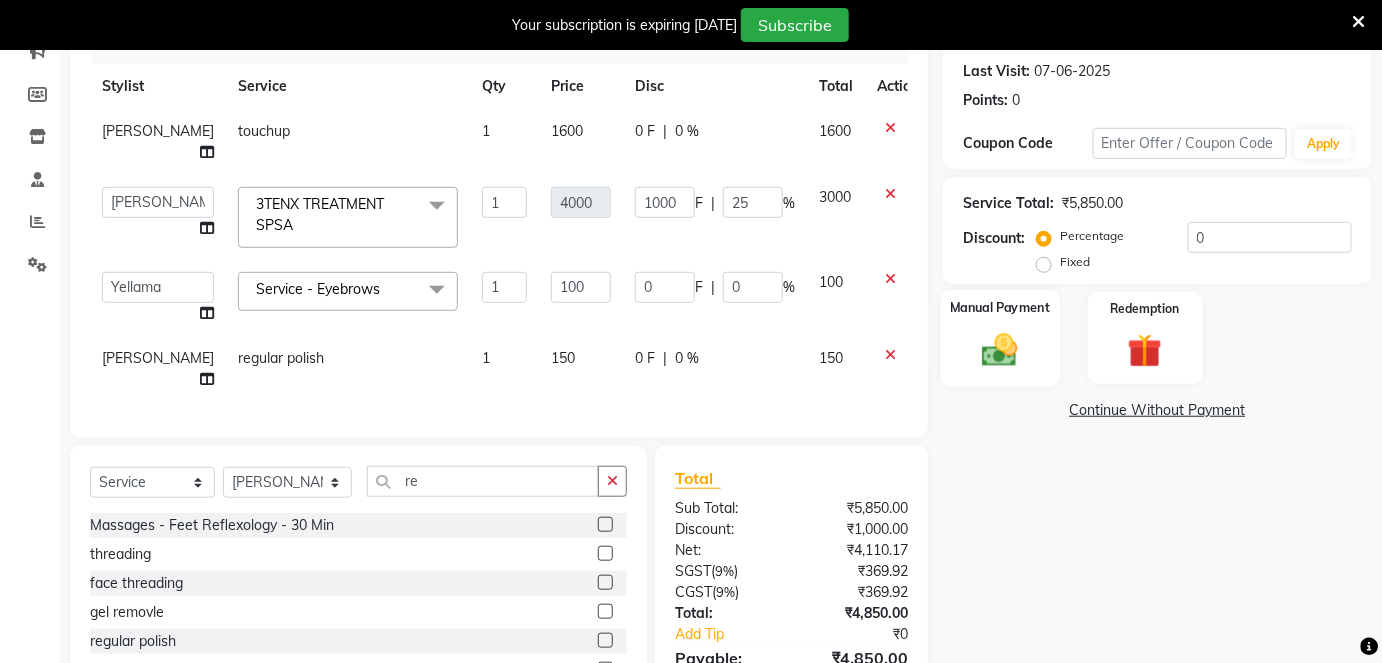 click on "Manual Payment" 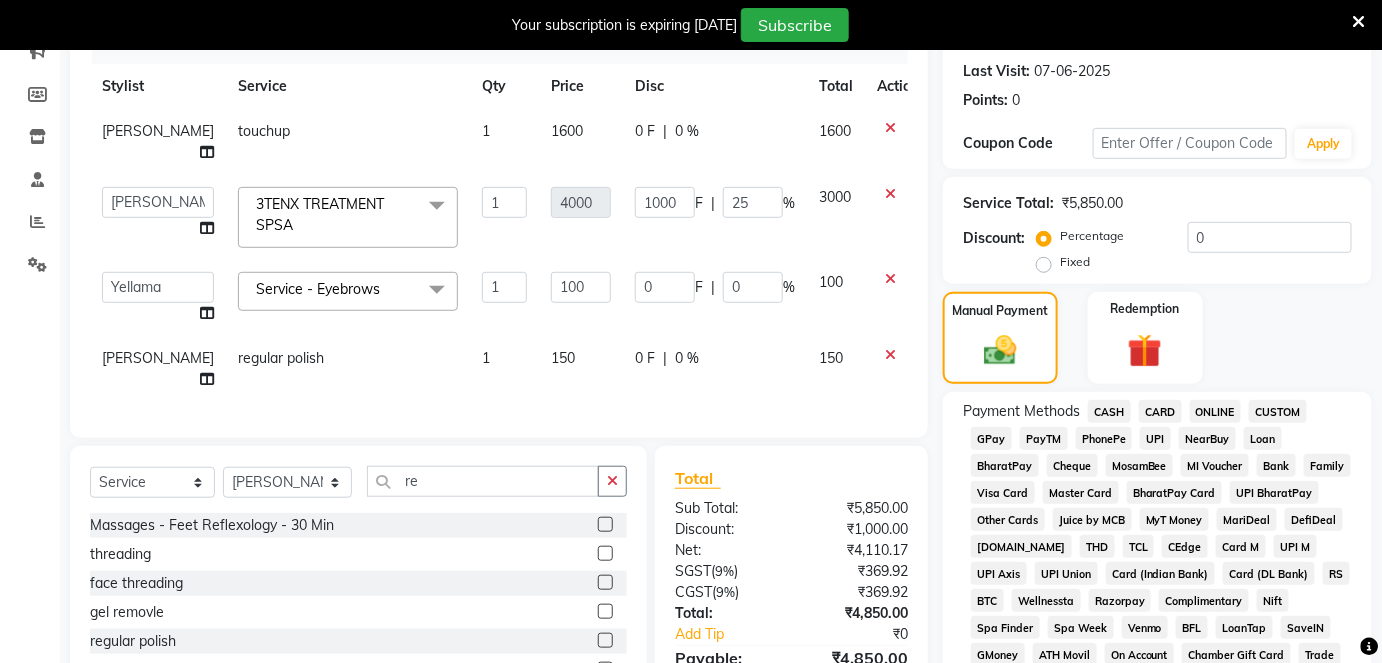 click on "CASH" 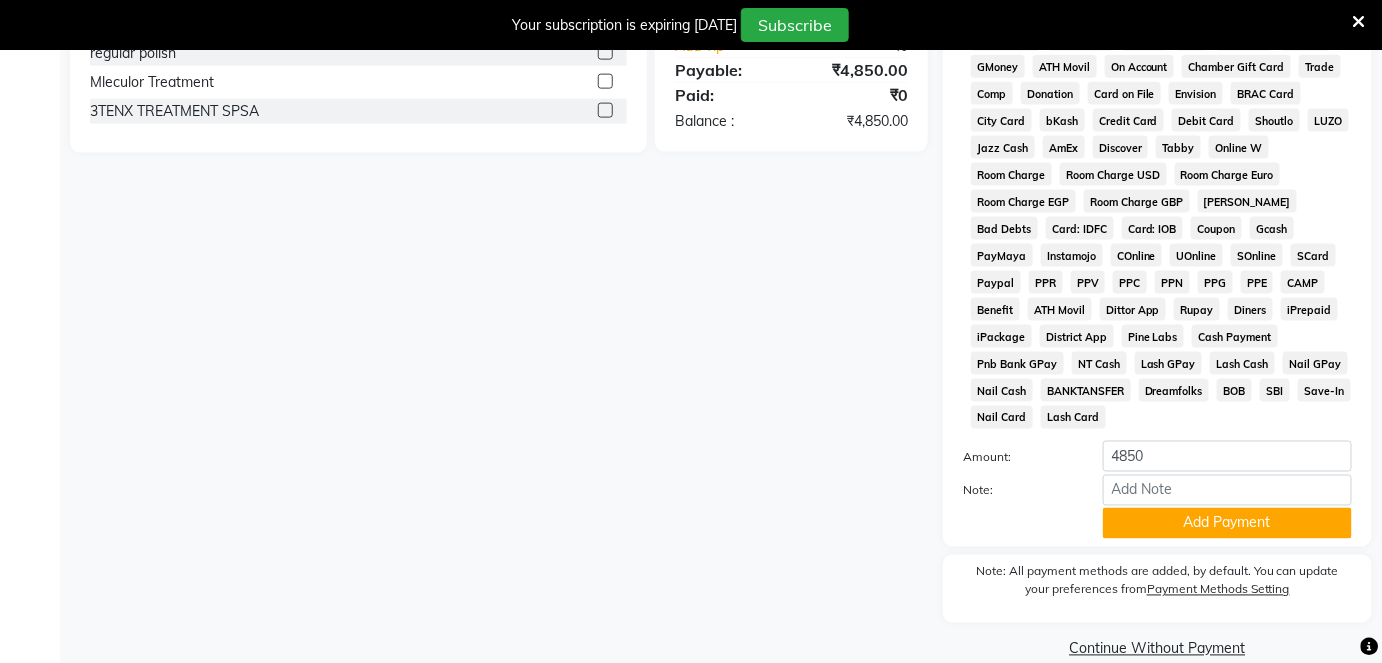 scroll, scrollTop: 864, scrollLeft: 0, axis: vertical 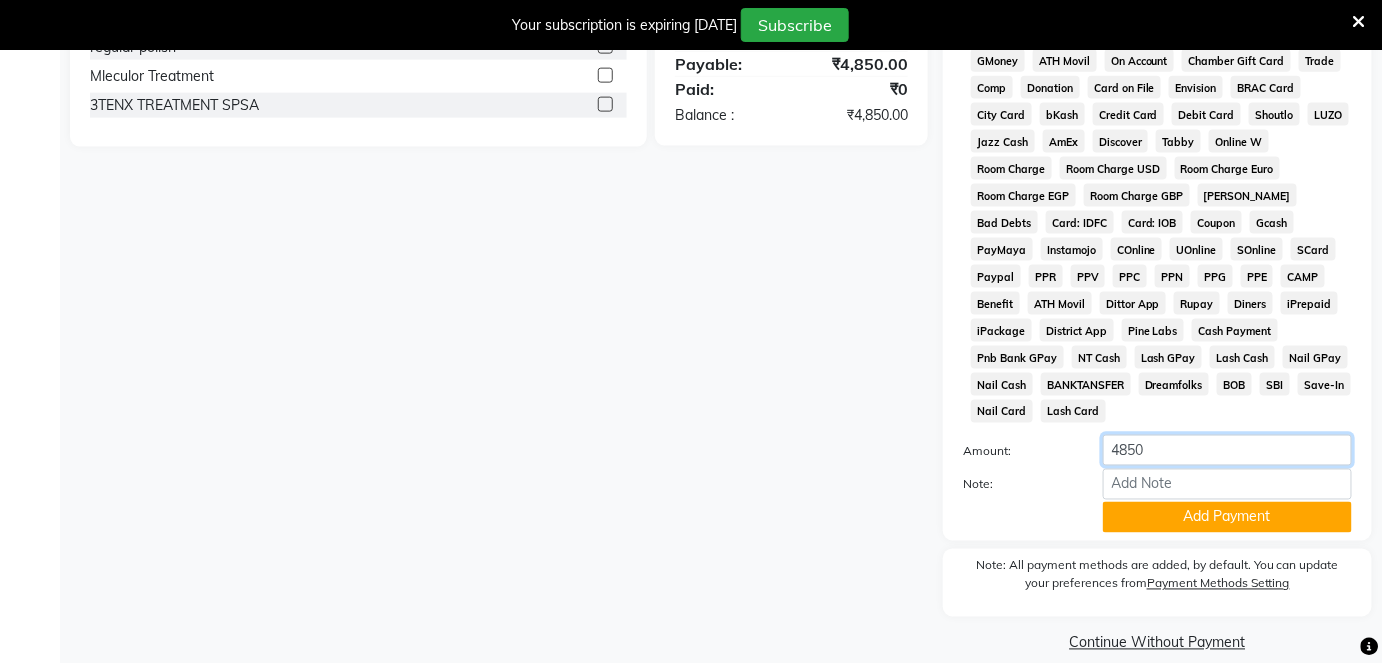 click on "4850" 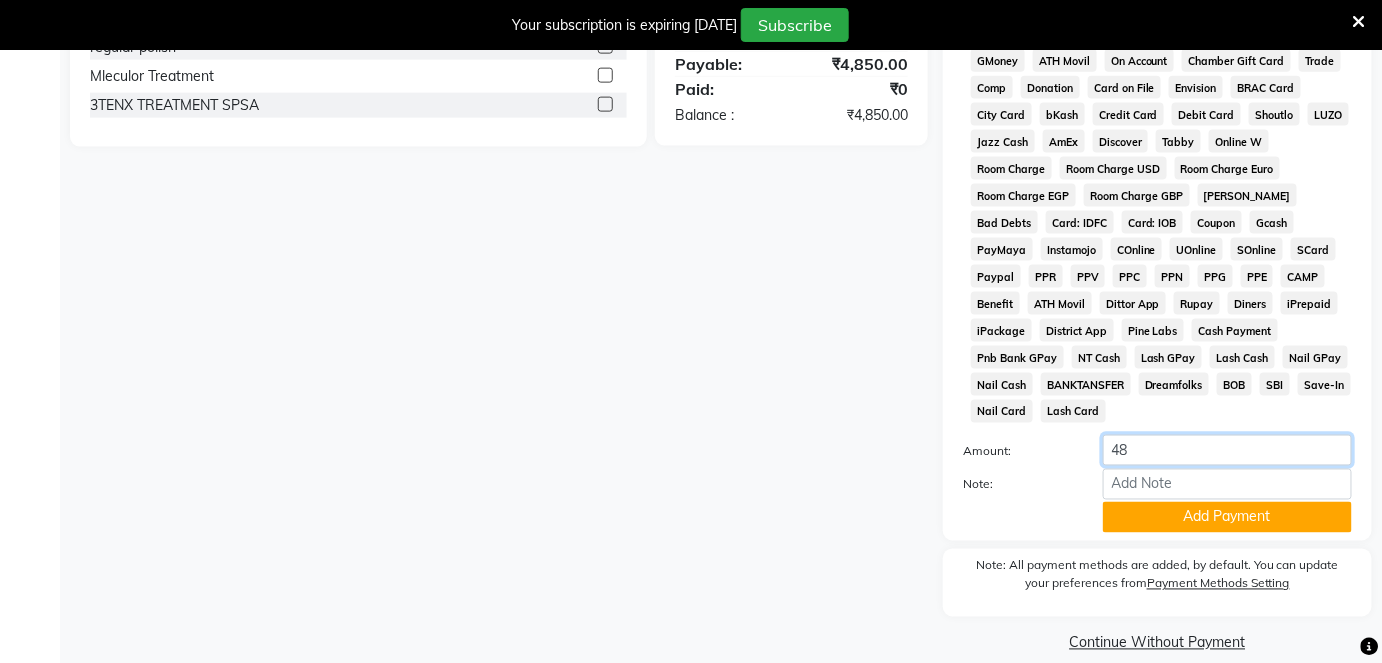 type on "4" 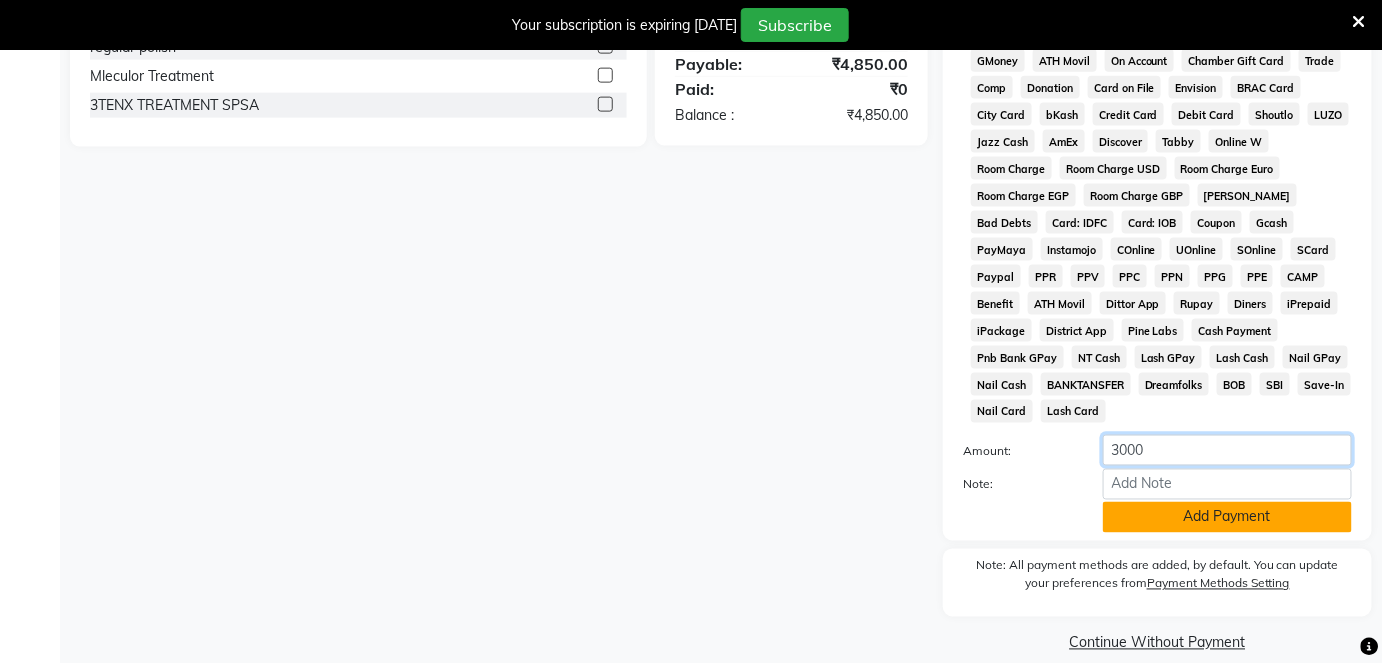 type on "3000" 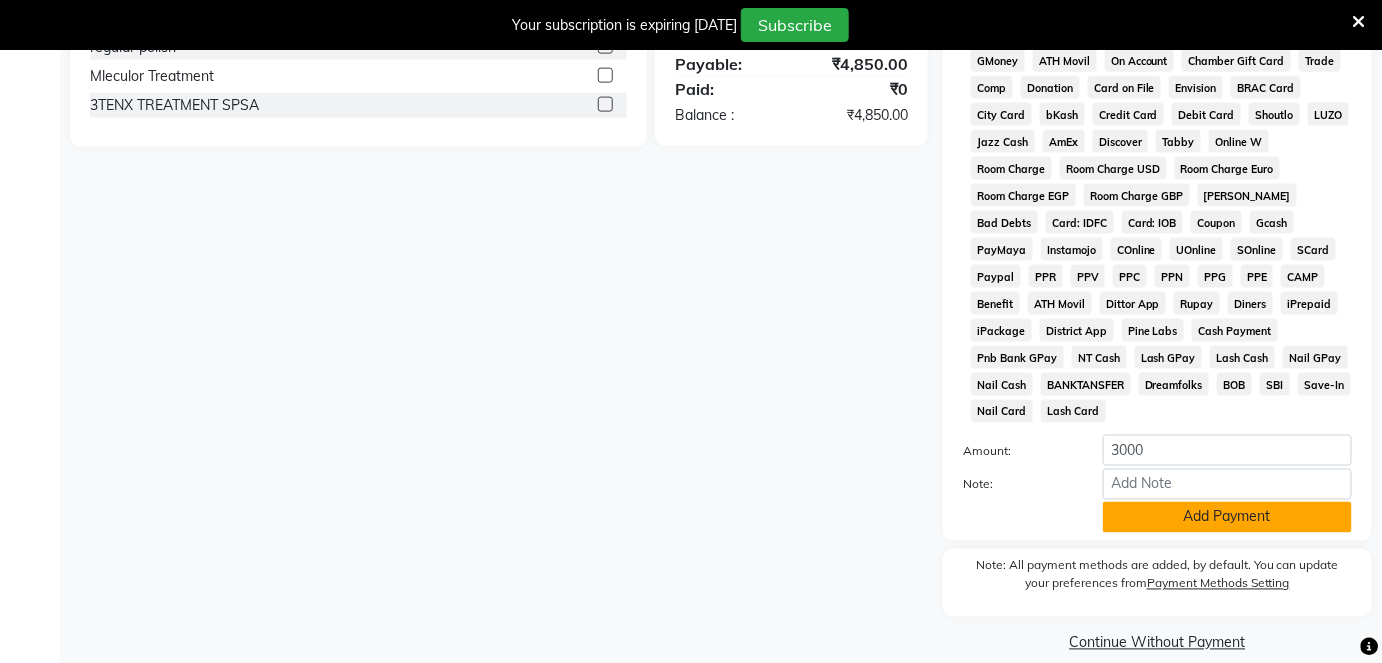 click on "Add Payment" 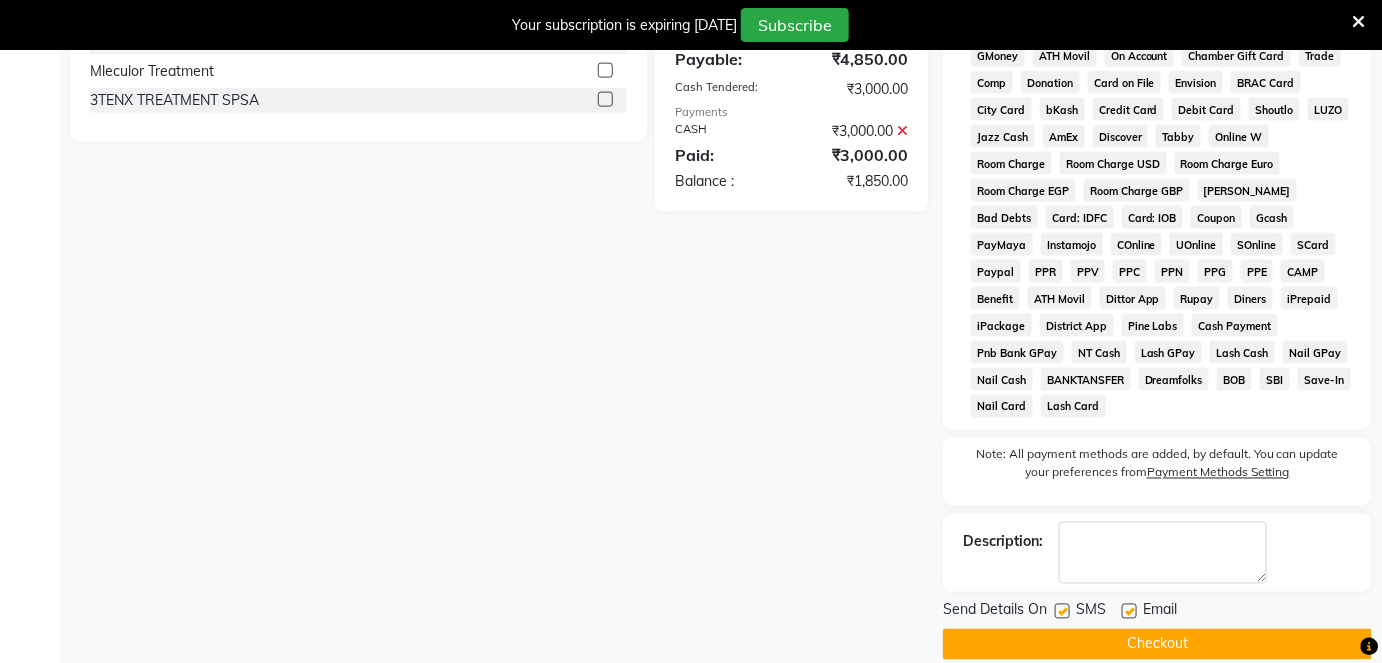 scroll, scrollTop: 870, scrollLeft: 0, axis: vertical 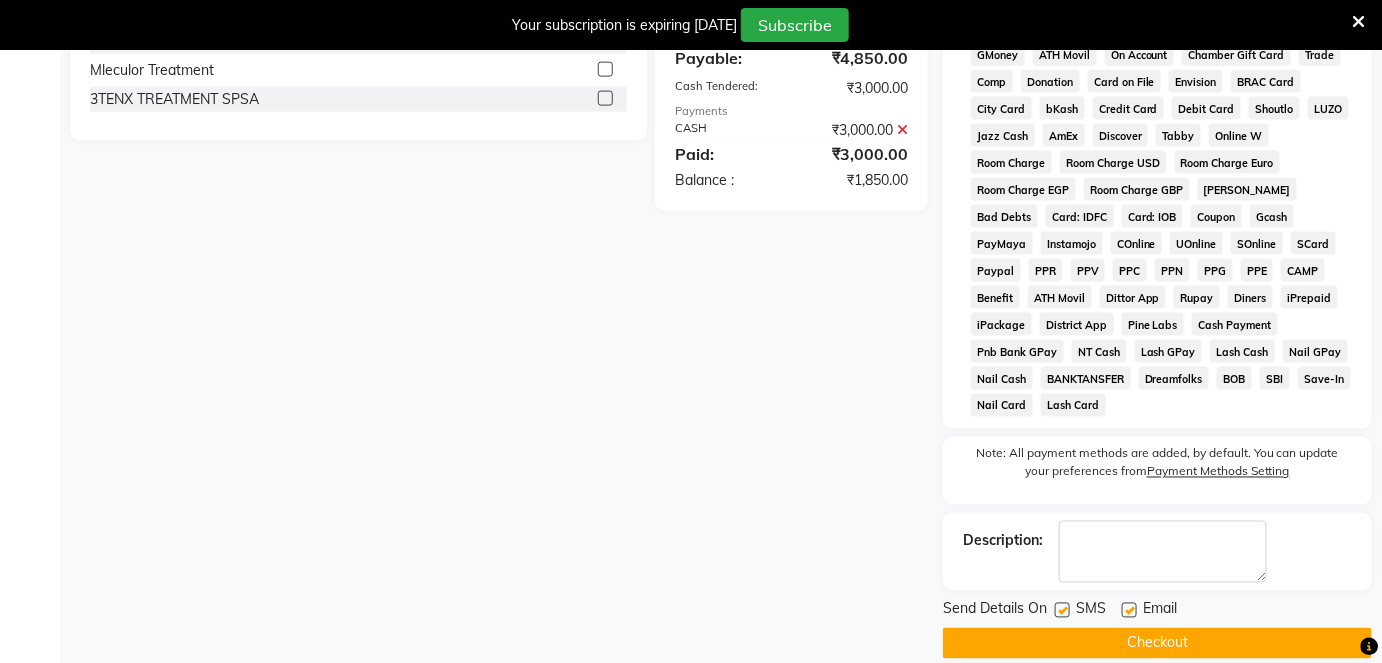 click 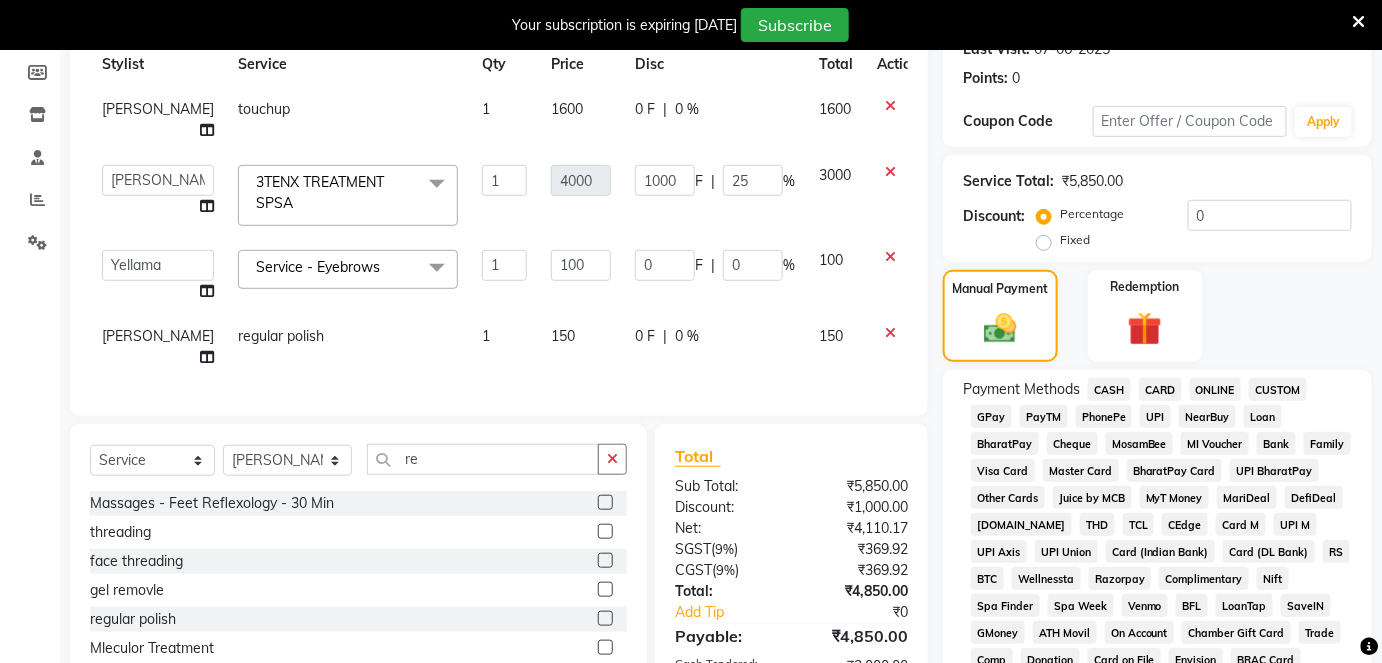 scroll, scrollTop: 143, scrollLeft: 0, axis: vertical 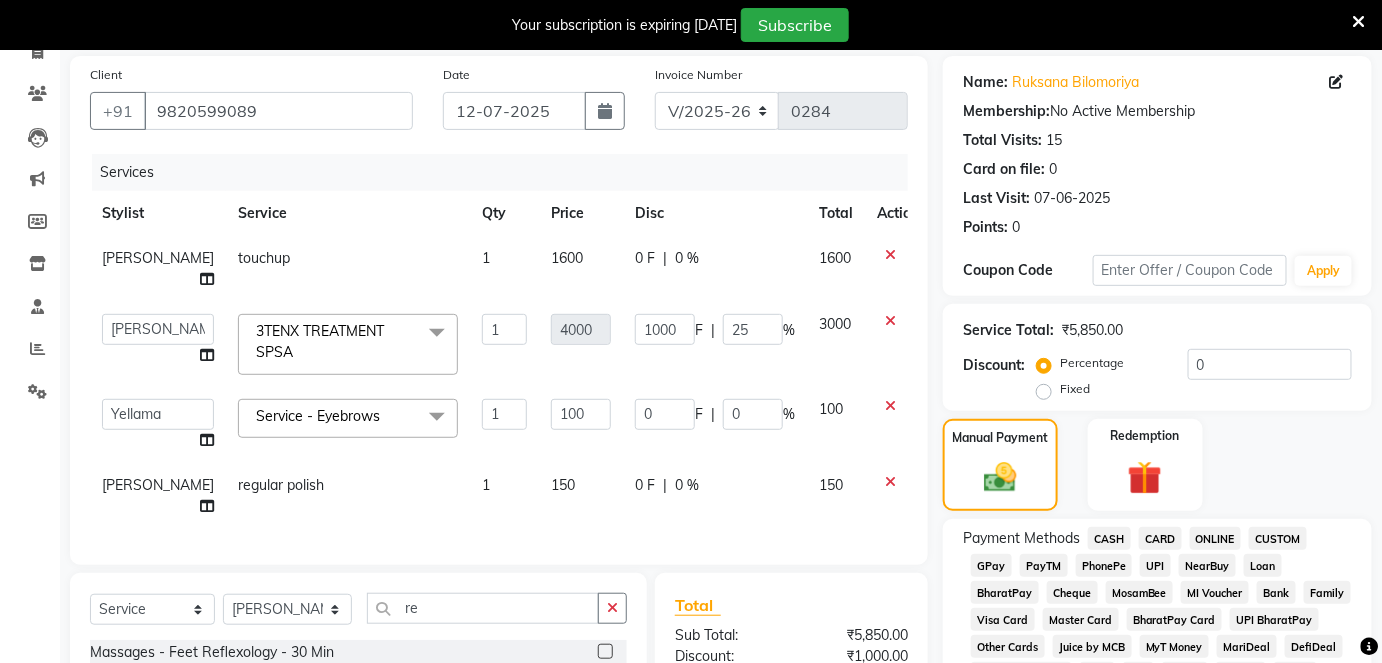 click on "ONLINE" 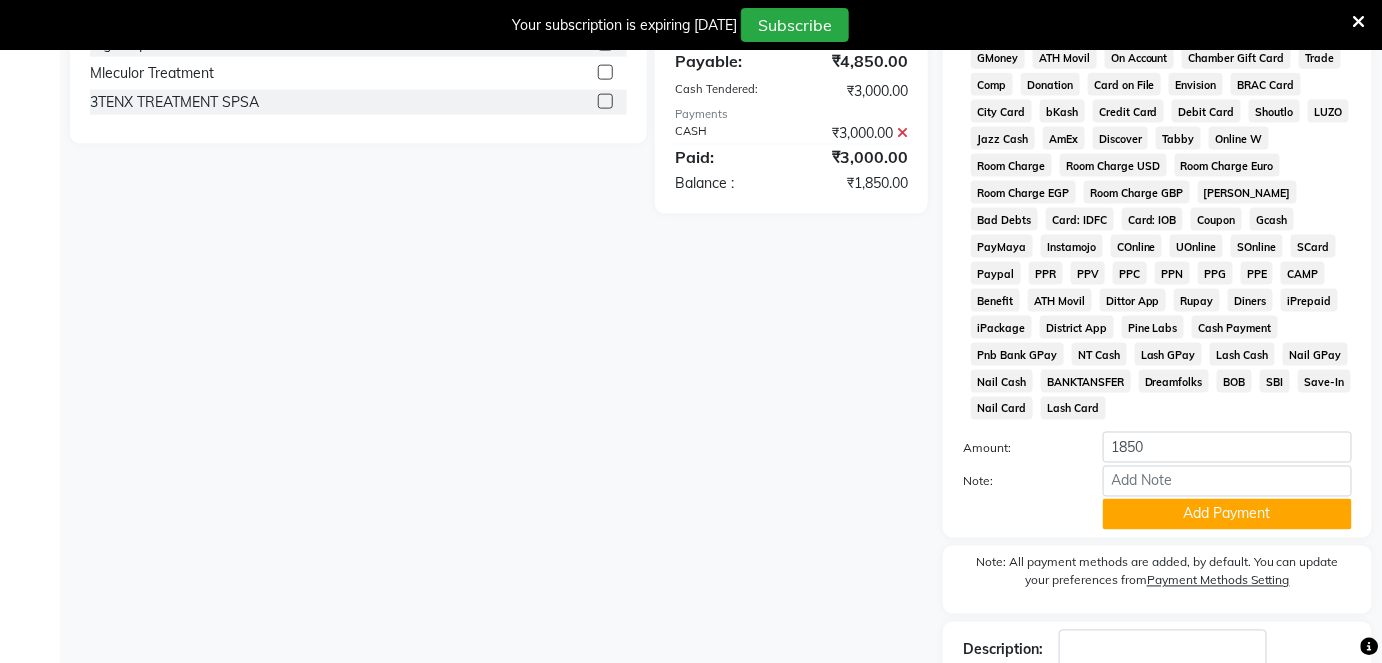 scroll, scrollTop: 870, scrollLeft: 0, axis: vertical 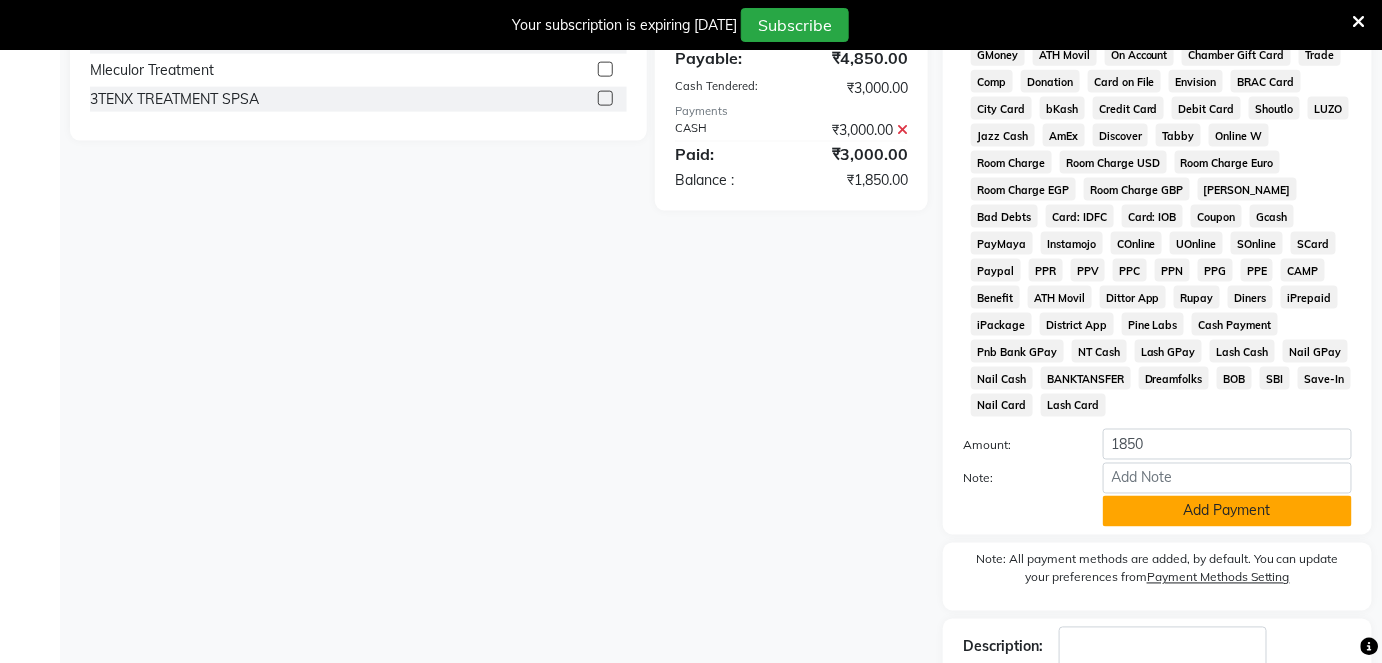 click on "Add Payment" 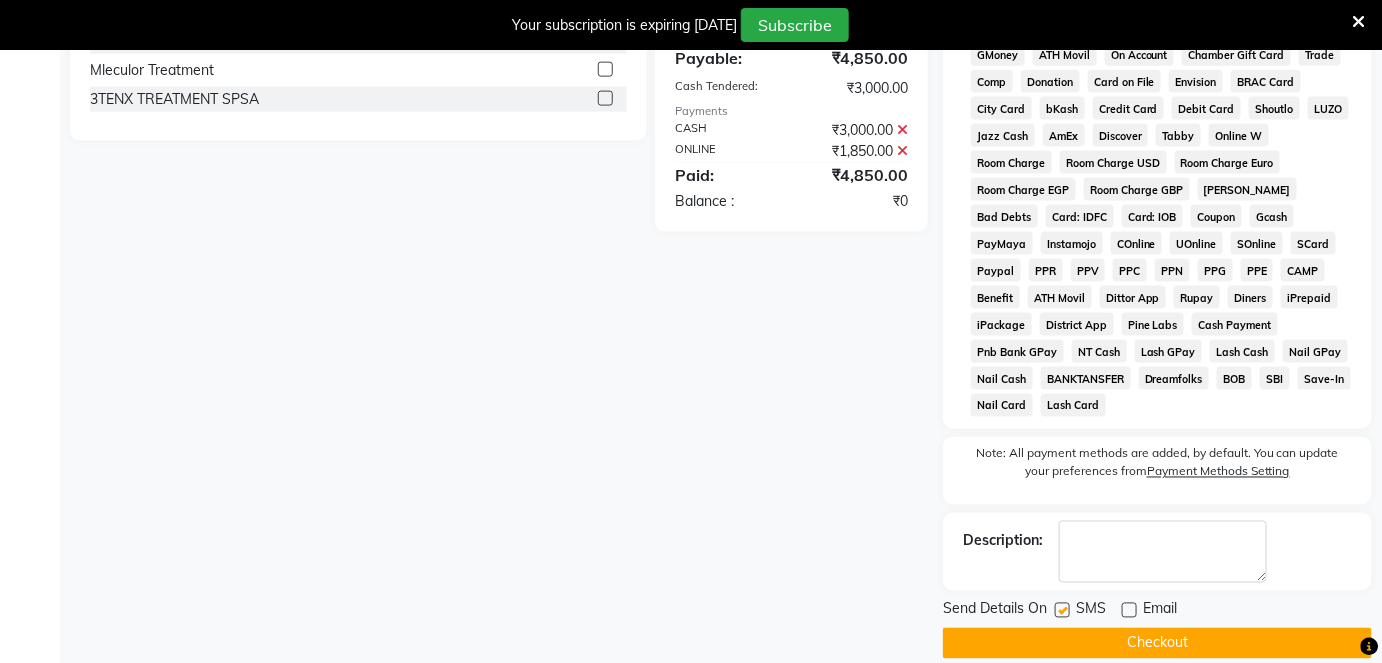 click on "Checkout" 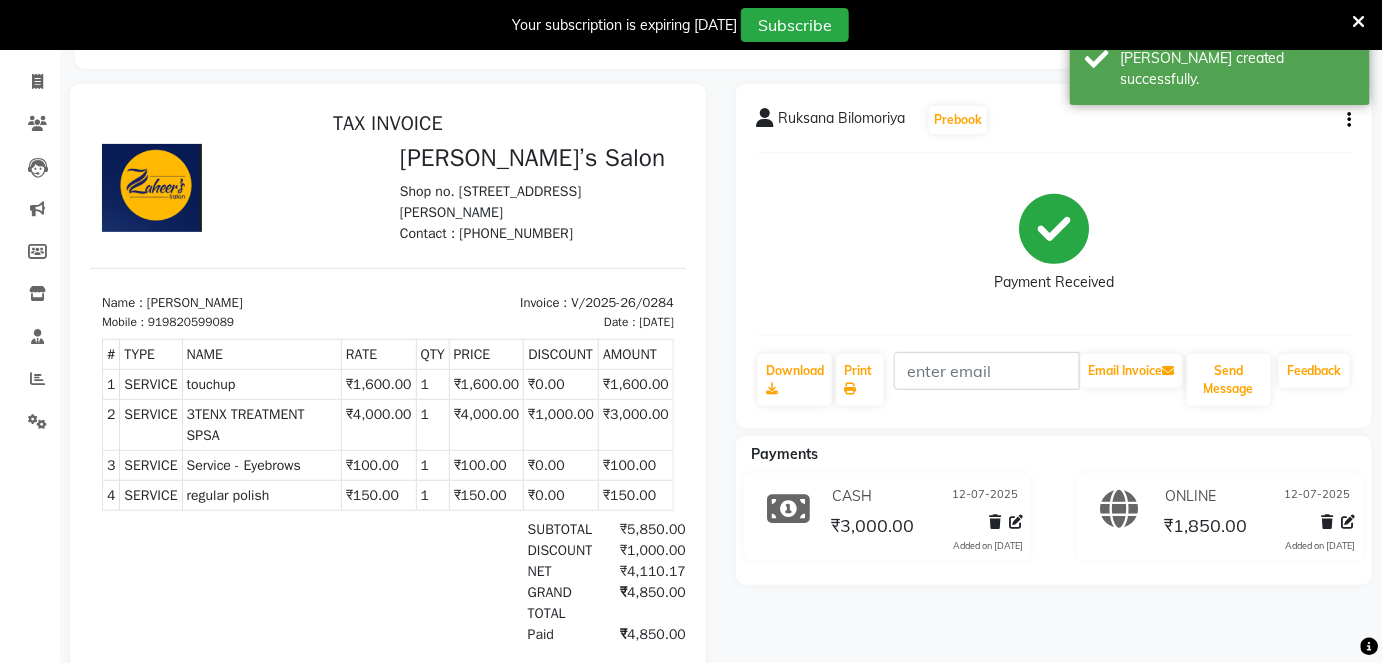 scroll, scrollTop: 0, scrollLeft: 0, axis: both 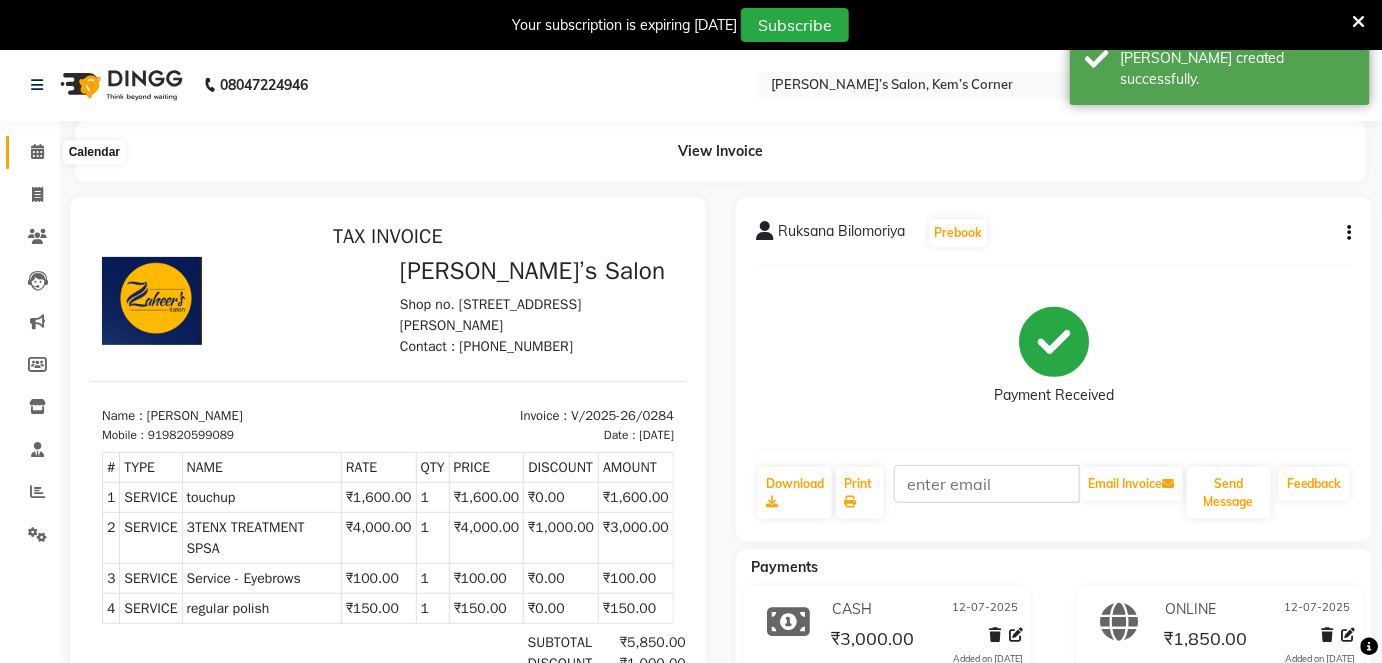 click 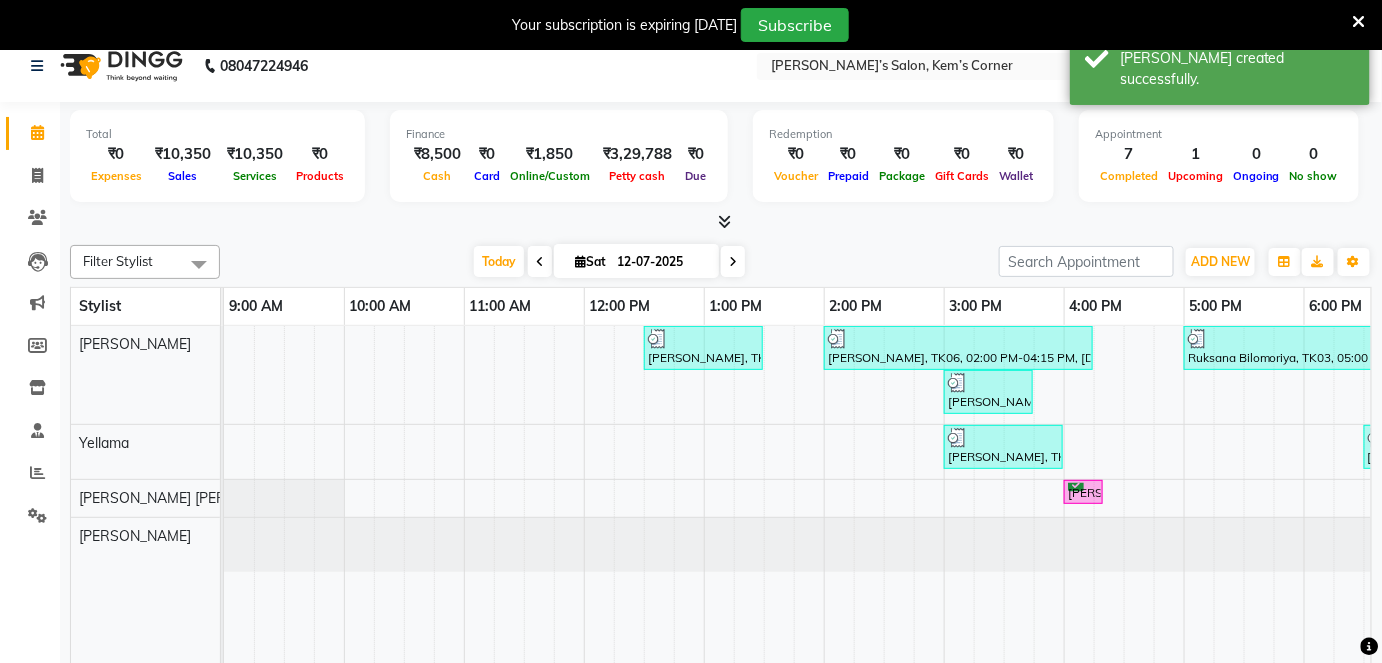 scroll, scrollTop: 48, scrollLeft: 0, axis: vertical 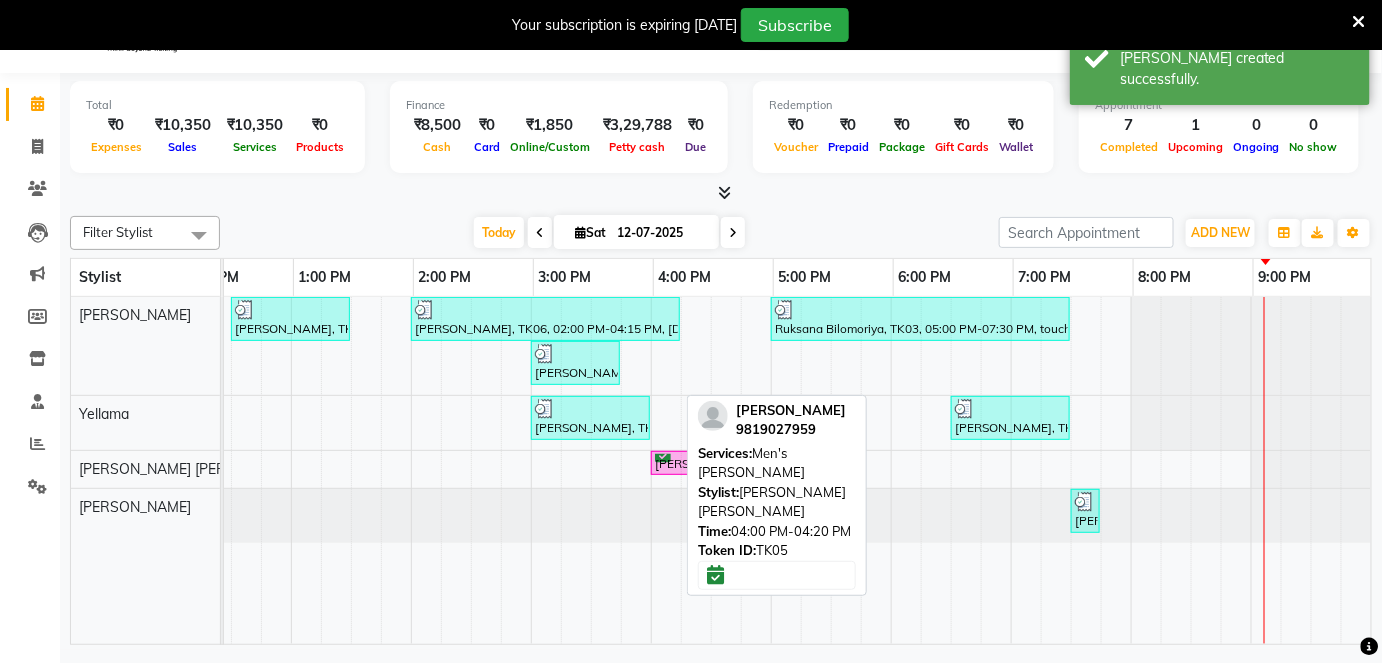 click on "[PERSON_NAME], TK05, 04:00 PM-04:20 PM,  Men's [PERSON_NAME]" at bounding box center (670, 463) 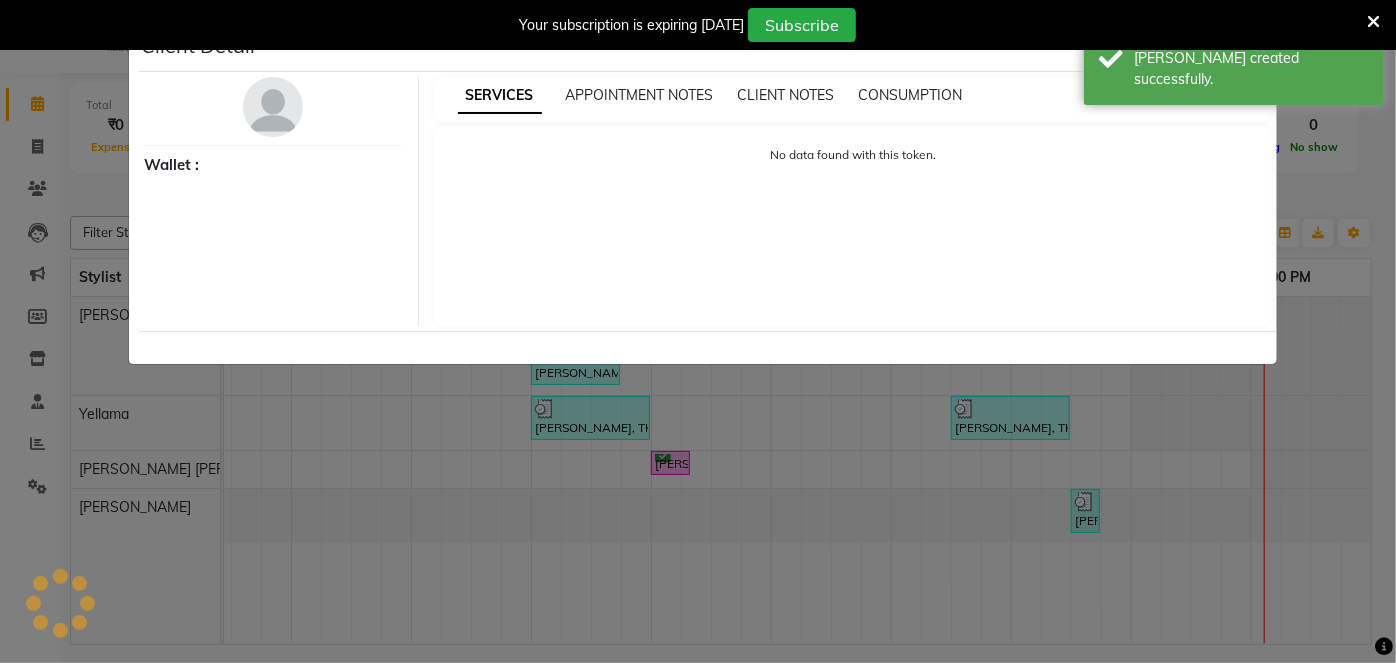 select on "6" 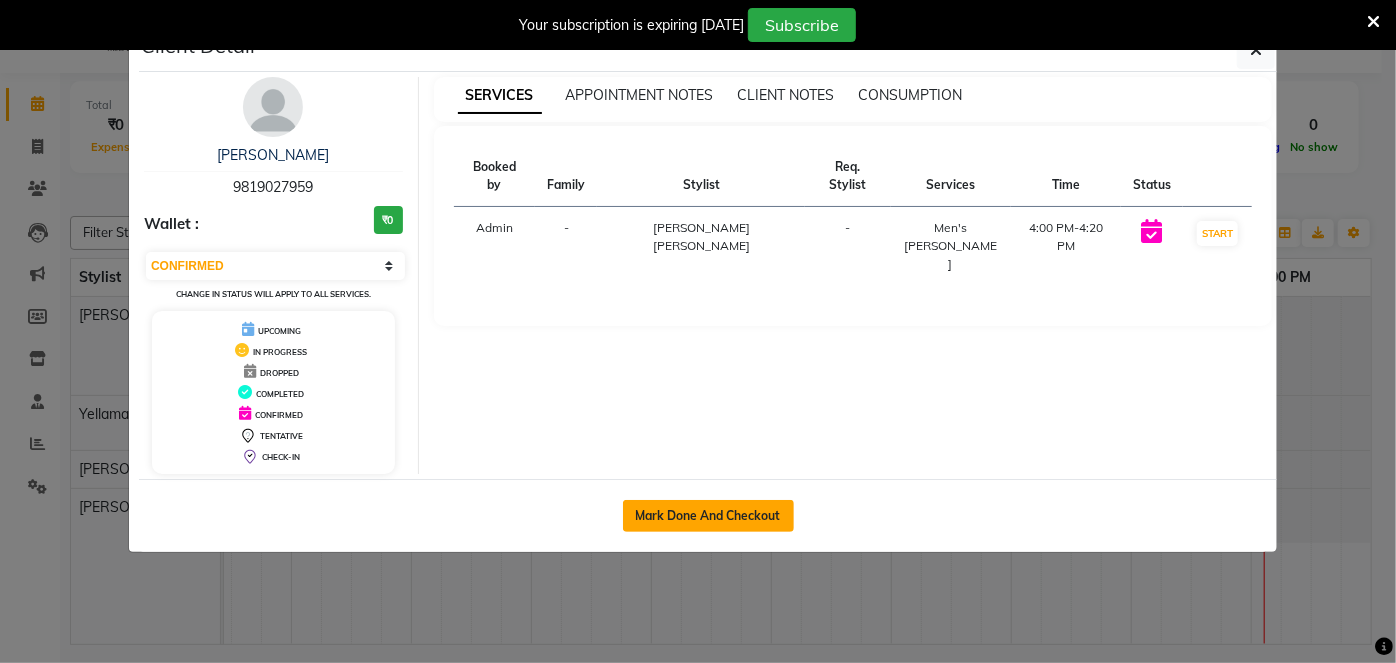 click on "Mark Done And Checkout" 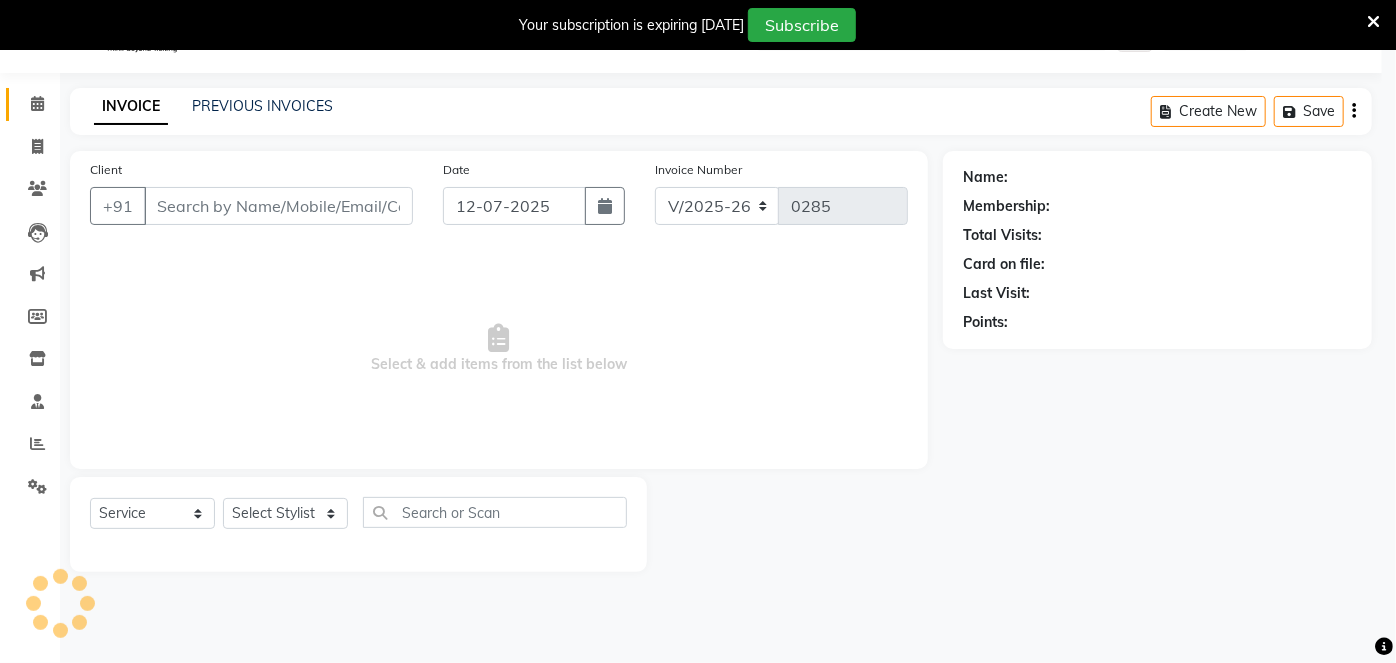select on "3" 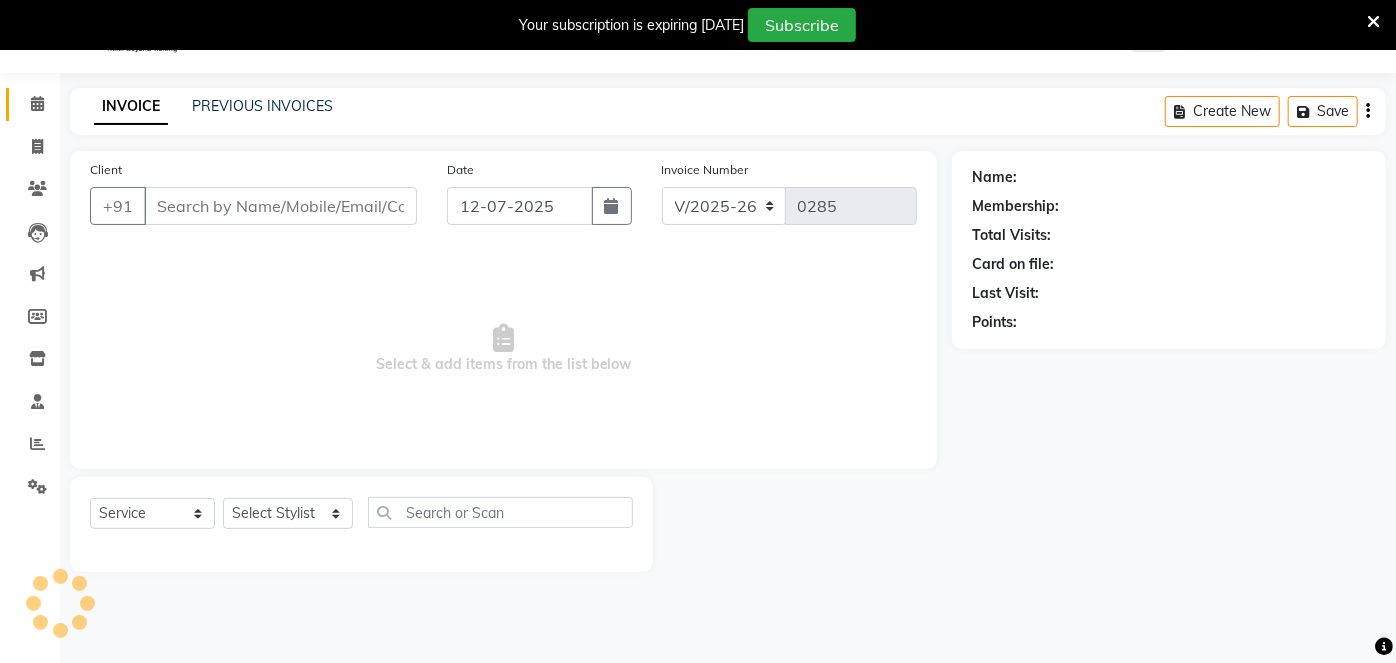 type on "9819027959" 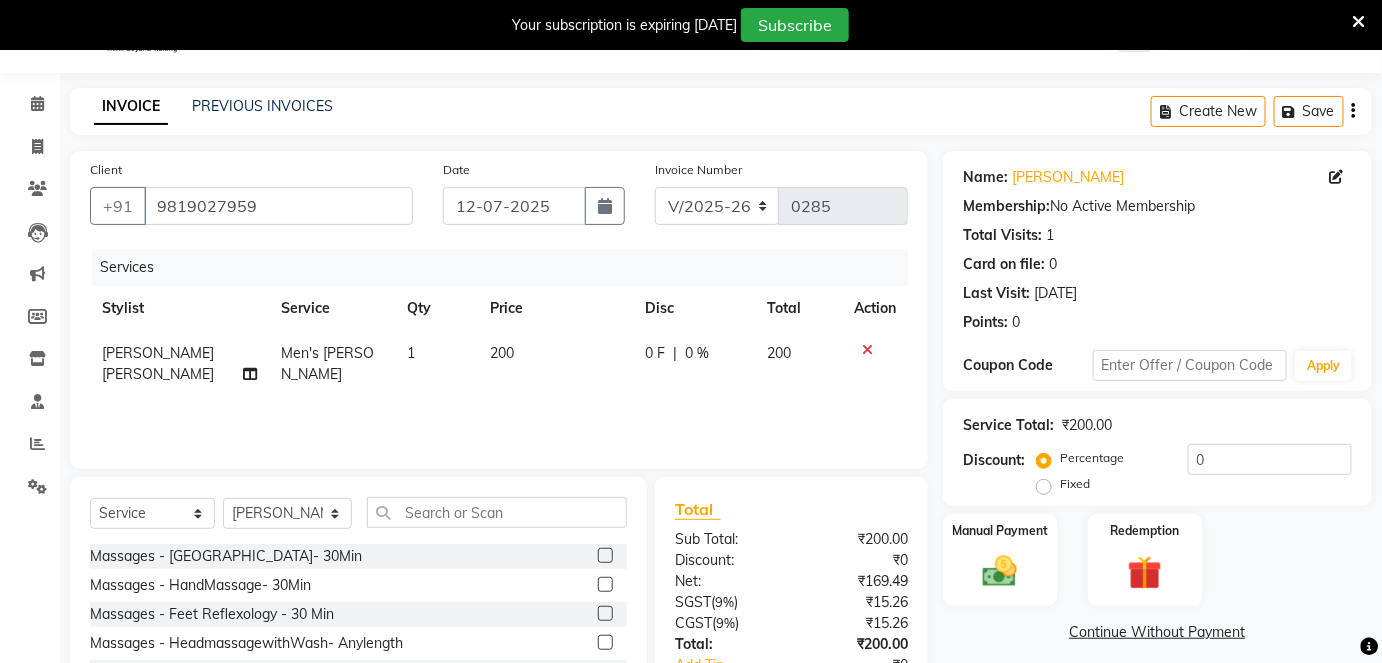 click on "200" 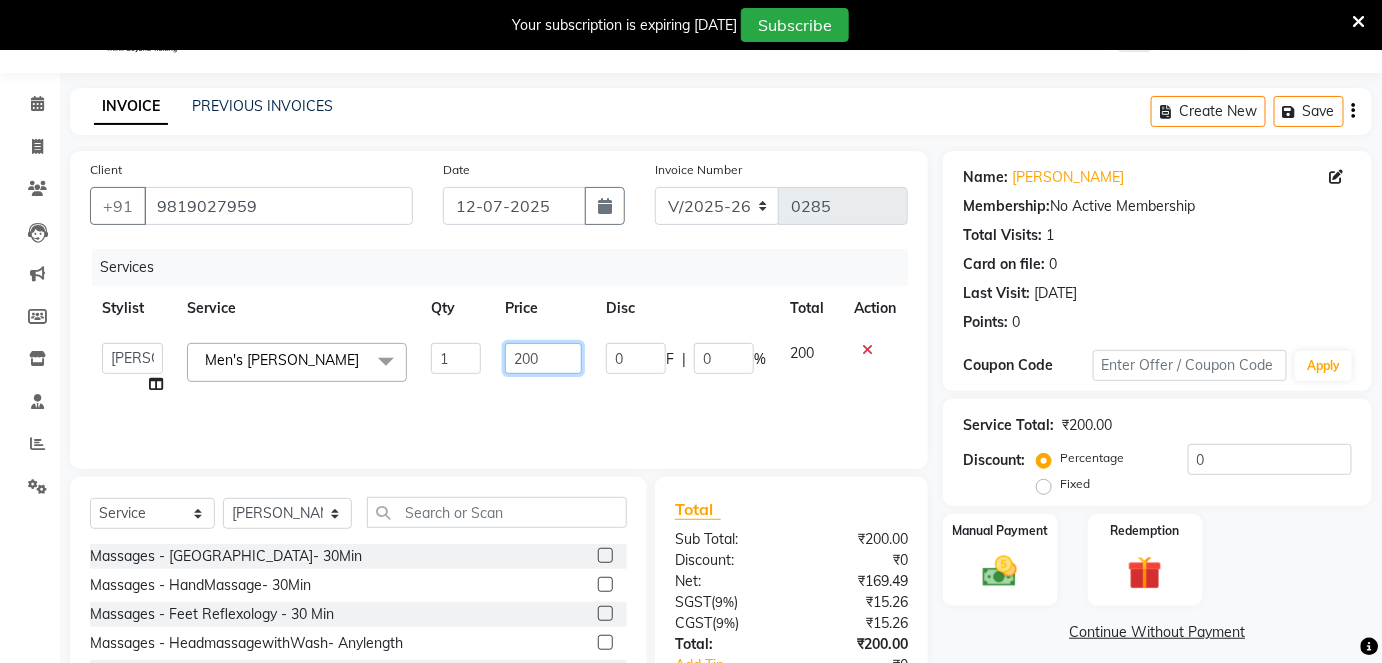 click on "200" 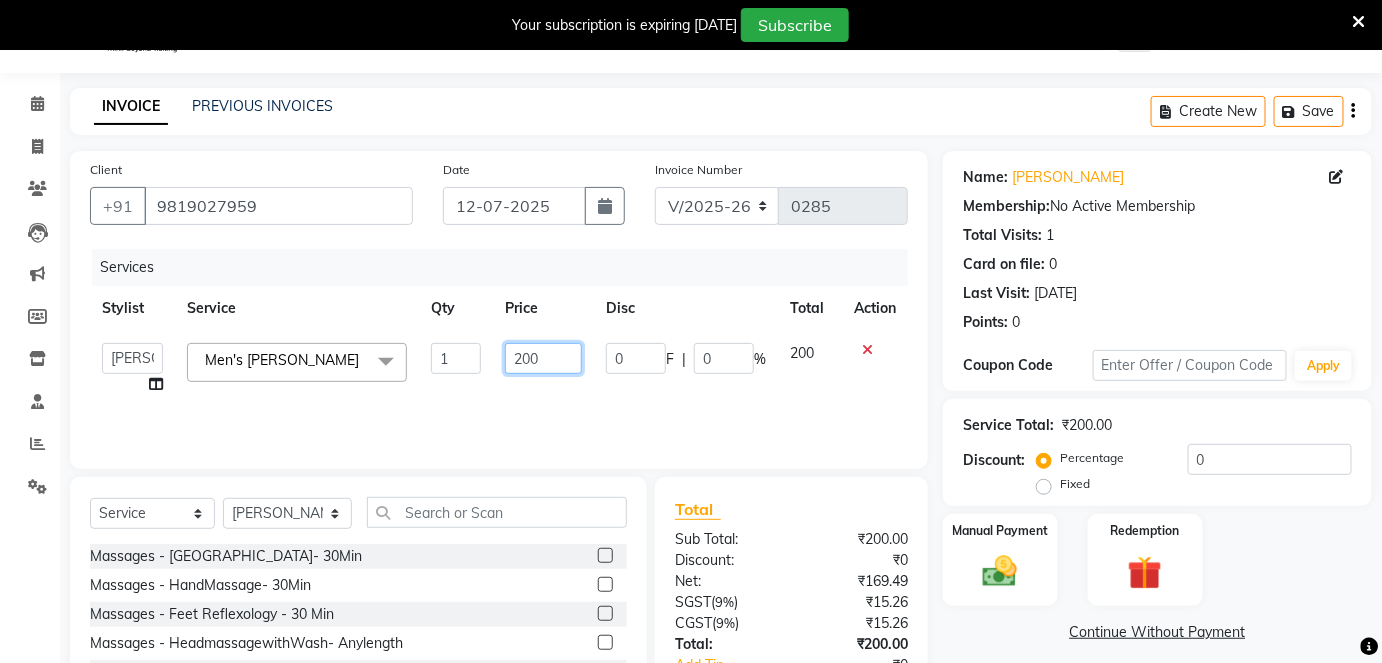 type on "00" 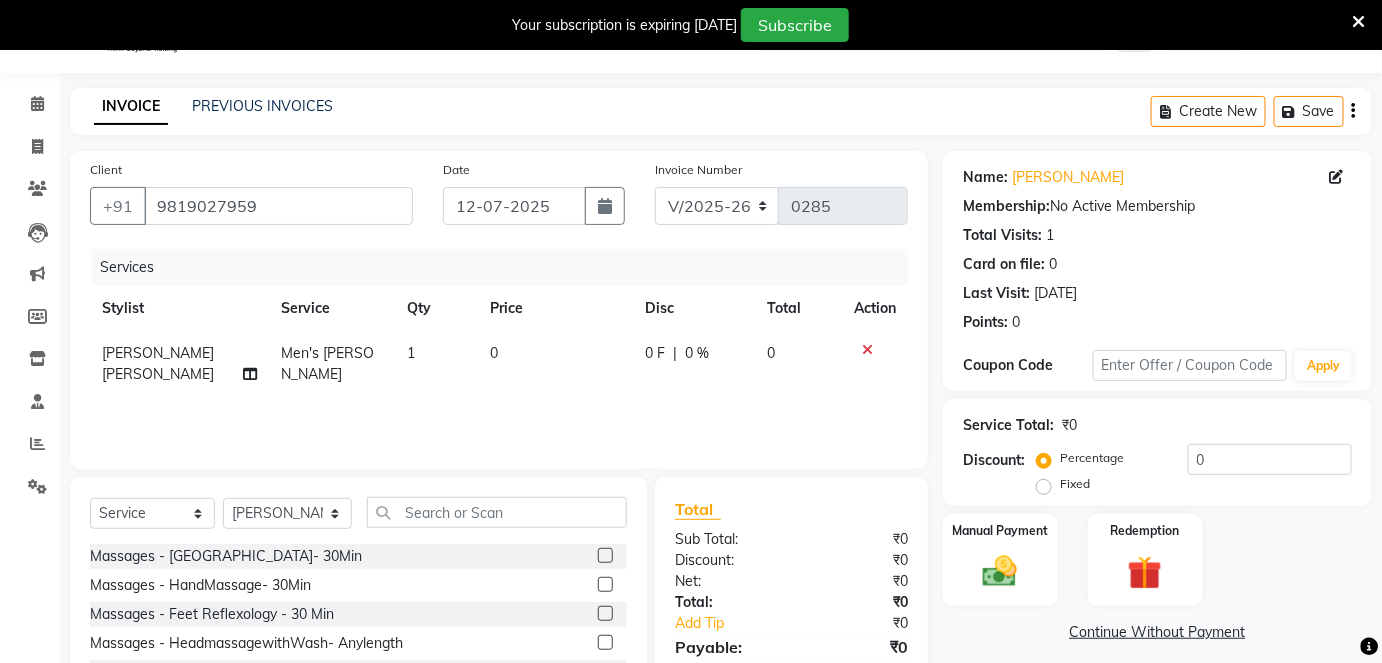 click on "0" 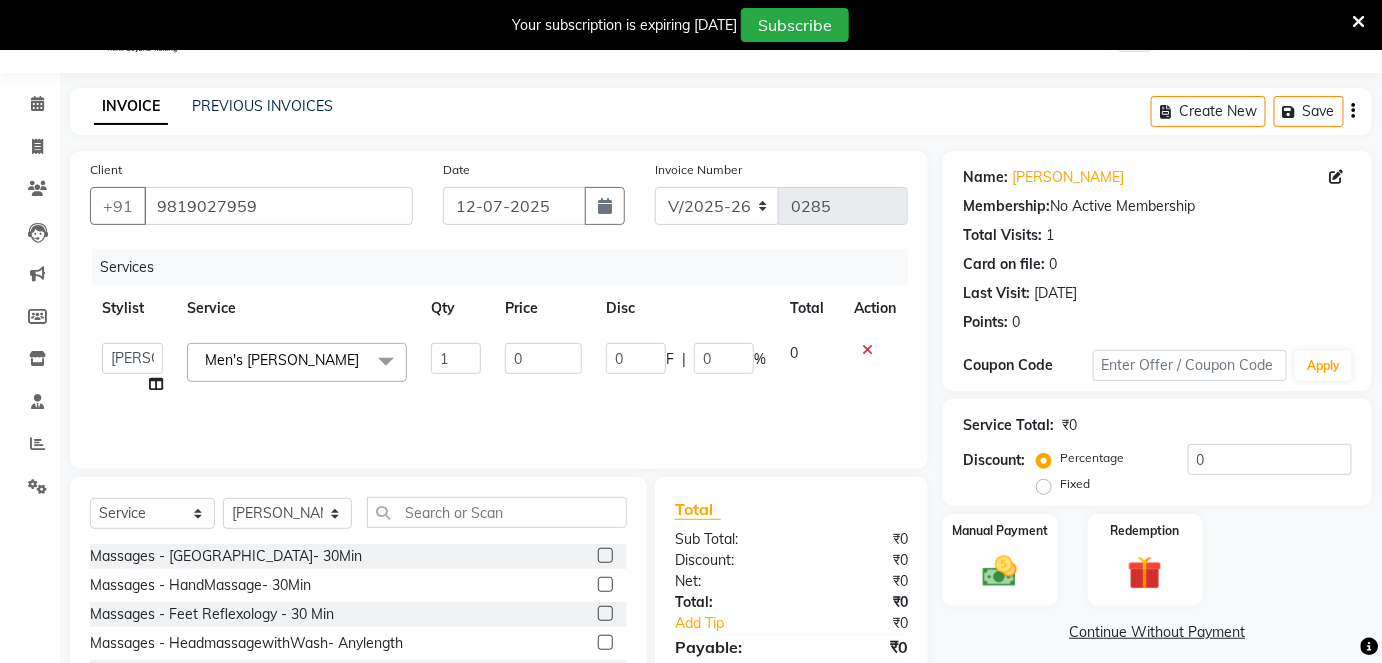 click 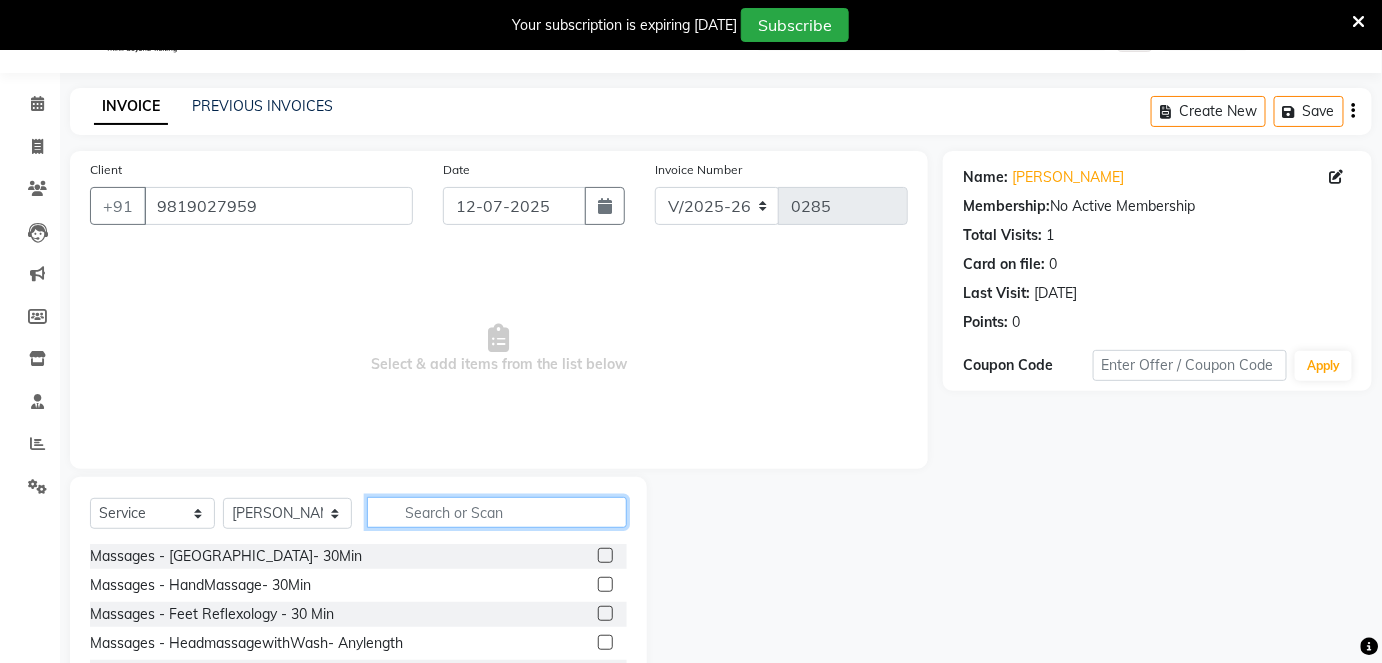 click 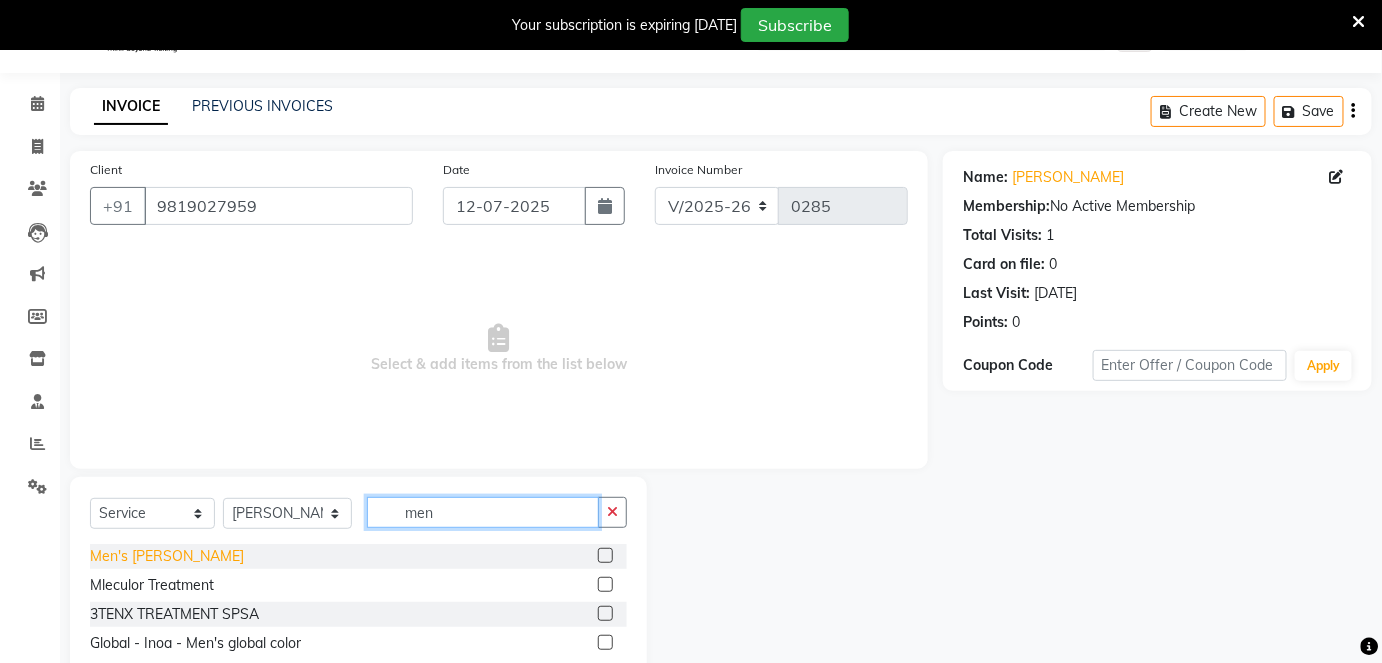 type on "men" 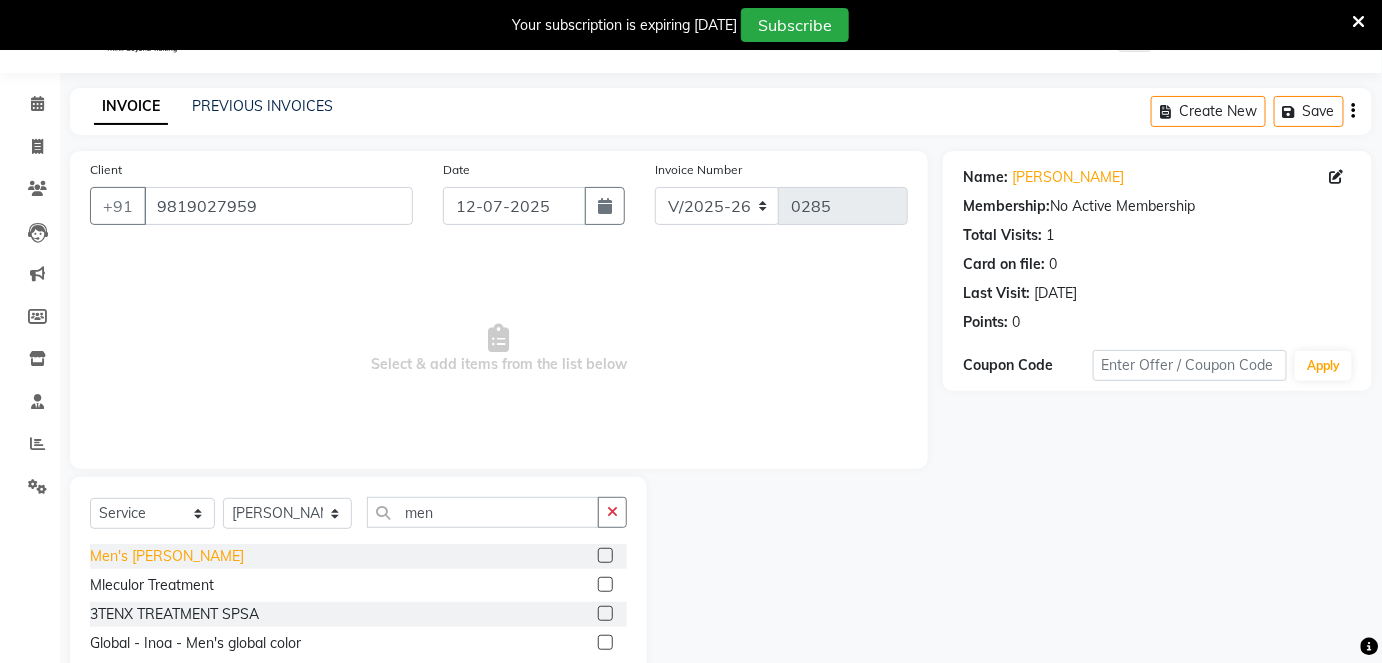 click on "Men's [PERSON_NAME]" 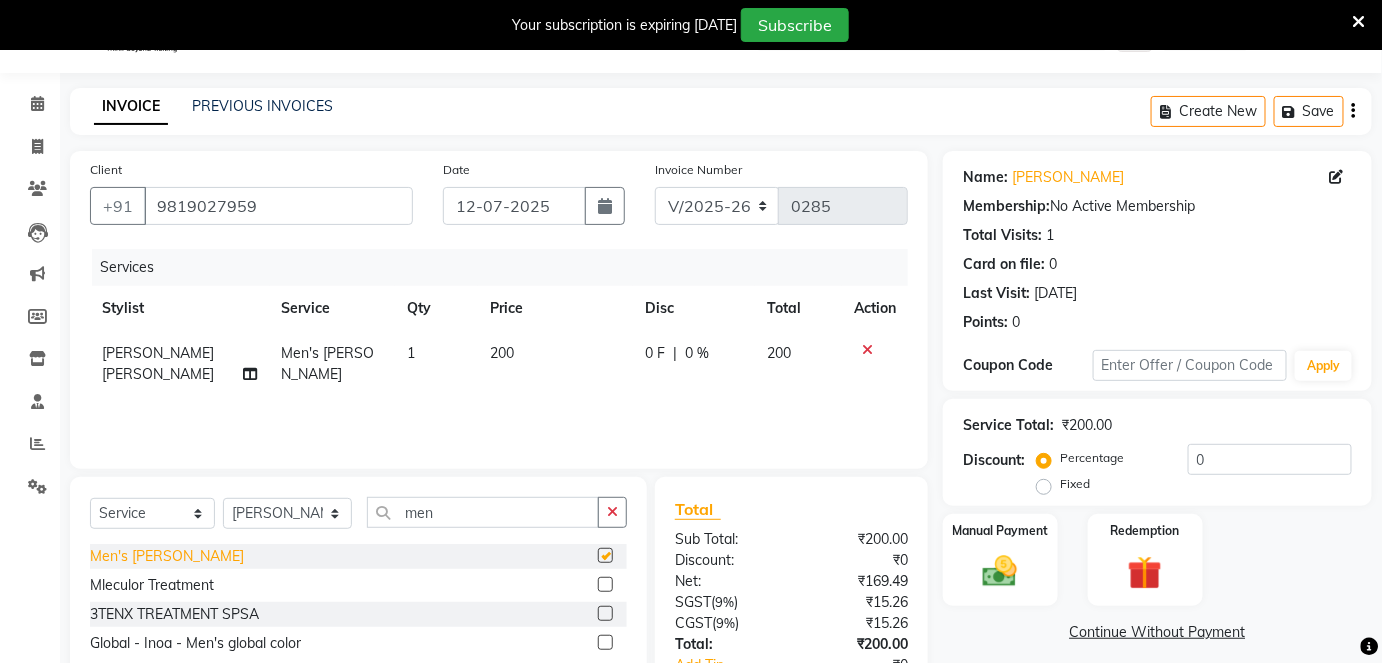 checkbox on "false" 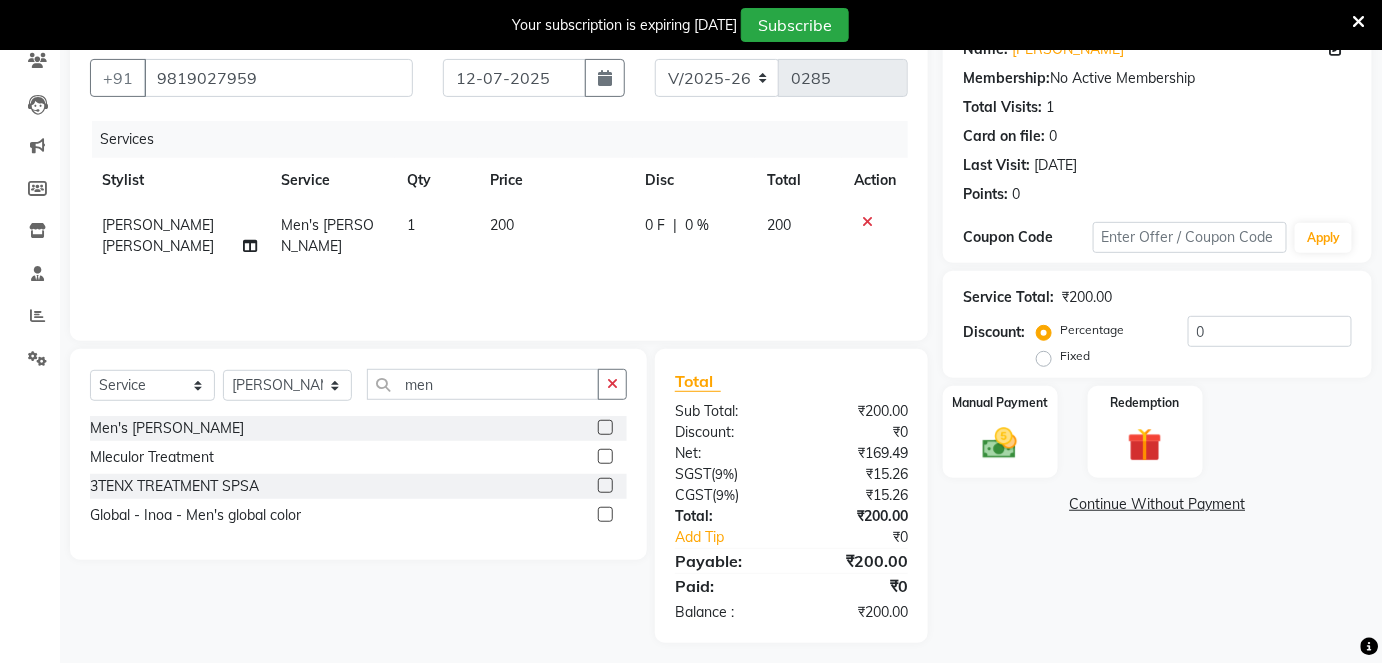 scroll, scrollTop: 184, scrollLeft: 0, axis: vertical 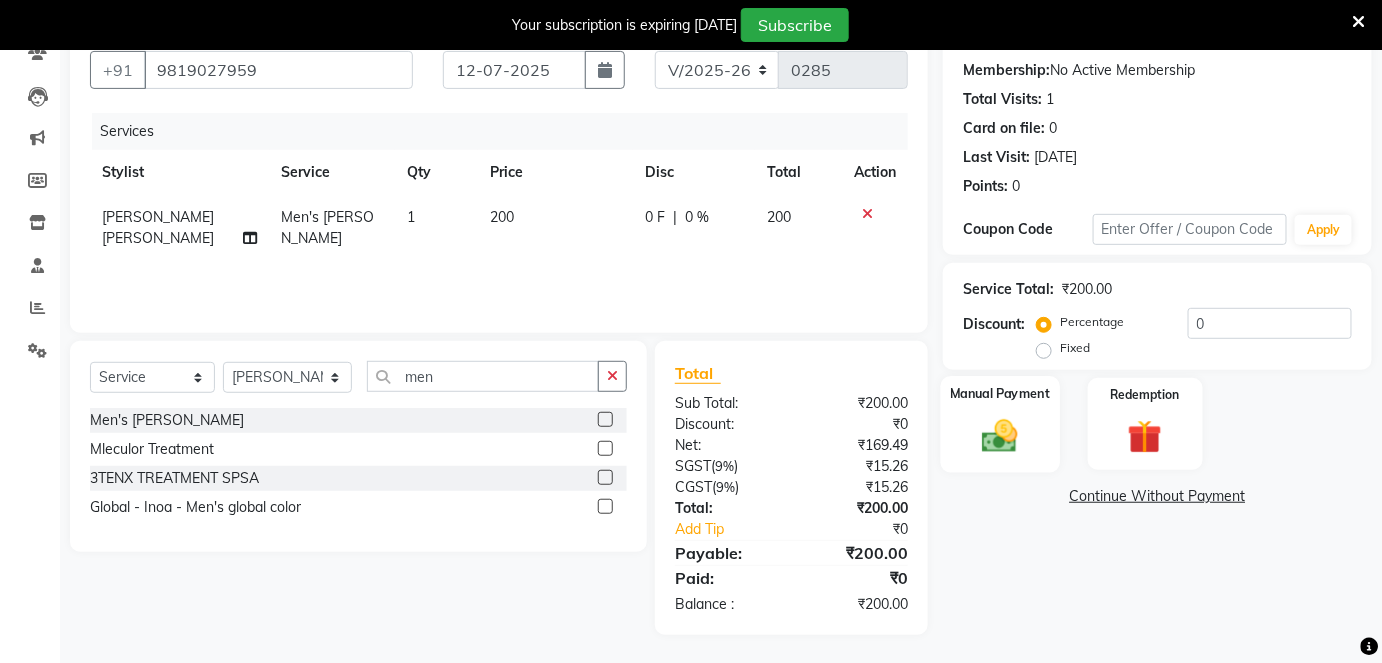 click on "Manual Payment" 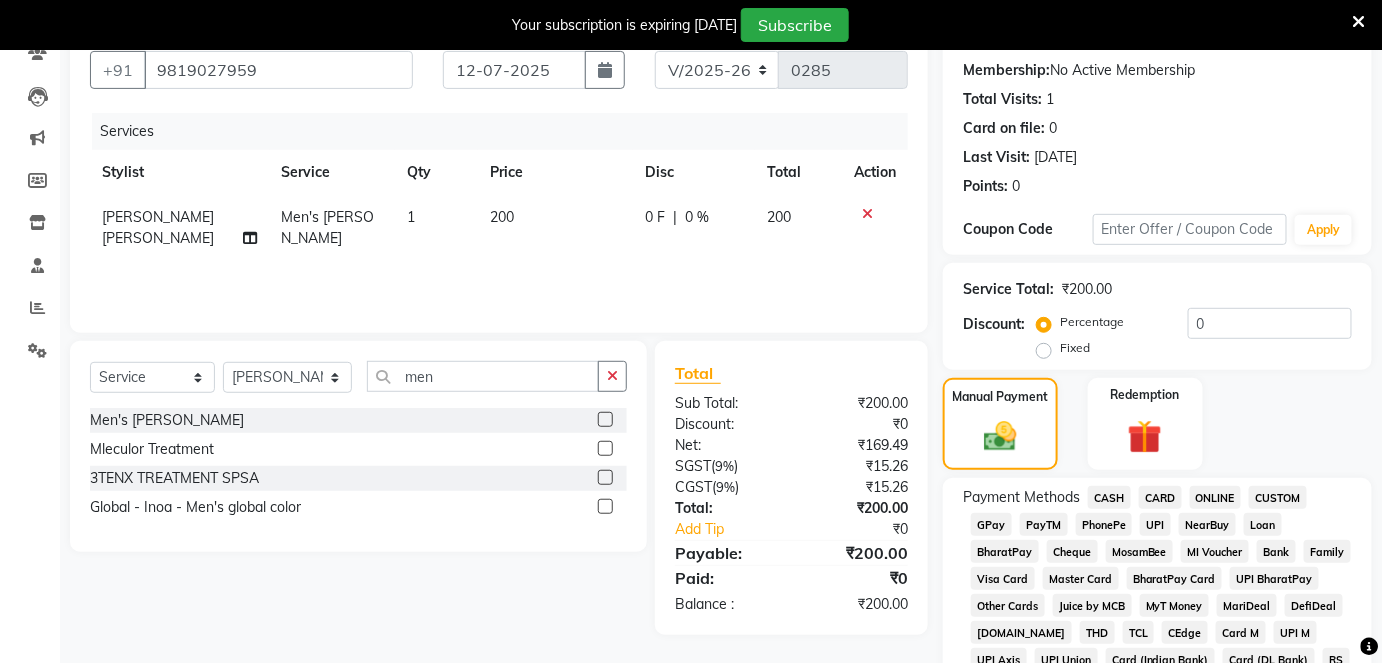 click on "CARD" 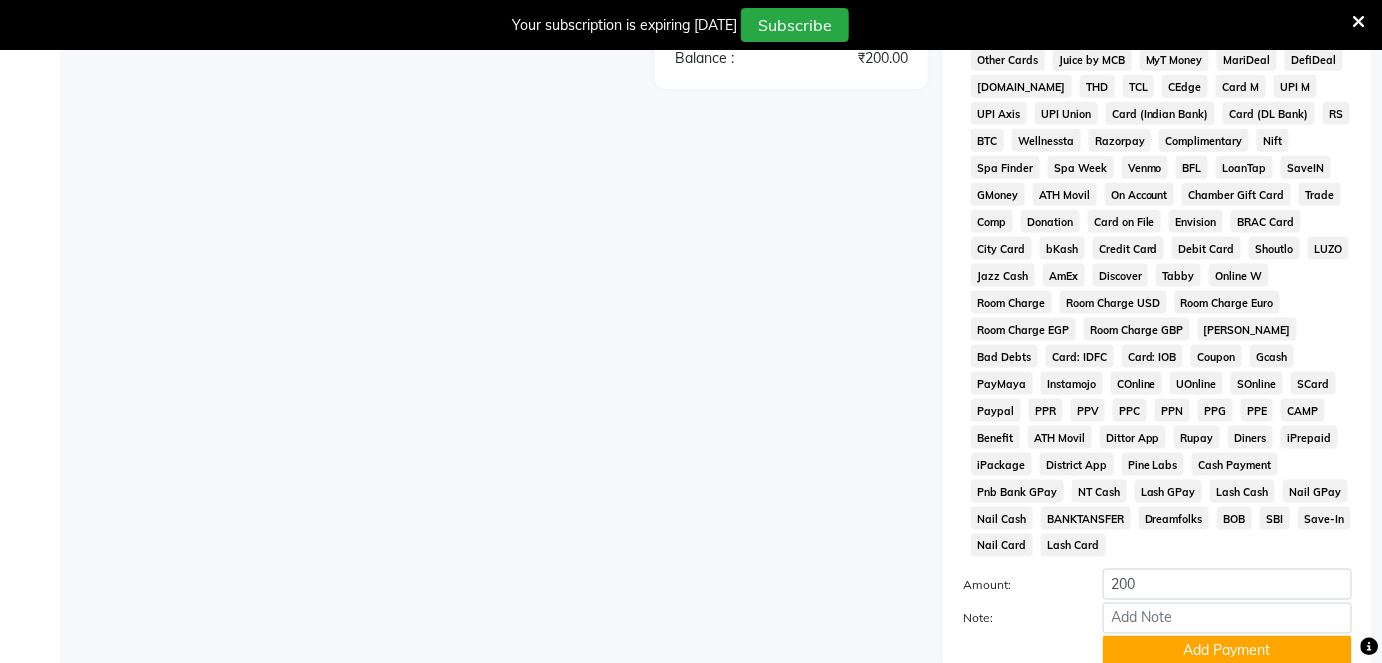 scroll, scrollTop: 864, scrollLeft: 0, axis: vertical 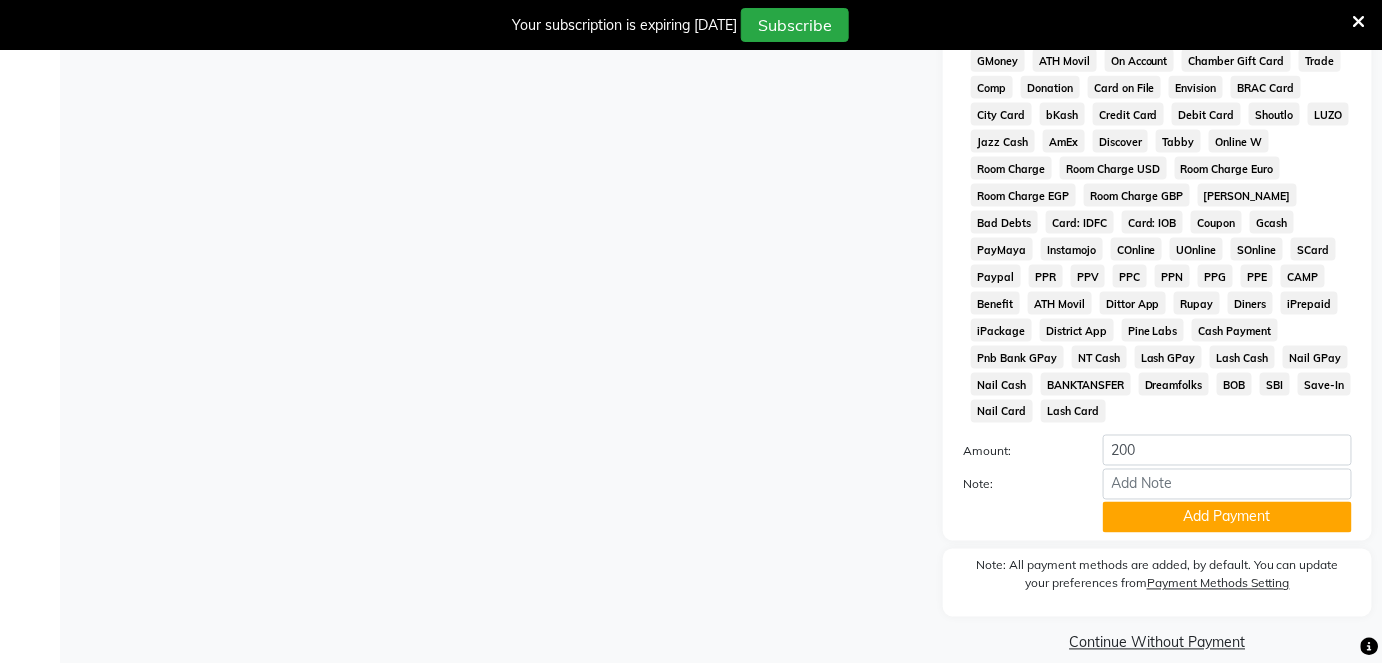 click on "Add Payment" 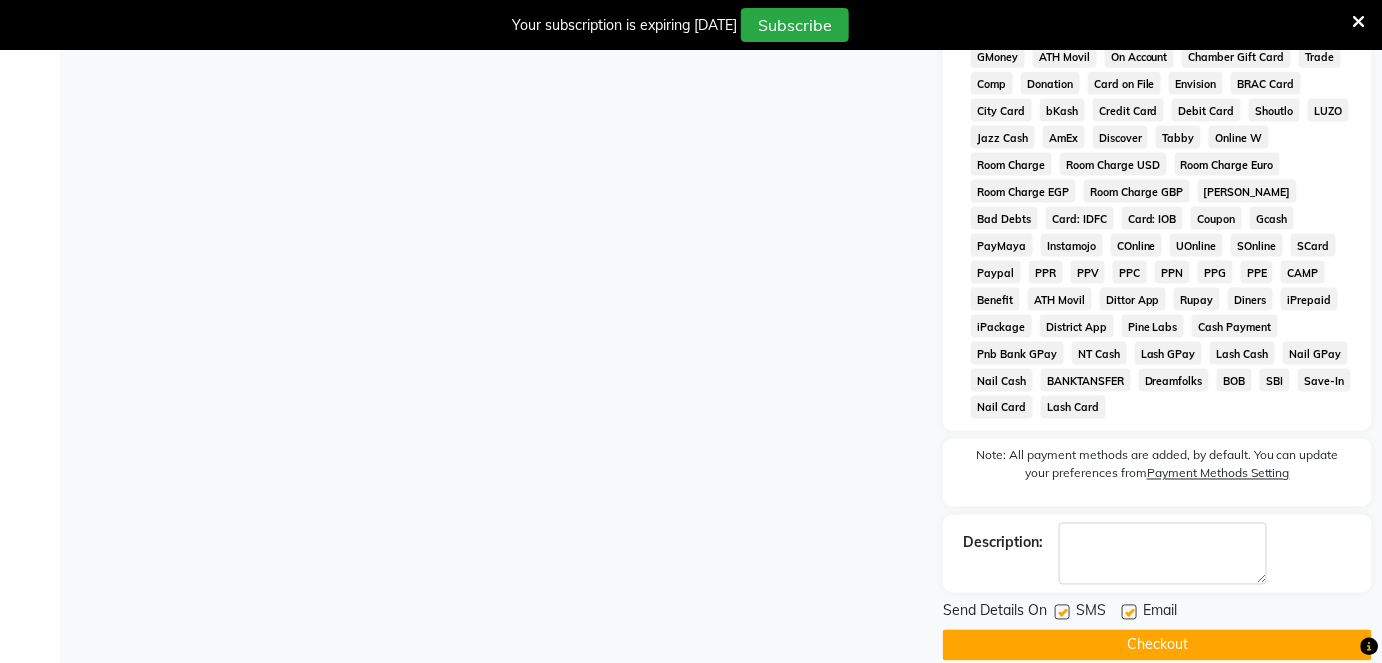 scroll, scrollTop: 870, scrollLeft: 0, axis: vertical 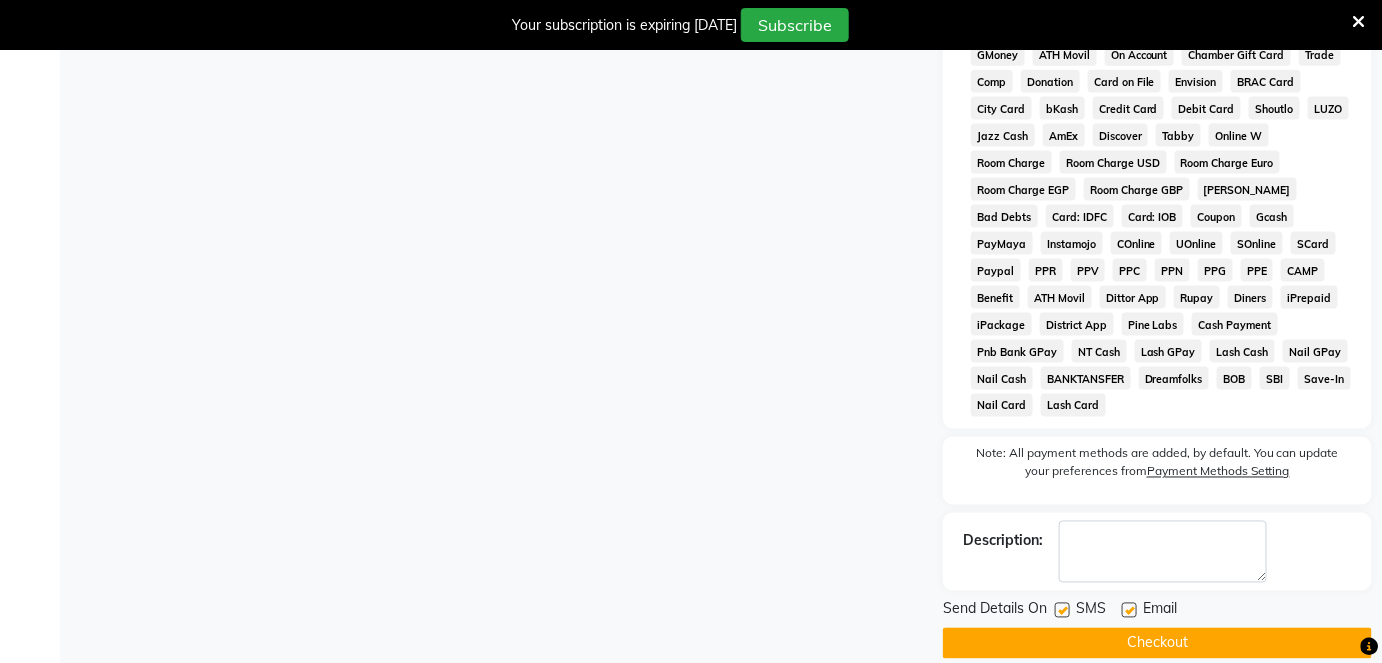 click 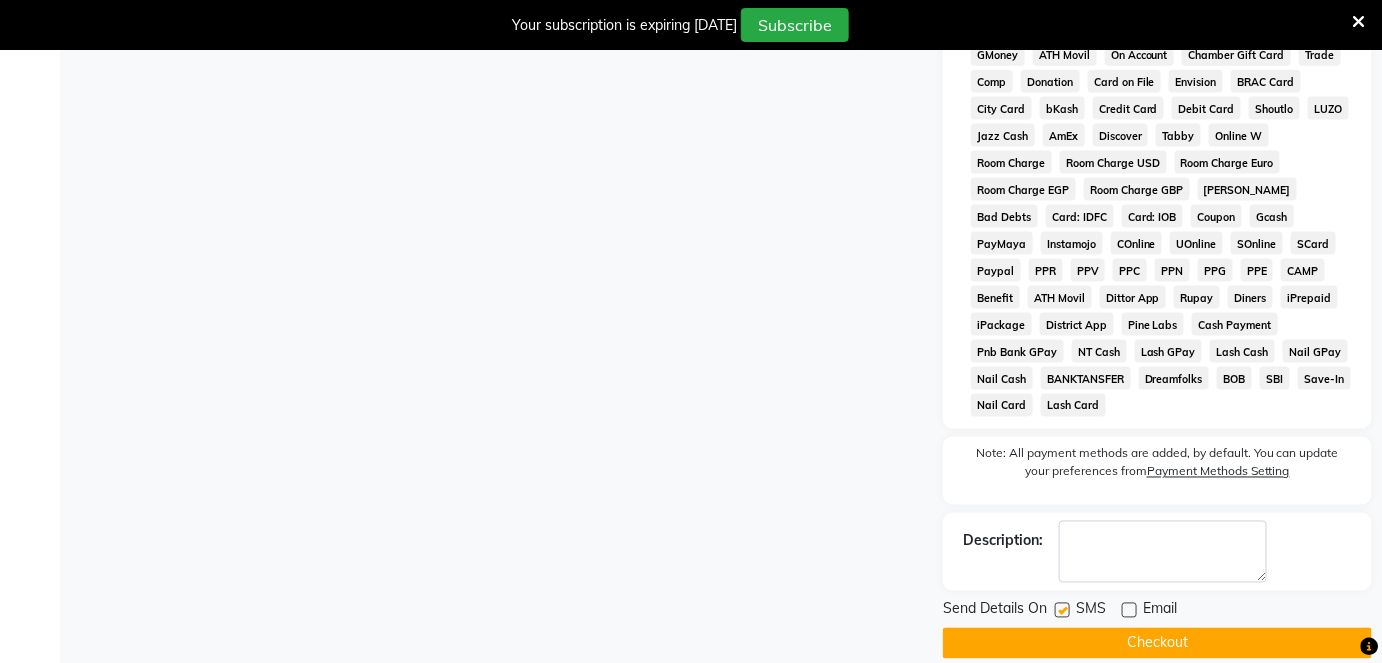 drag, startPoint x: 1139, startPoint y: 595, endPoint x: 1140, endPoint y: 612, distance: 17.029387 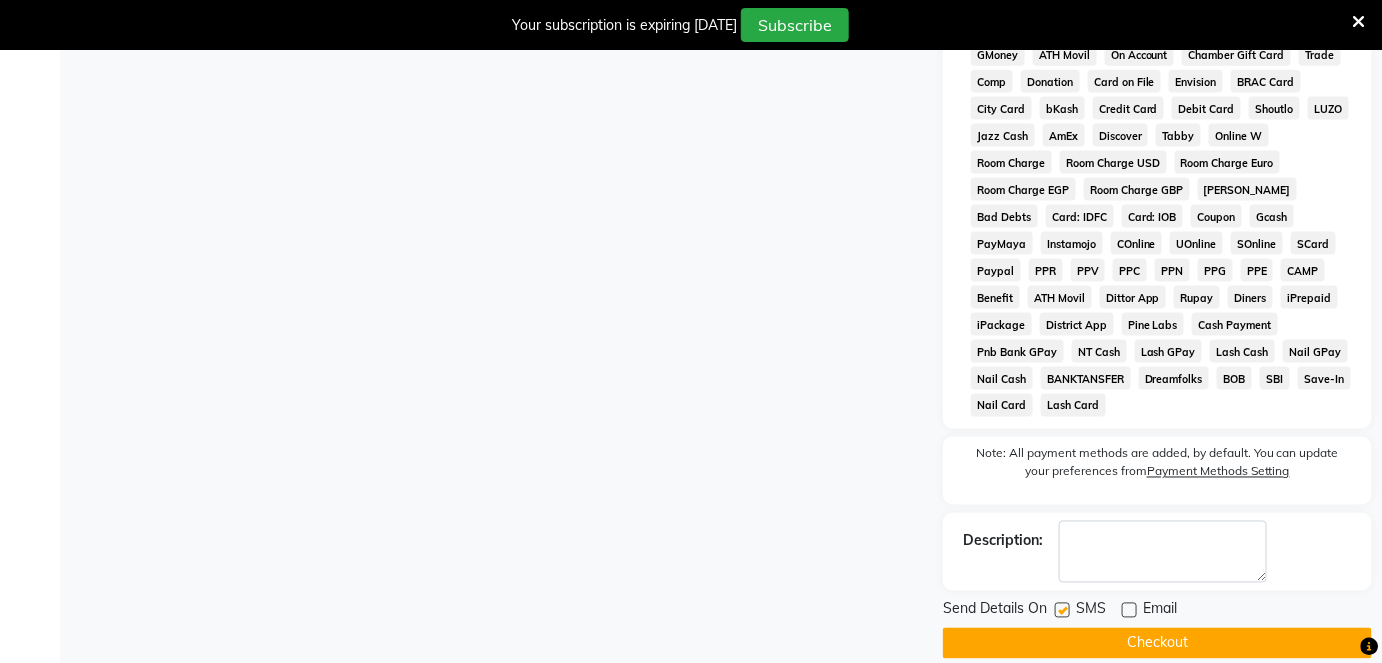 click on "Checkout" 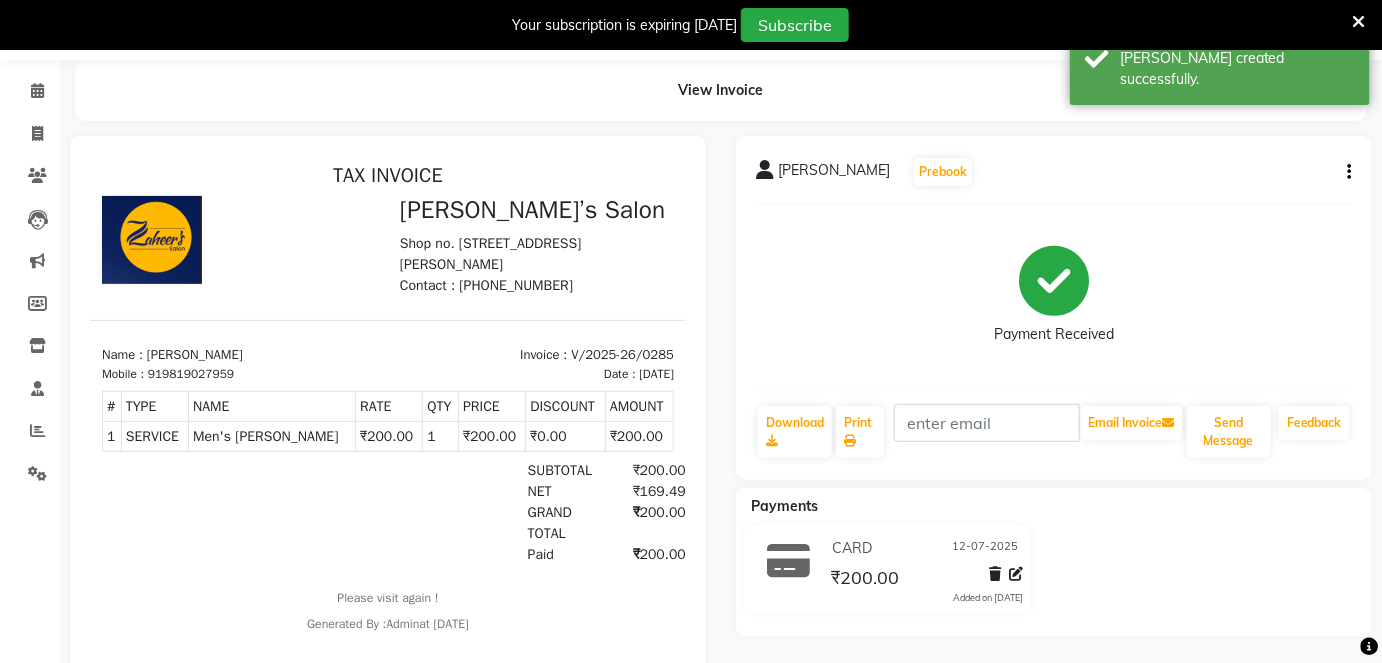 scroll, scrollTop: 0, scrollLeft: 0, axis: both 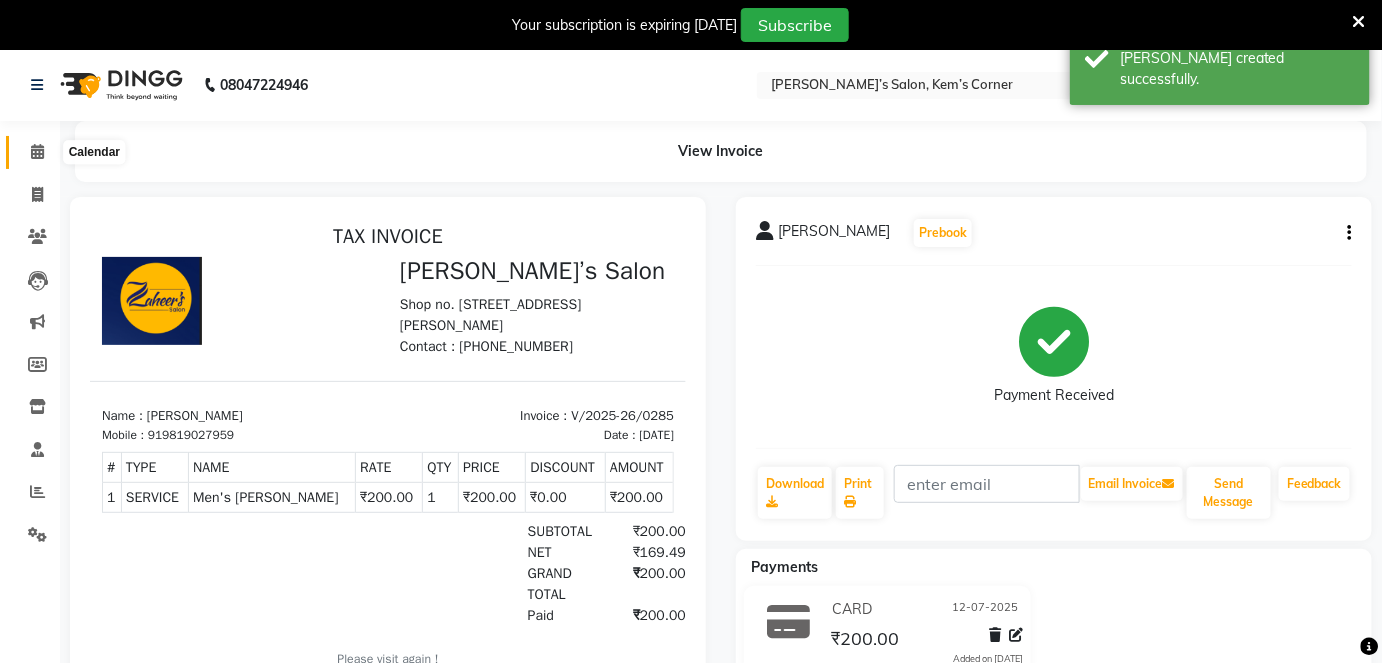 click 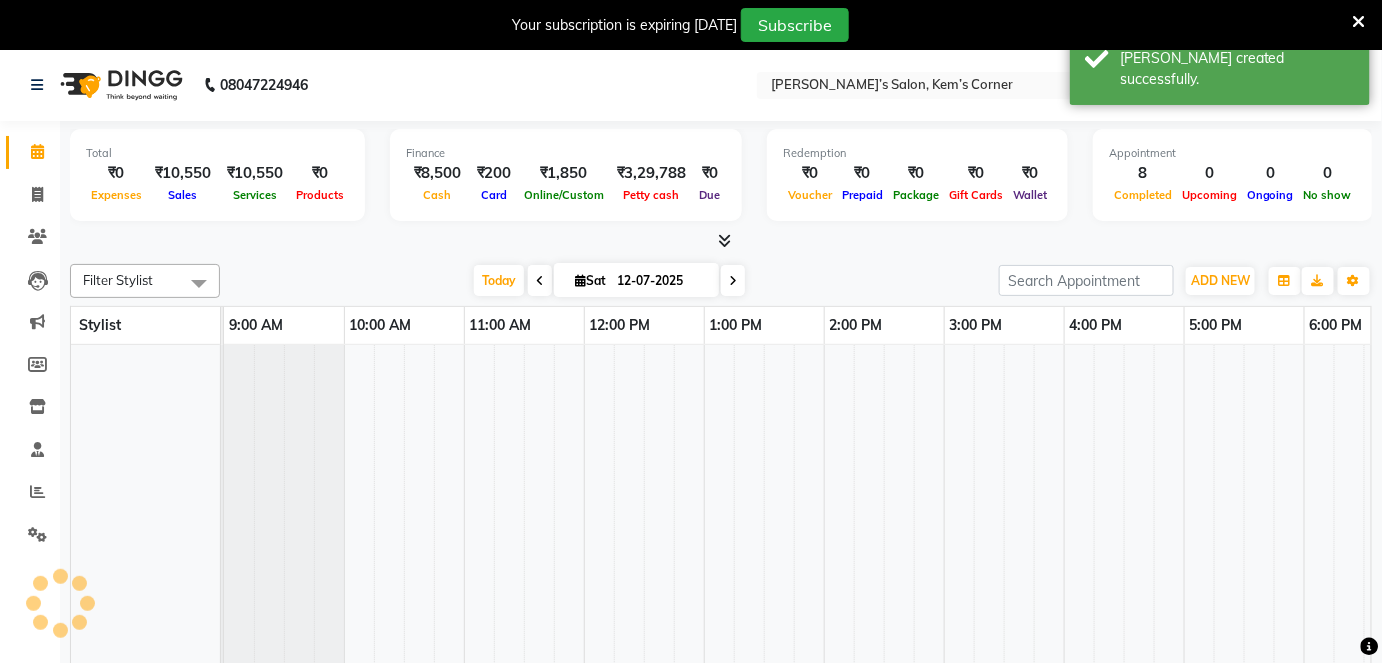 scroll, scrollTop: 0, scrollLeft: 0, axis: both 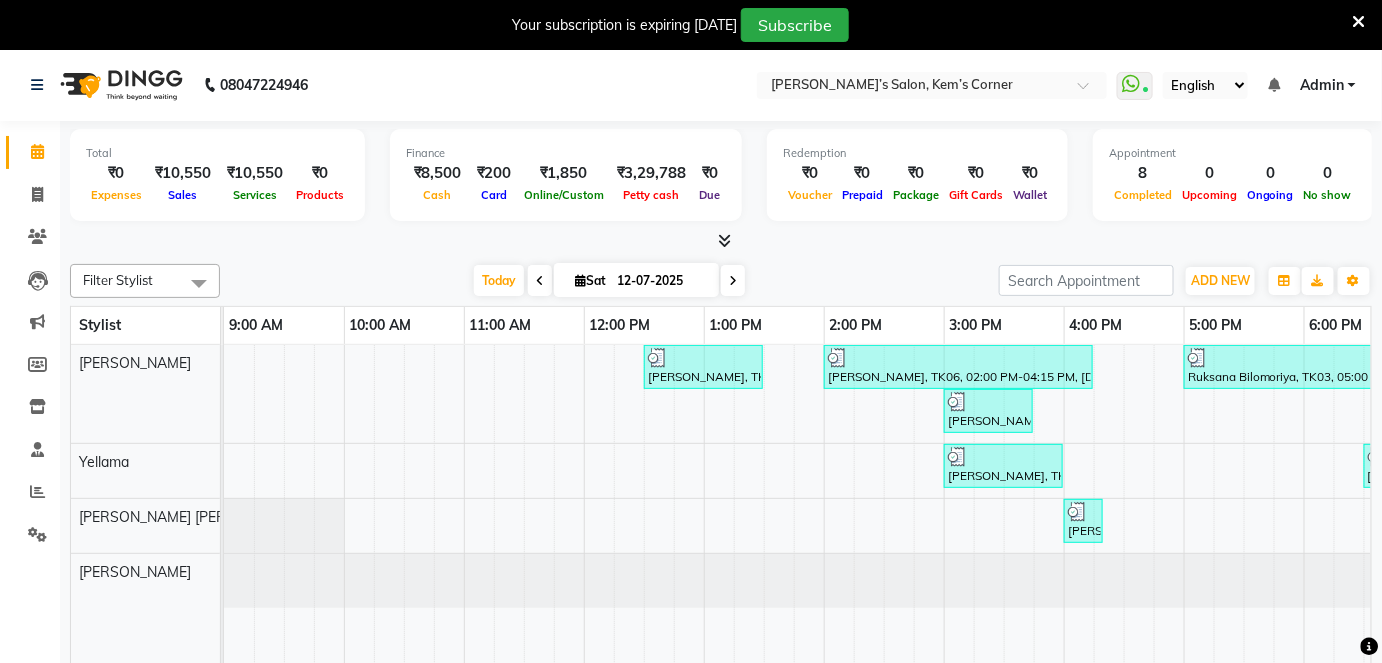 click at bounding box center (733, 280) 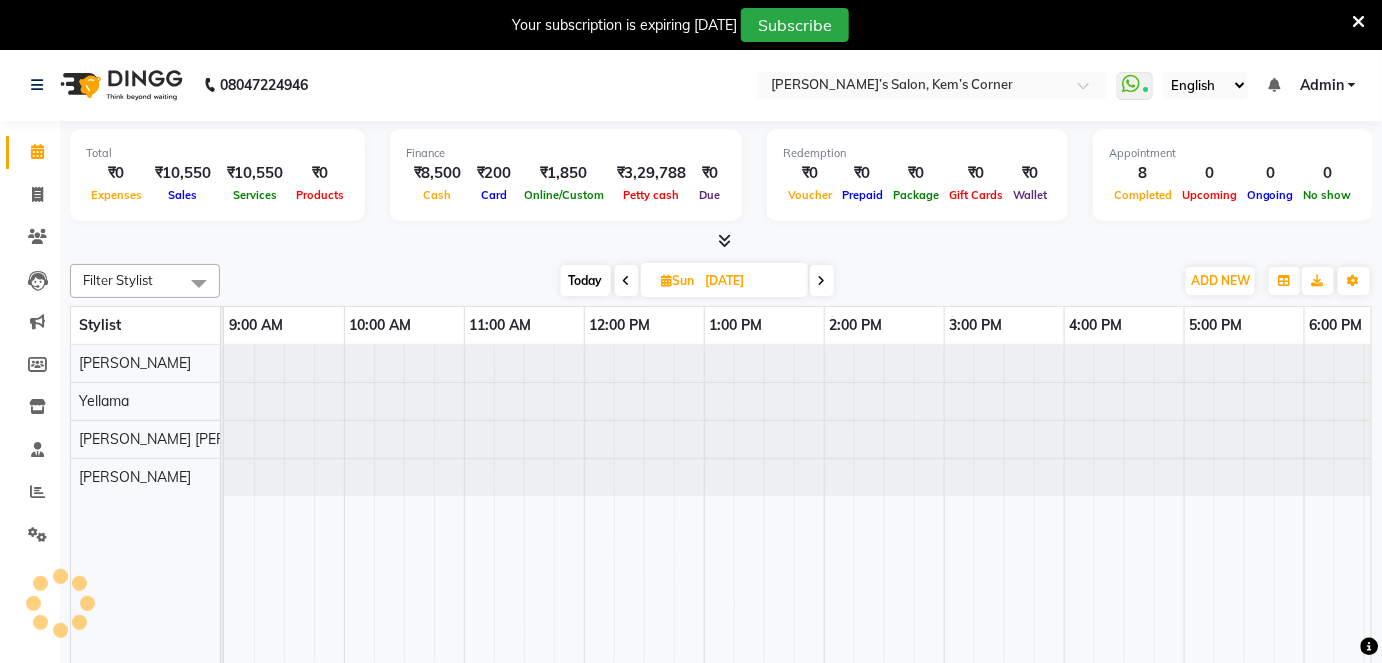 scroll, scrollTop: 0, scrollLeft: 411, axis: horizontal 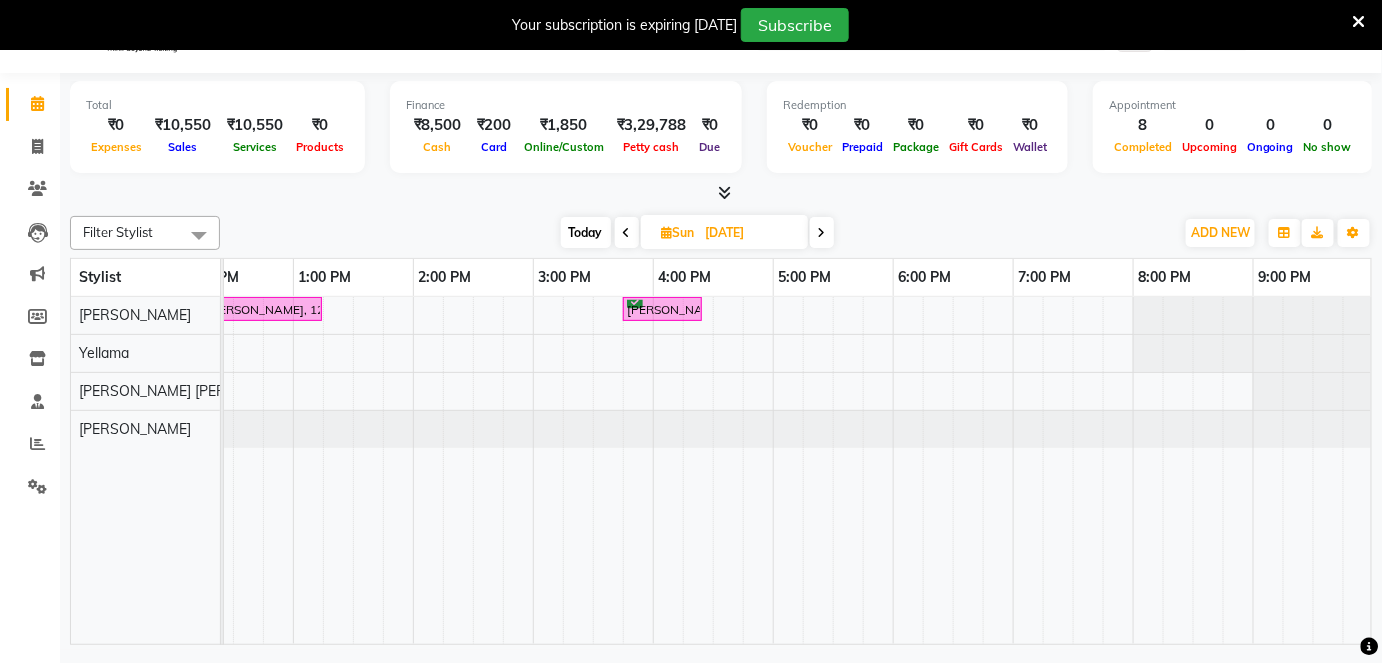 drag, startPoint x: 800, startPoint y: 626, endPoint x: 740, endPoint y: 606, distance: 63.245552 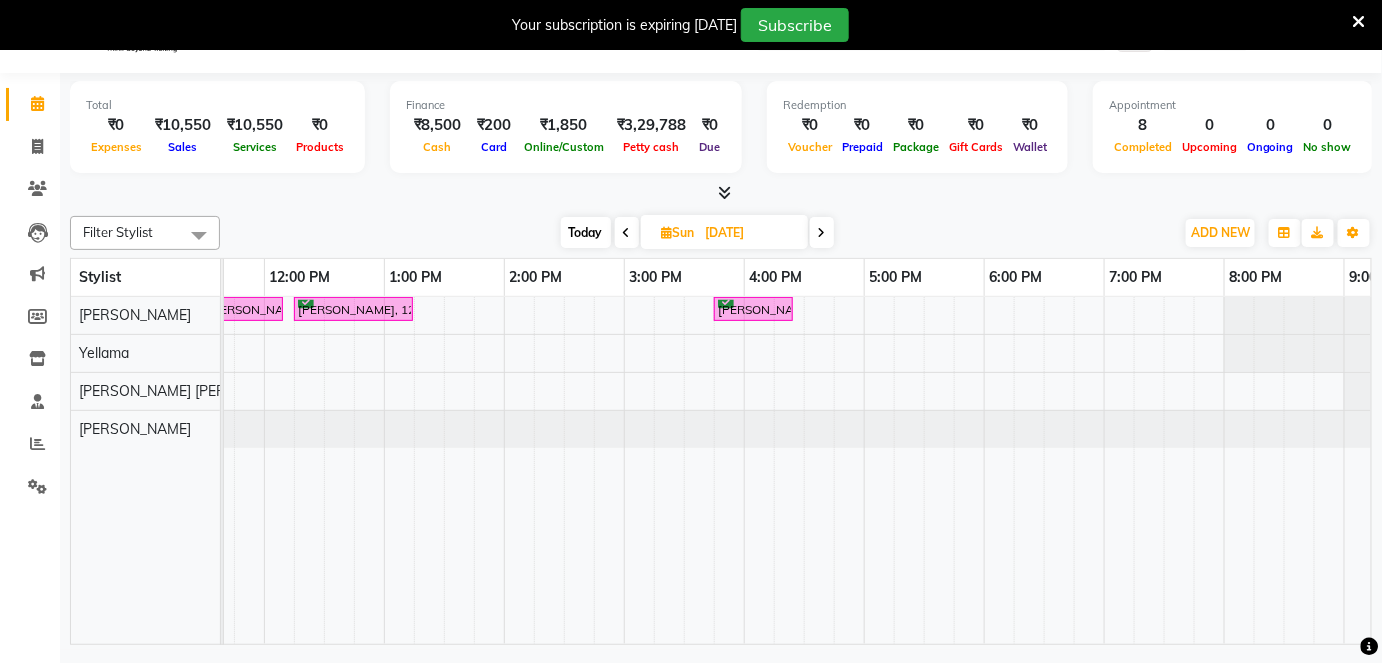 scroll, scrollTop: 0, scrollLeft: 254, axis: horizontal 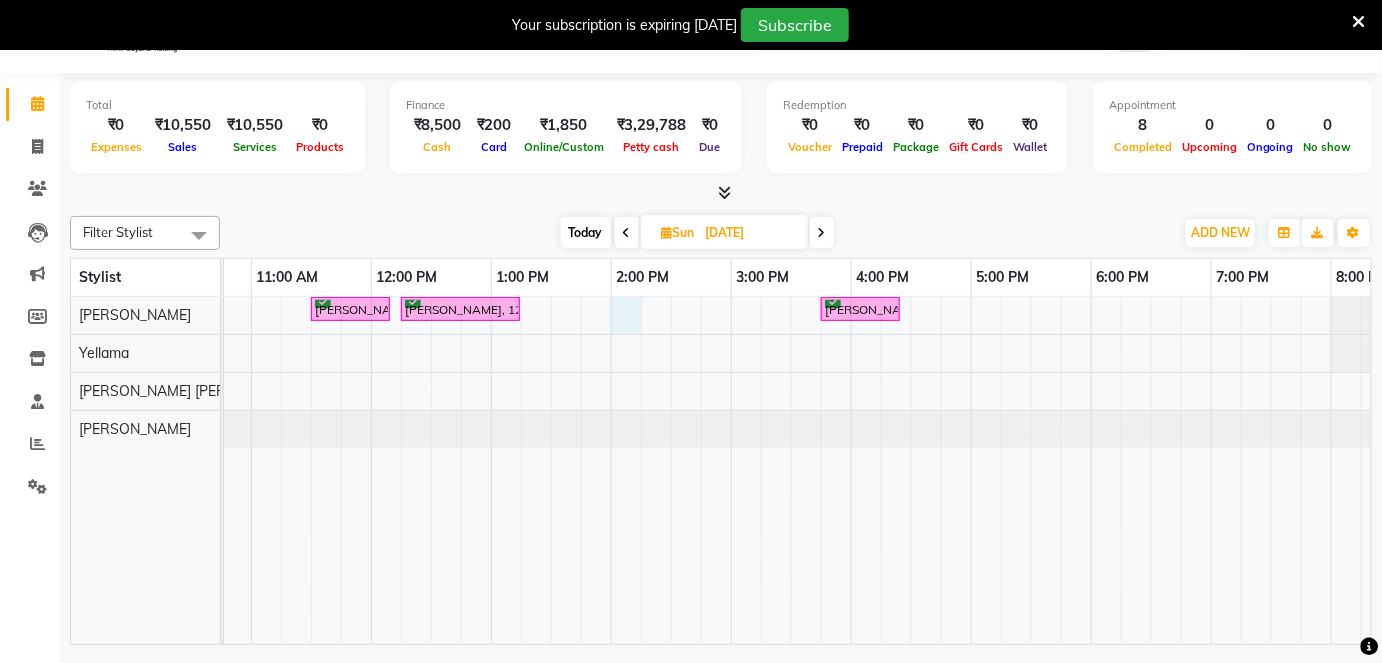 click on "[PERSON_NAME], 11:30 AM-12:10 PM, Haircut - [DEMOGRAPHIC_DATA] Hair Cut ([PERSON_NAME])     [PERSON_NAME], 12:15 PM-01:15 PM, Global - Inoa - Men's global color     [PERSON_NAME], 03:45 PM-04:25 PM, Haircut - [DEMOGRAPHIC_DATA] Hair Cut ([PERSON_NAME])" at bounding box center (791, 470) 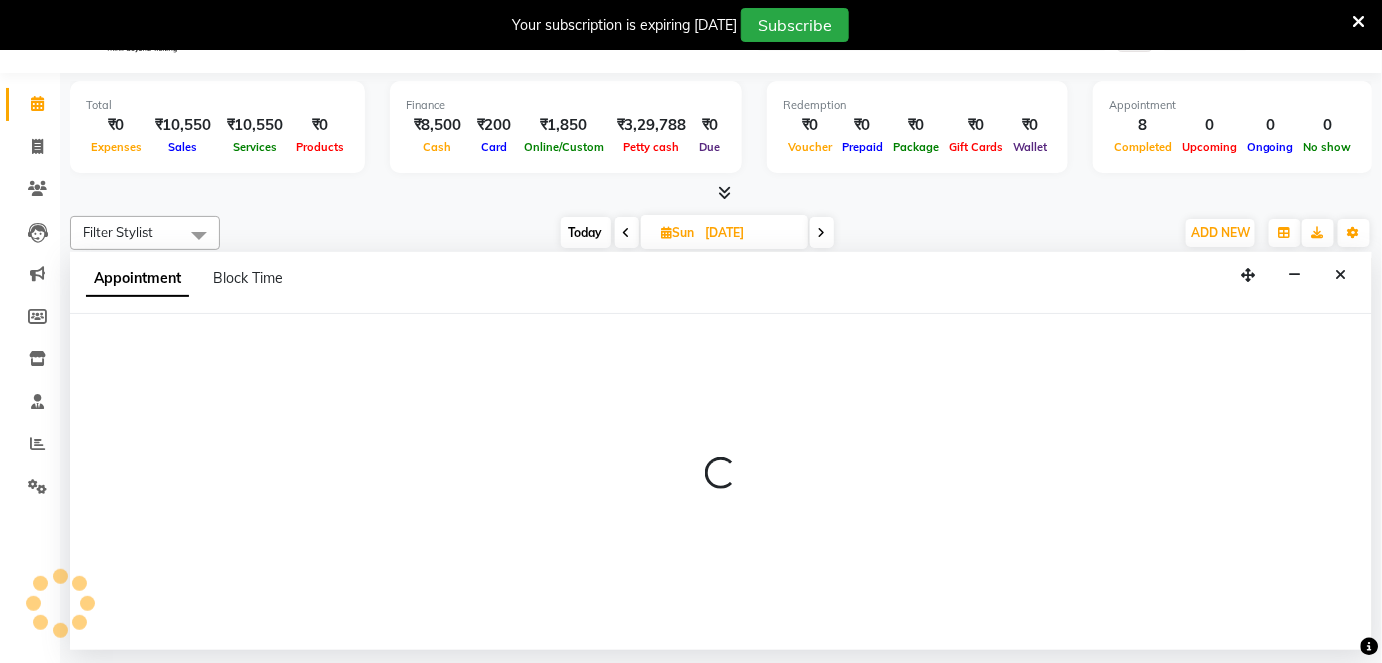 select on "50293" 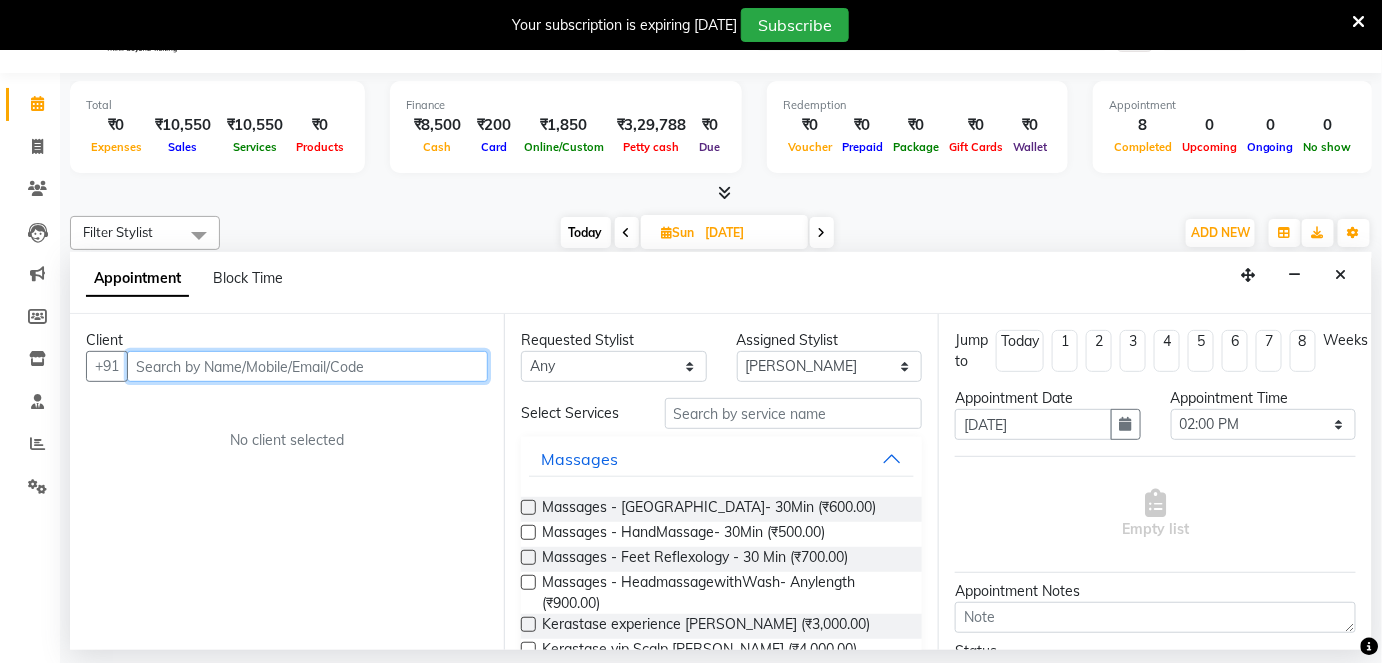click at bounding box center [307, 366] 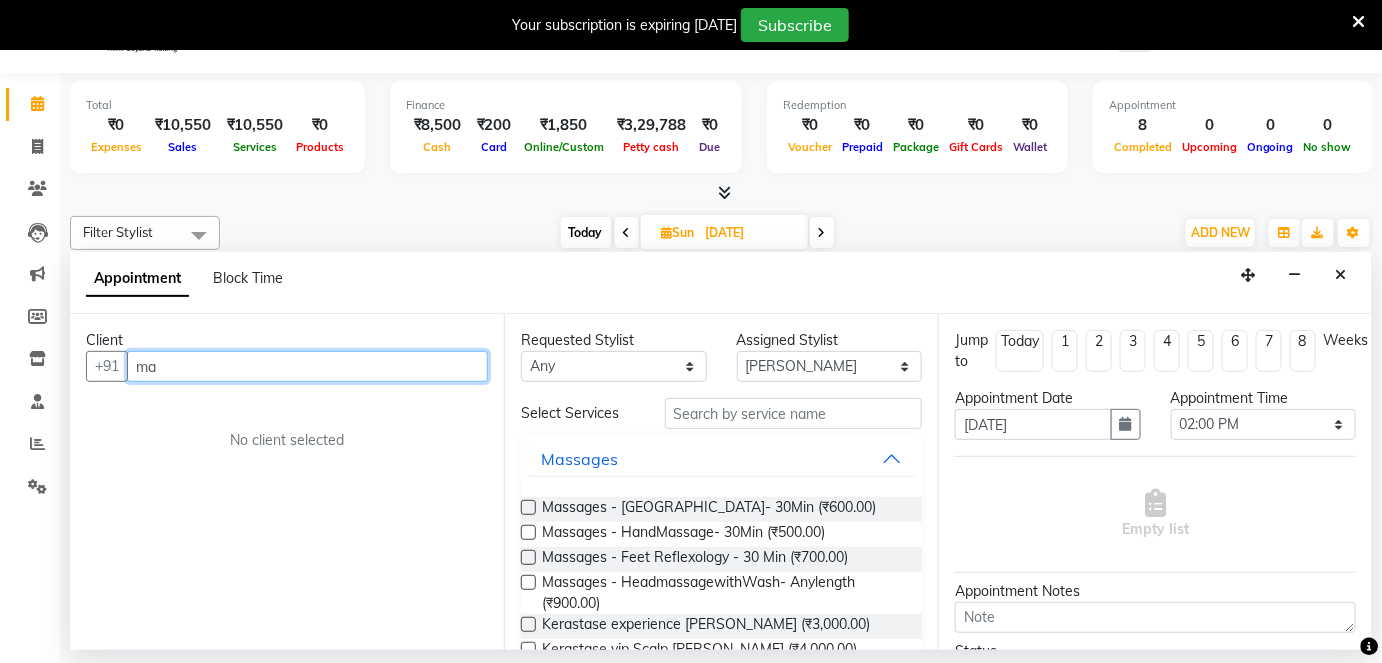 type on "m" 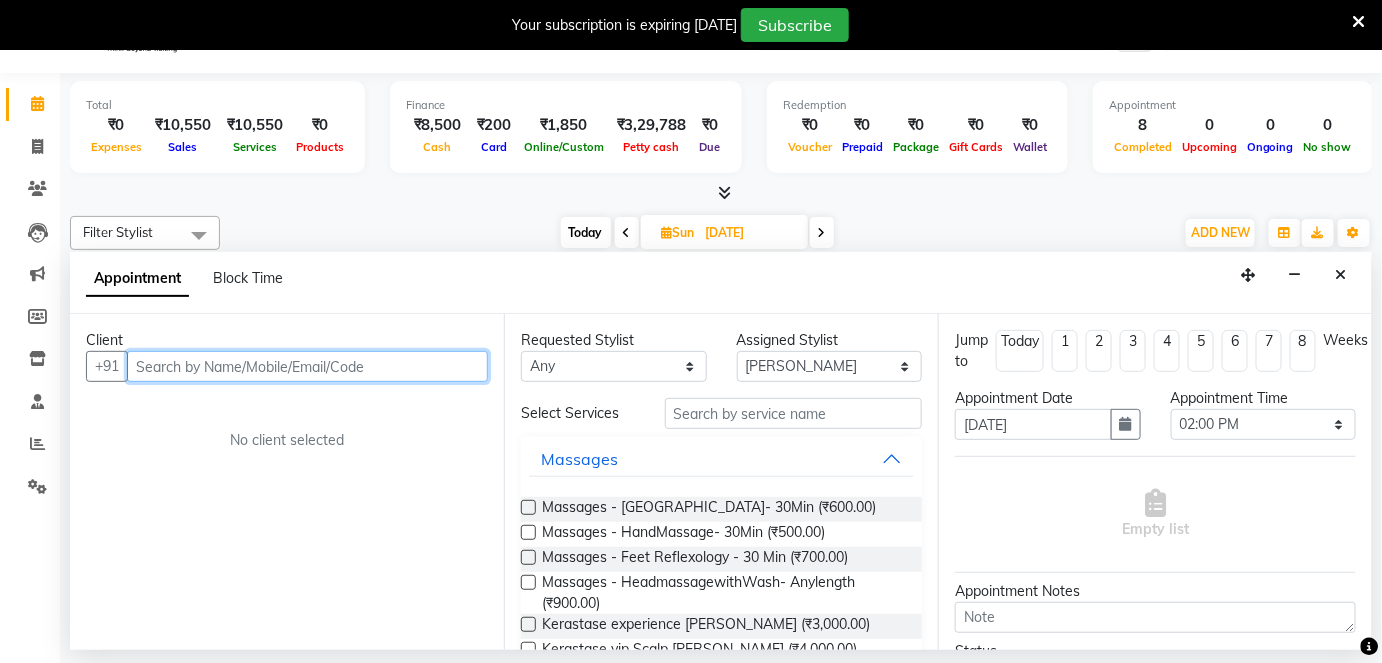 type on "m" 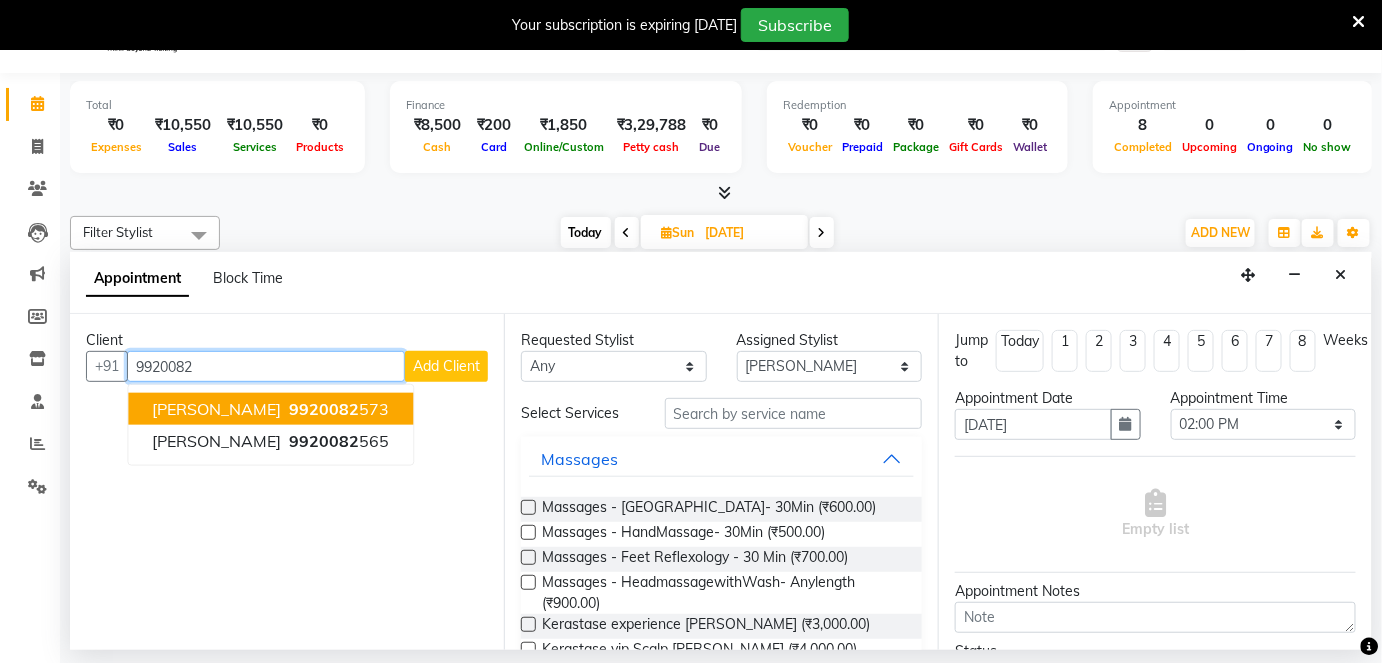 type on "9920082" 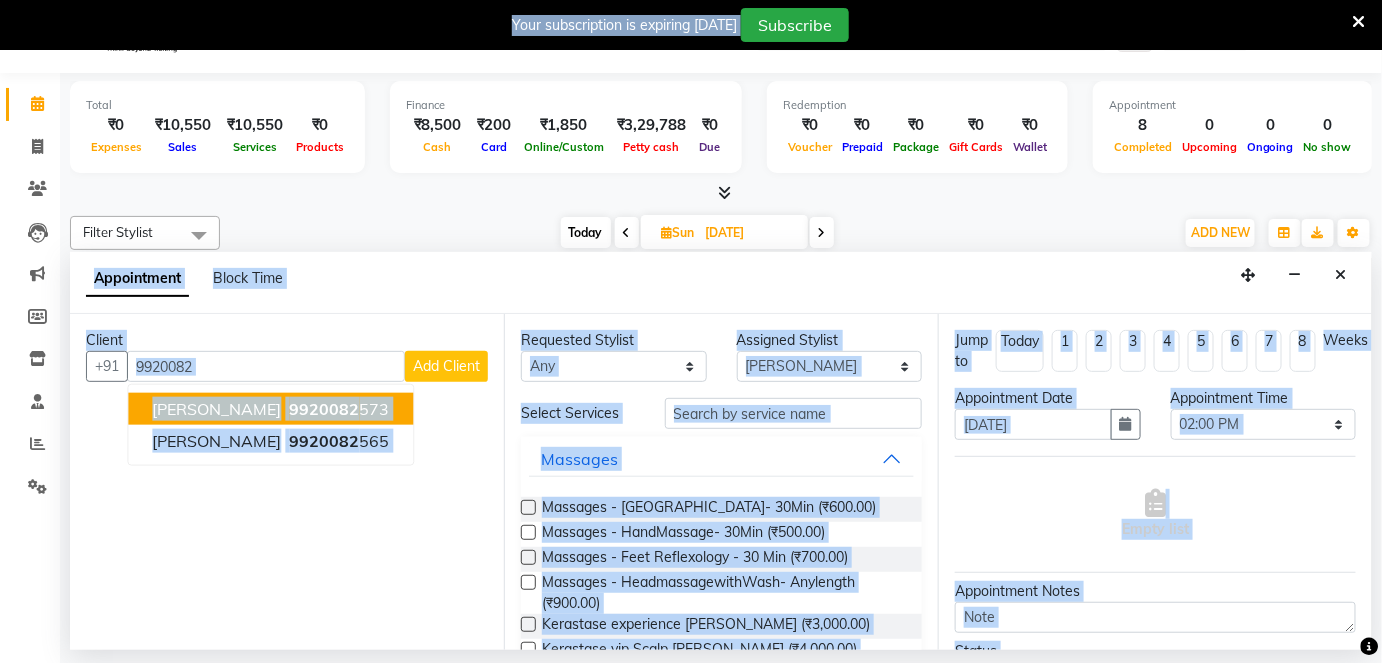 drag, startPoint x: 525, startPoint y: 705, endPoint x: 209, endPoint y: 705, distance: 316 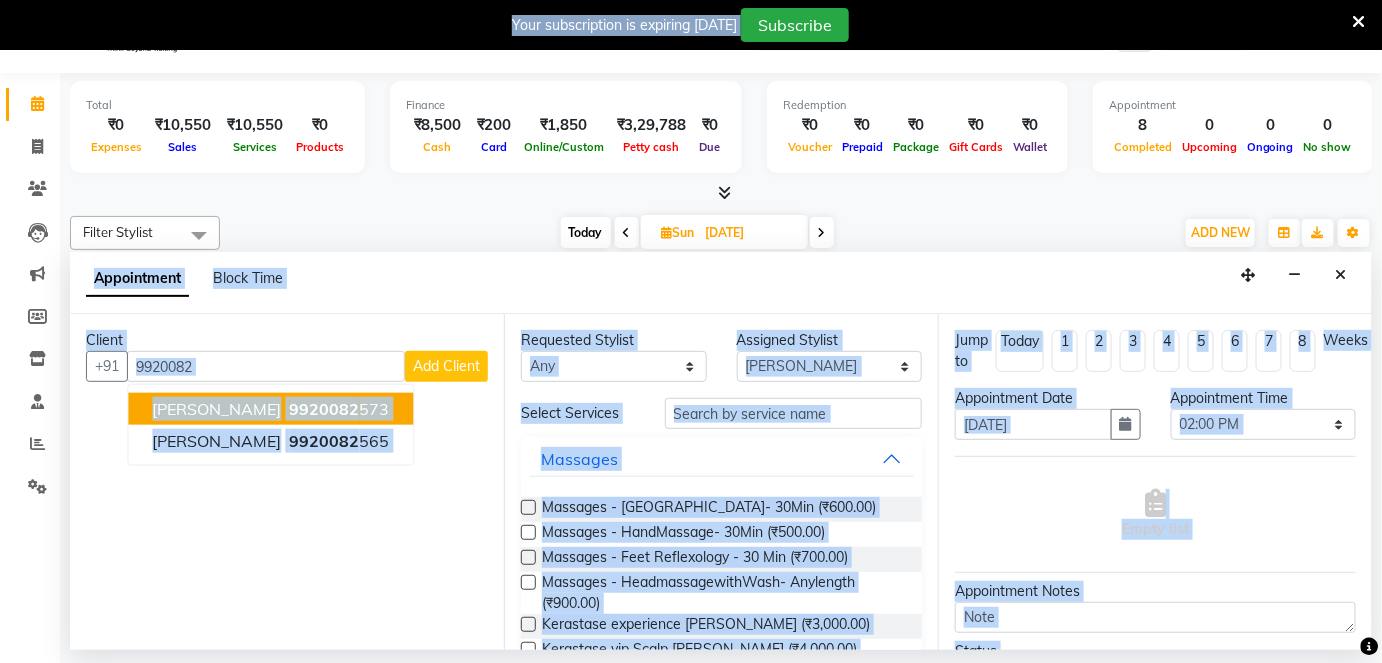 click on "08047224946 Select Location × [PERSON_NAME]’s Salon, [PERSON_NAME]’s Corner  WhatsApp Status  ✕ Status:  Connected Most Recent Message: [DATE]     06:02 PM Recent Service Activity: [DATE]     10:10 AM English ENGLISH Español العربية मराठी हिंदी ગુજરાતી தமிழ் 中文 Notifications nothing to show Admin Manage Profile Change Password Sign out  Version:3.15.4  ☀ [PERSON_NAME]’s Salon, Kem’s Corner  Calendar  Invoice  Clients  Leads   Marketing  Members  Inventory  Staff  Reports  Settings Upcoming Tentative Confirm Bookings Generate Report Segments Page Builder Total  ₹0  Expenses ₹10,550  Sales ₹10,550  Services ₹0  Products Finance  ₹8,500  Cash ₹200  Card ₹1,850  Online/Custom ₹3,29,788 [PERSON_NAME] cash ₹0 Due  Redemption  ₹0 Voucher ₹0 Prepaid ₹0 Package ₹0  Gift Cards ₹0  Wallet  Appointment  8 Completed 0 Upcoming 0 Ongoing 0 No show  Other sales  ₹0  Packages ₹0  Memberships ₹0  Vouchers ₹0  Prepaids ₹0  [PERSON_NAME]" at bounding box center (691, 283) 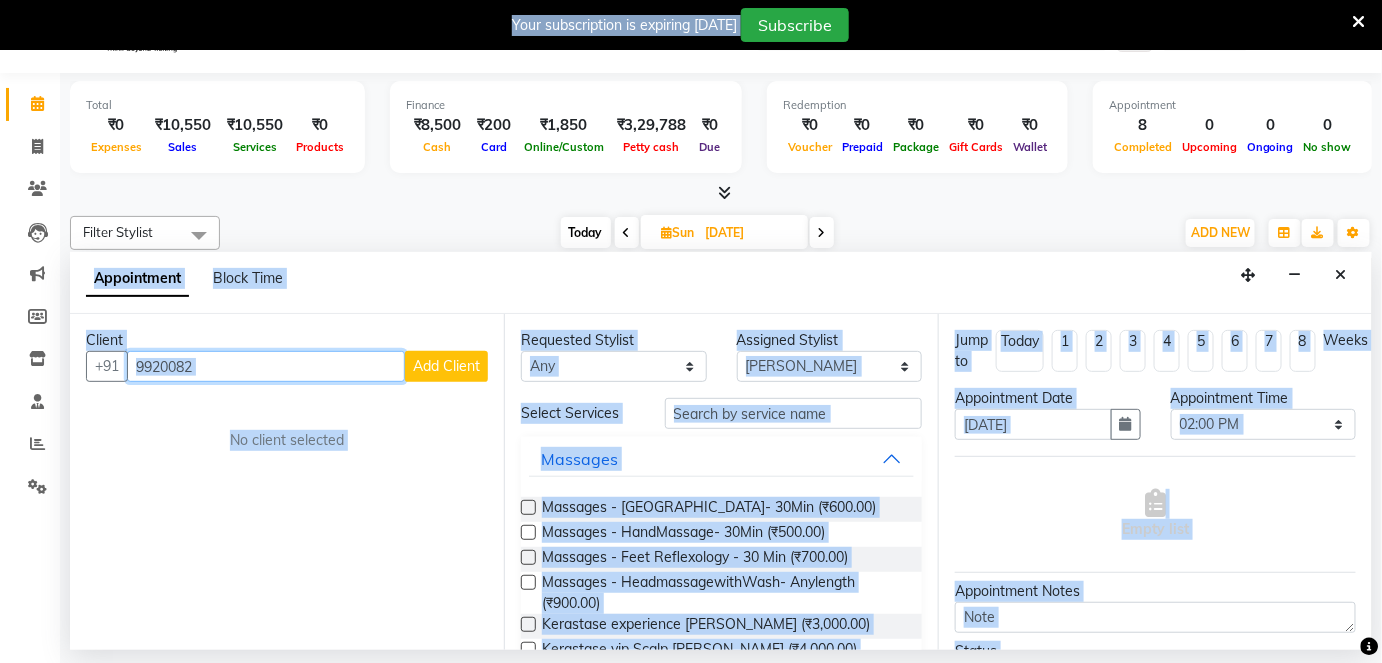 click on "9920082" at bounding box center (266, 366) 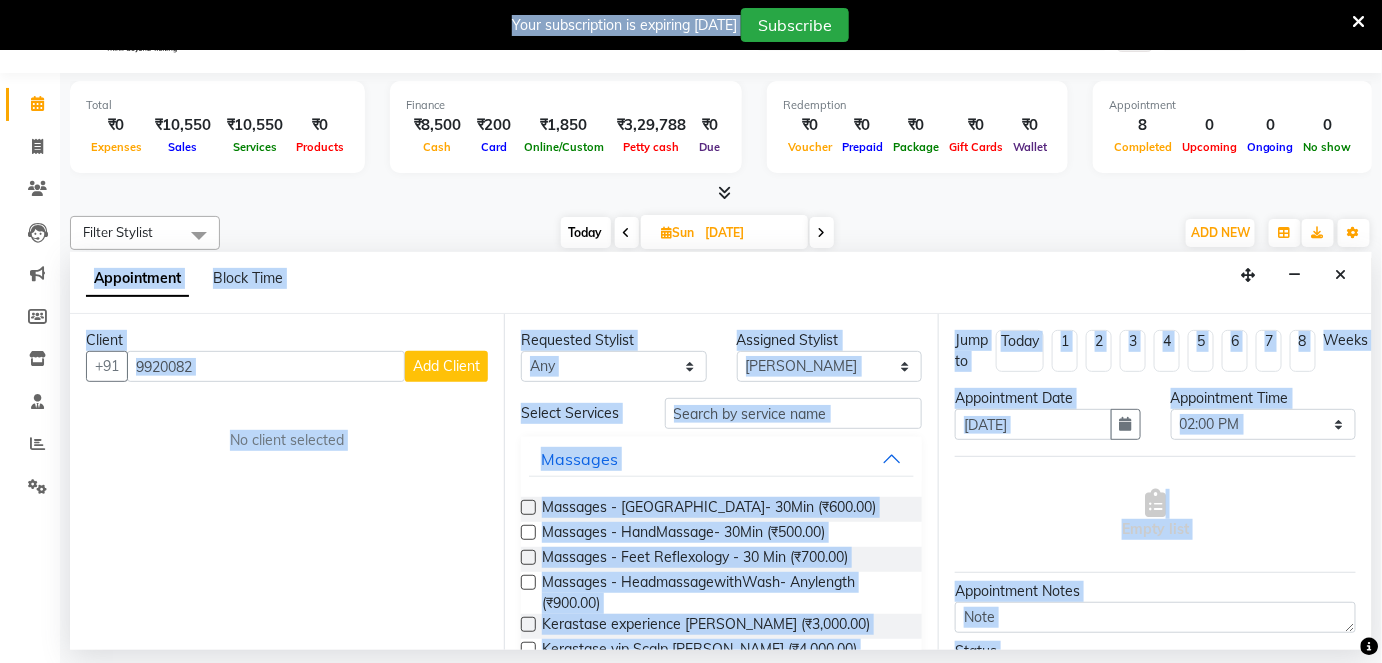 click on "Appointment Block Time" at bounding box center [721, 283] 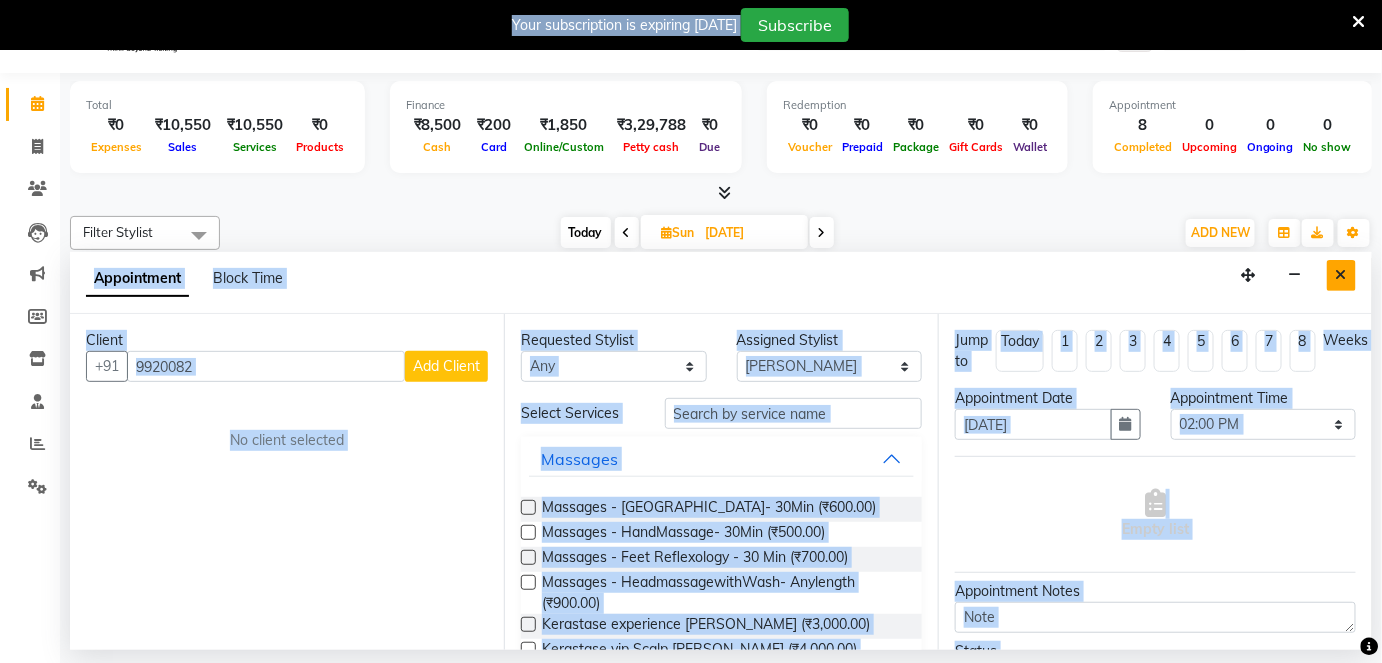 click at bounding box center (1341, 275) 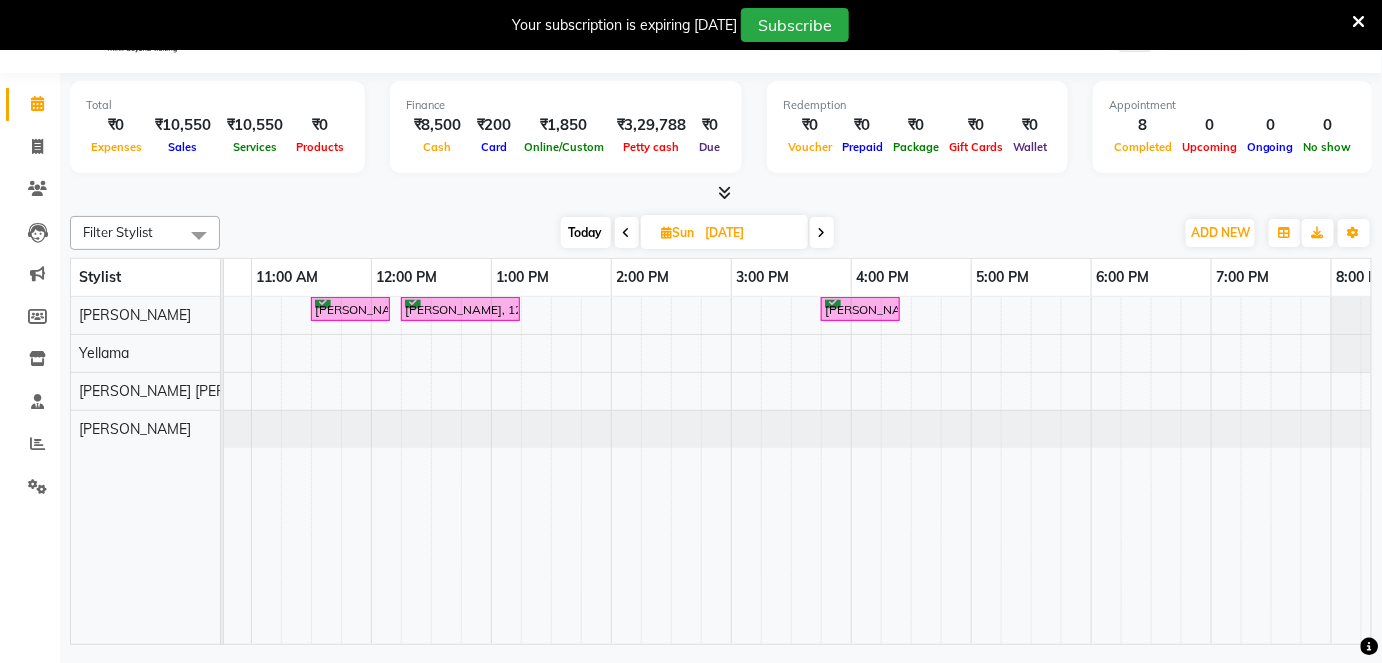 click on "Total  ₹0  Expenses ₹10,550  Sales ₹10,550  Services ₹0  Products Finance  ₹8,500  Cash ₹200  Card ₹1,850  Online/Custom ₹3,29,788 [PERSON_NAME] cash ₹0 Due  Redemption  ₹0 Voucher ₹0 Prepaid ₹0 Package ₹0  Gift Cards ₹0  Wallet  Appointment  8 Completed 0 Upcoming 0 Ongoing 0 No show  Other sales  ₹0  Packages ₹0  Memberships ₹0  Vouchers ₹0  Prepaids ₹0  Gift Cards Filter Stylist Select All [PERSON_NAME] [PERSON_NAME] [PERSON_NAME] [DATE]  [DATE] Toggle Dropdown Add Appointment Add Invoice Add Expense Add Attendance Add Client Add Transaction Toggle Dropdown Add Appointment Add Invoice Add Expense Add Attendance Add Client ADD NEW Toggle Dropdown Add Appointment Add Invoice Add Expense Add Attendance Add Client Add Transaction Filter Stylist Select All [PERSON_NAME] Mohd. [PERSON_NAME] Group By  Staff View   Room View  View as Vertical  Vertical - Week View  Horizontal  Horizontal - Week View  List  Toggle Dropdown Calendar Settings Manage Tags   Arrange Stylists  Full Screen" 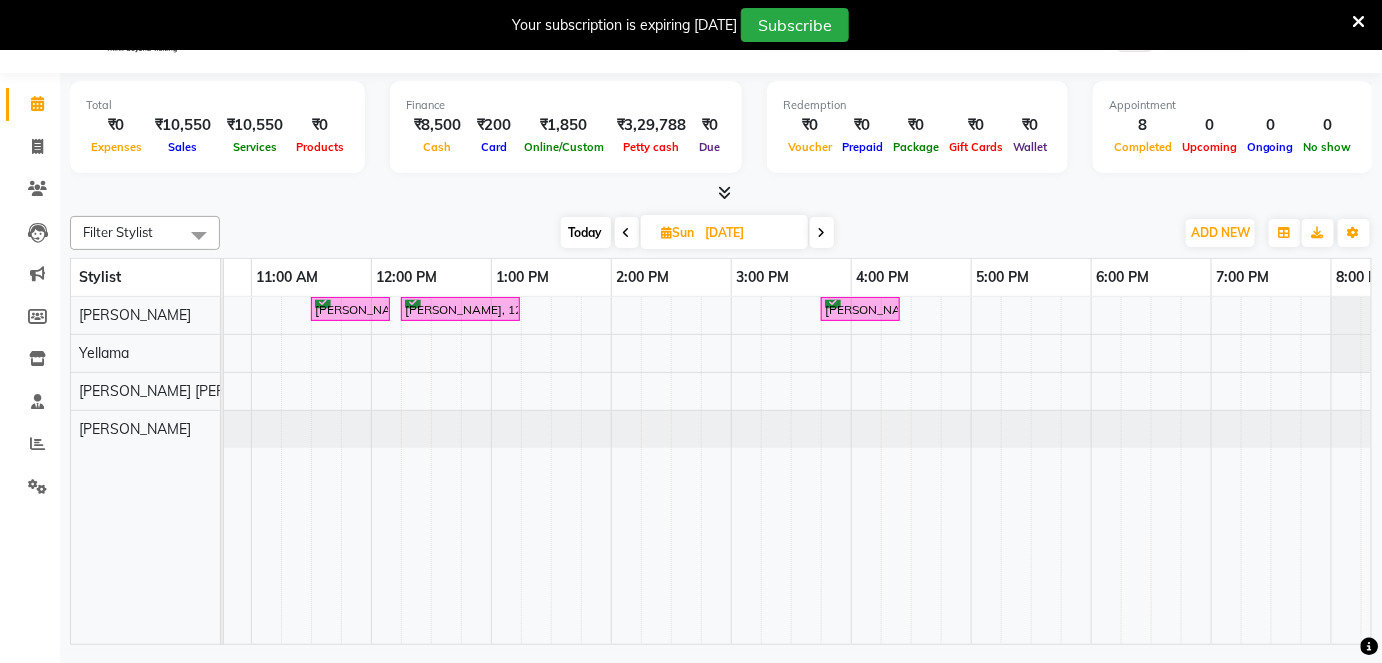 click on "[PERSON_NAME], 11:30 AM-12:10 PM, Haircut - [DEMOGRAPHIC_DATA] Hair Cut ([PERSON_NAME])     [PERSON_NAME], 12:15 PM-01:15 PM, Global - Inoa - Men's global color     [PERSON_NAME], 03:45 PM-04:25 PM, Haircut - [DEMOGRAPHIC_DATA] Hair Cut ([PERSON_NAME])" at bounding box center [791, 470] 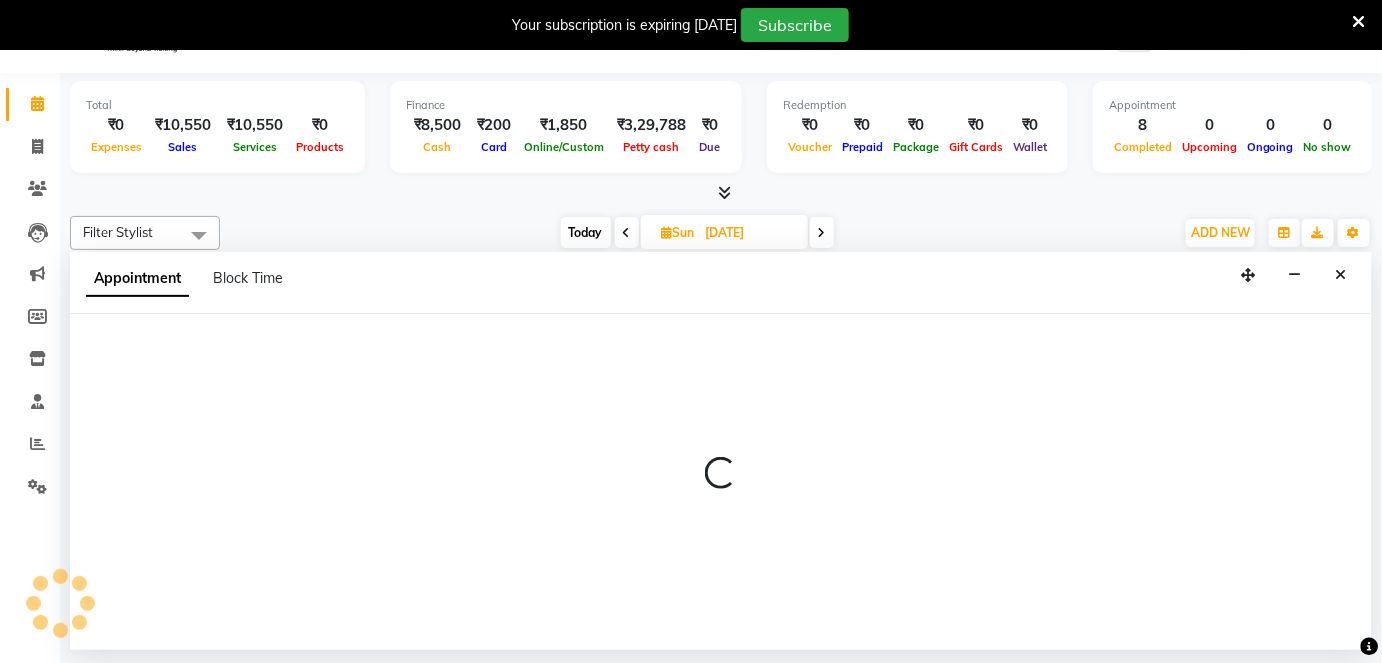 select on "50293" 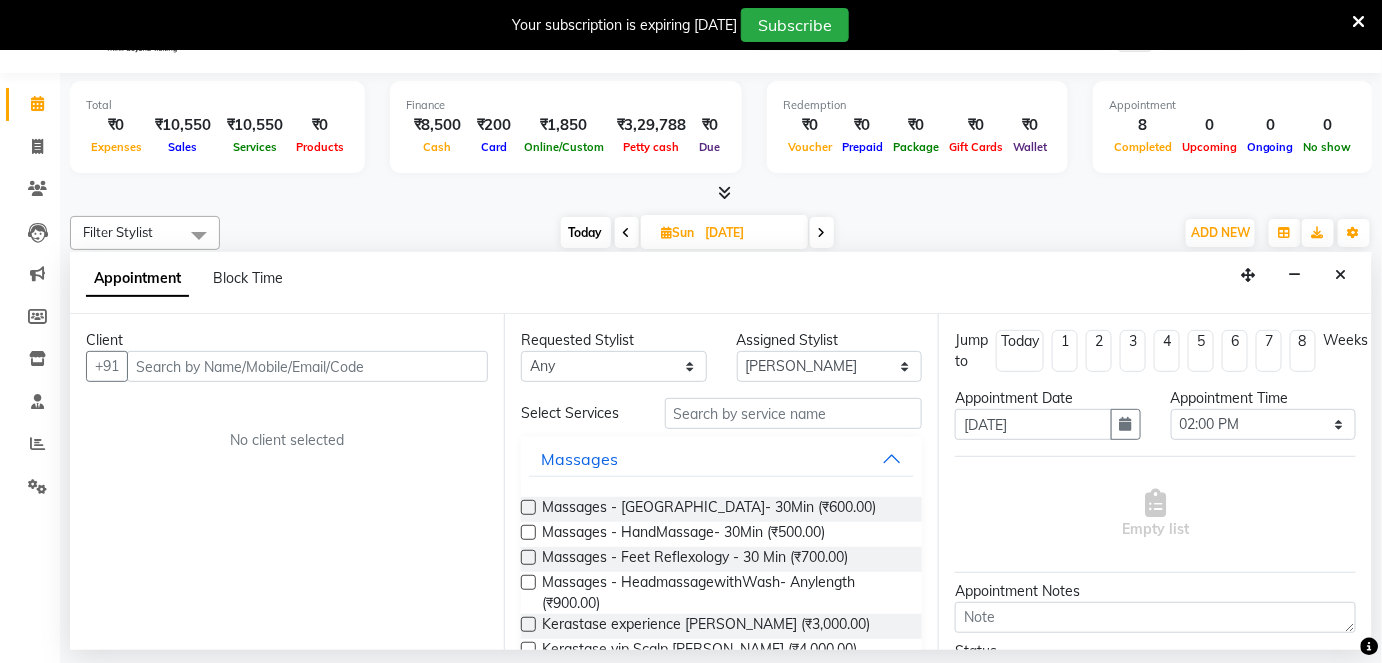 click at bounding box center [307, 366] 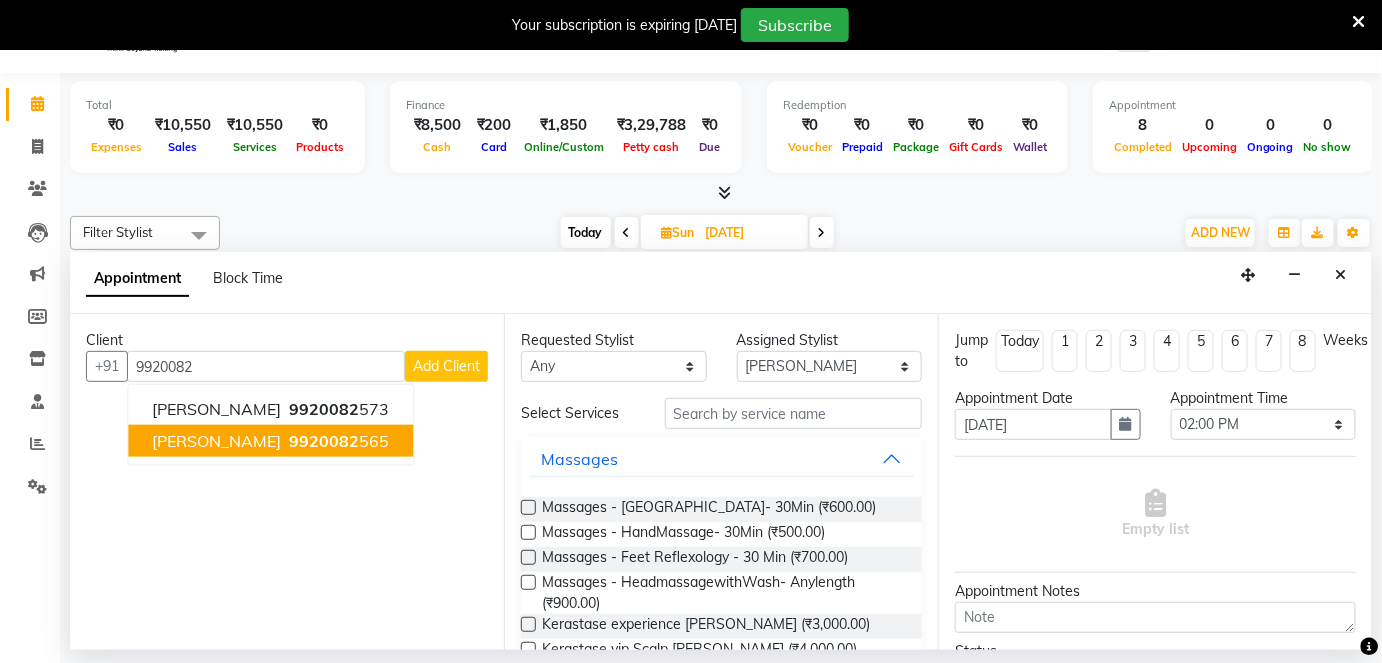 click on "9920082" at bounding box center [324, 441] 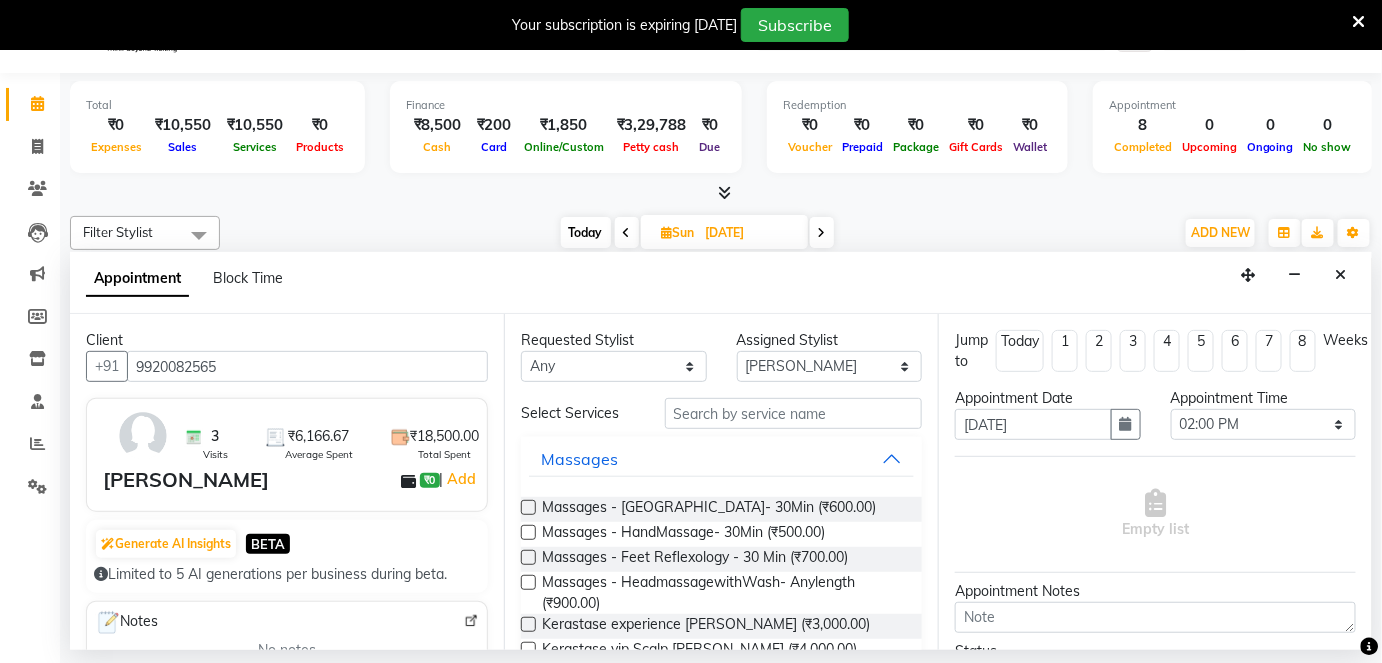 type on "9920082565" 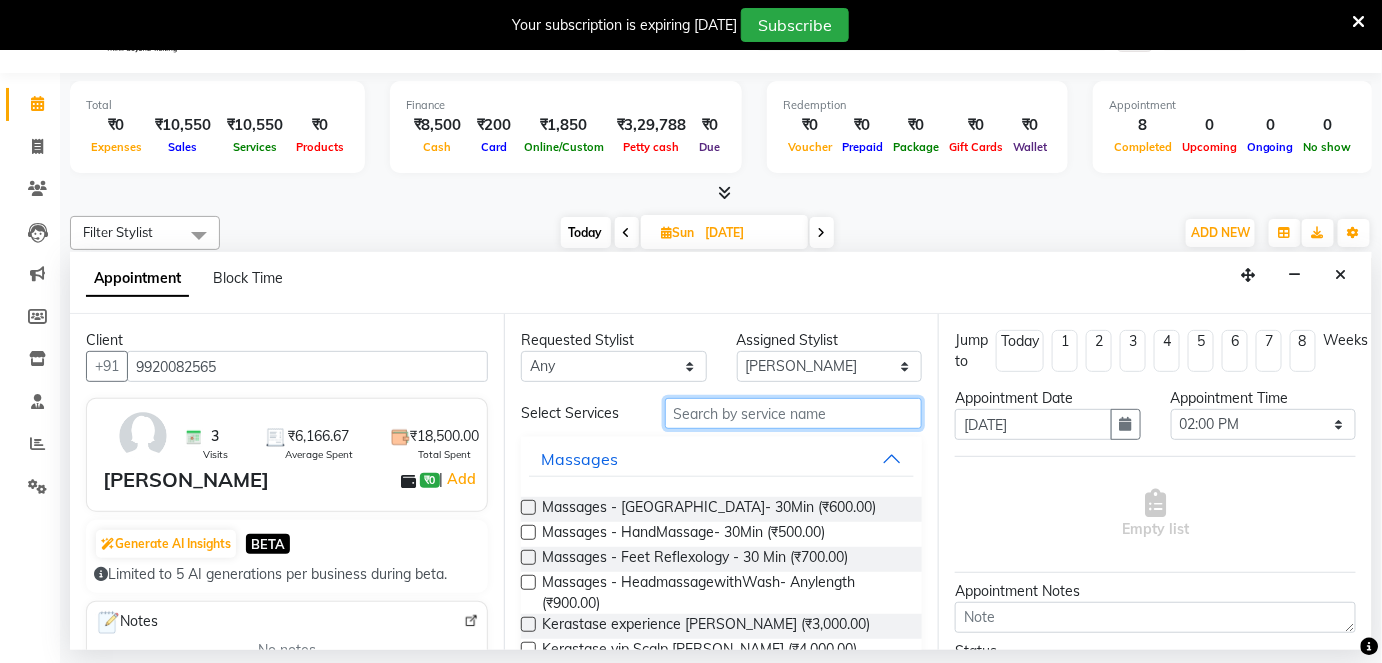 click at bounding box center [793, 413] 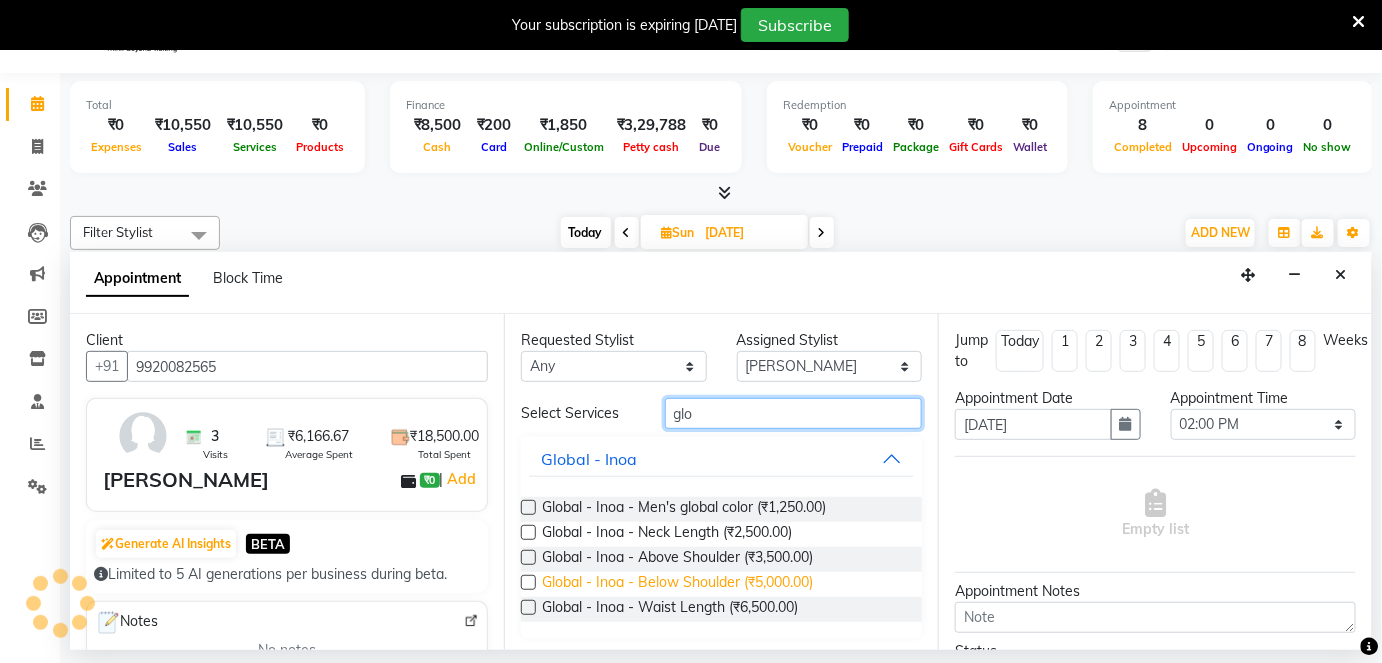 type on "glo" 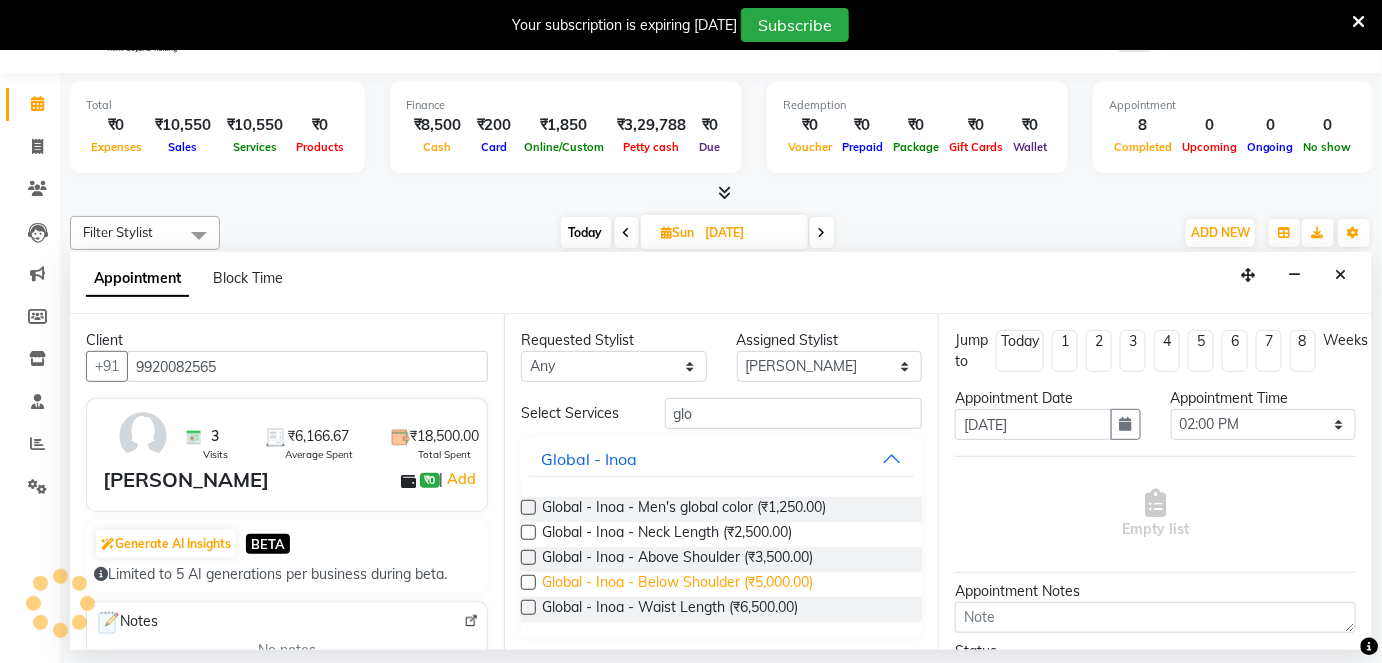 click on "Global - Inoa - Below Shoulder (₹5,000.00)" at bounding box center [677, 584] 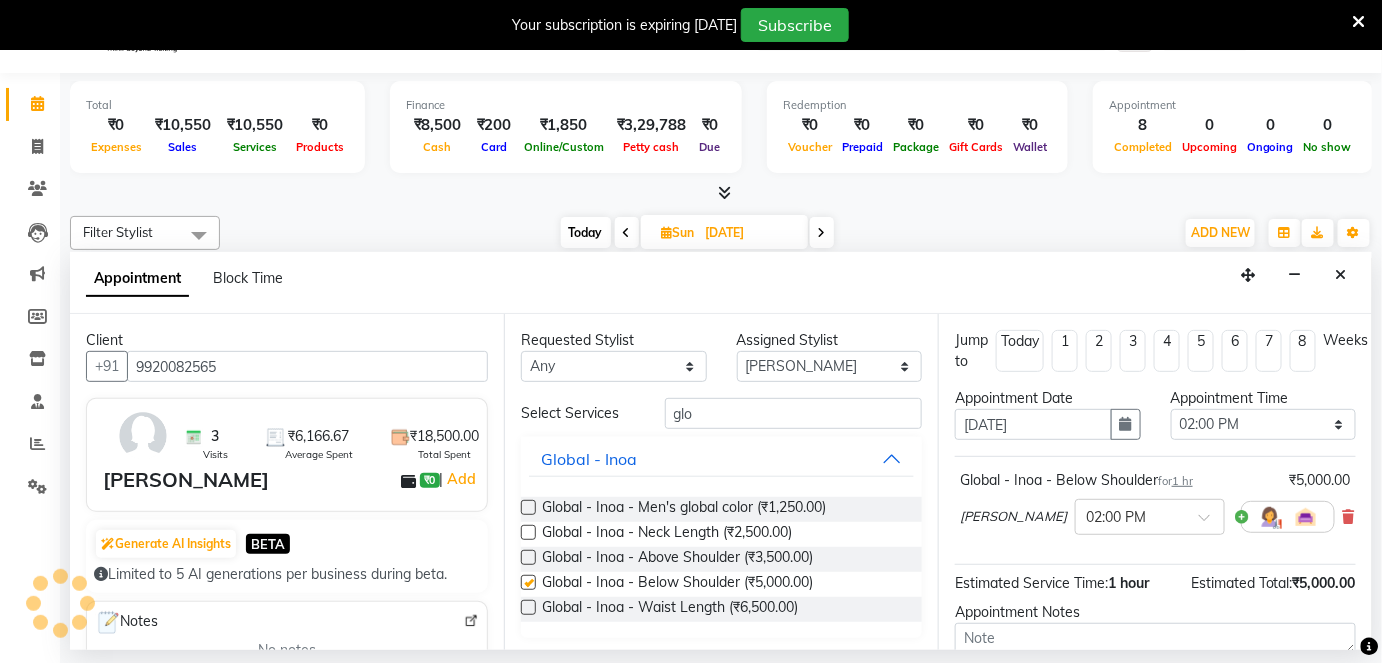checkbox on "false" 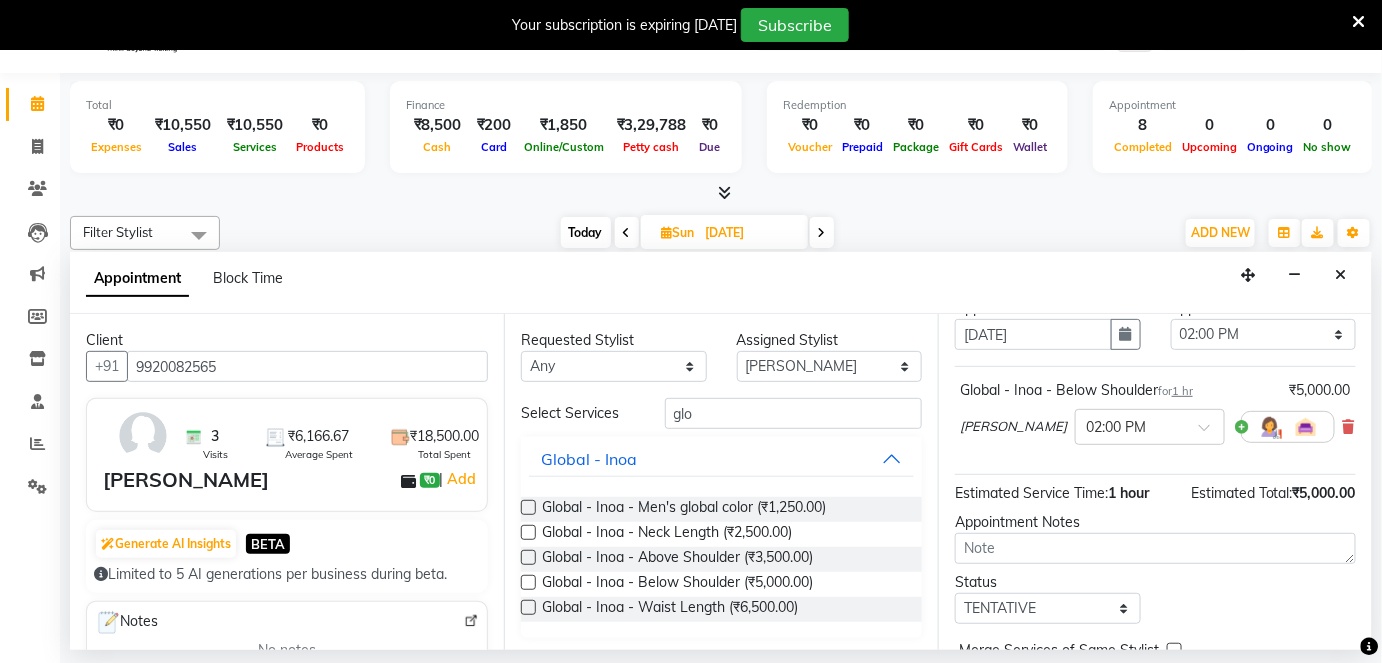 scroll, scrollTop: 189, scrollLeft: 0, axis: vertical 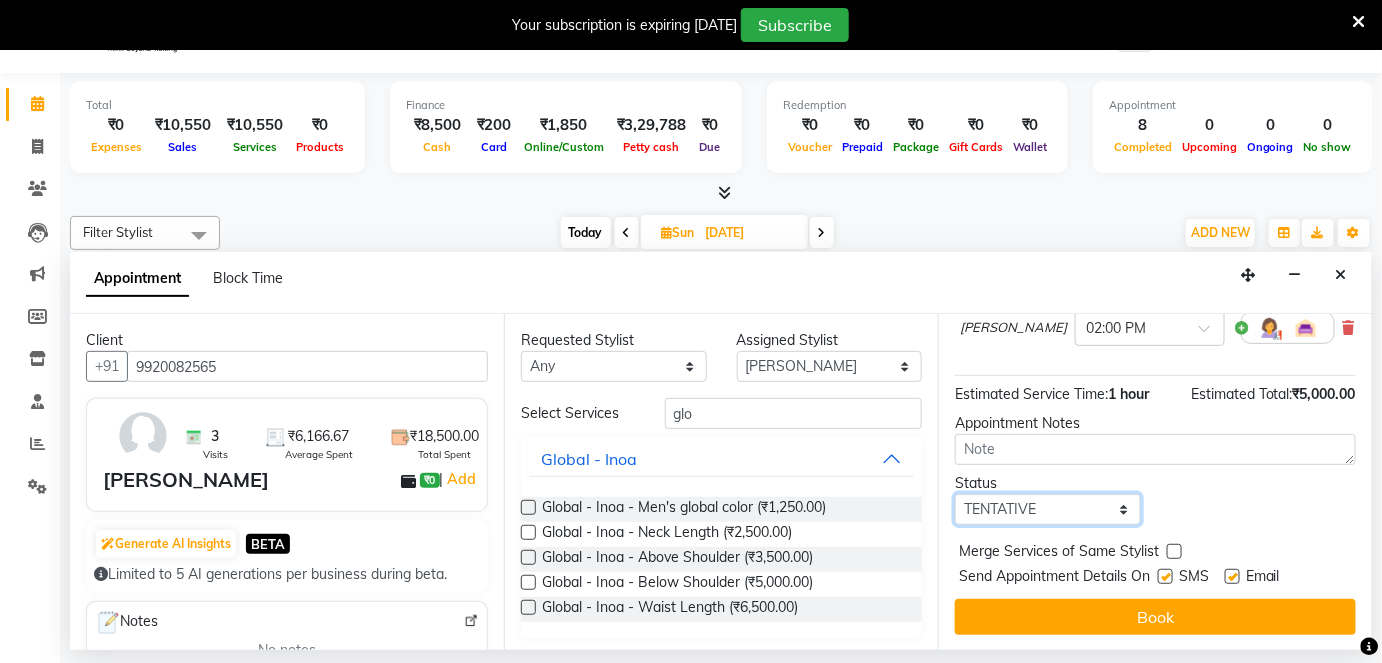 click on "Select TENTATIVE CONFIRM UPCOMING" at bounding box center (1048, 509) 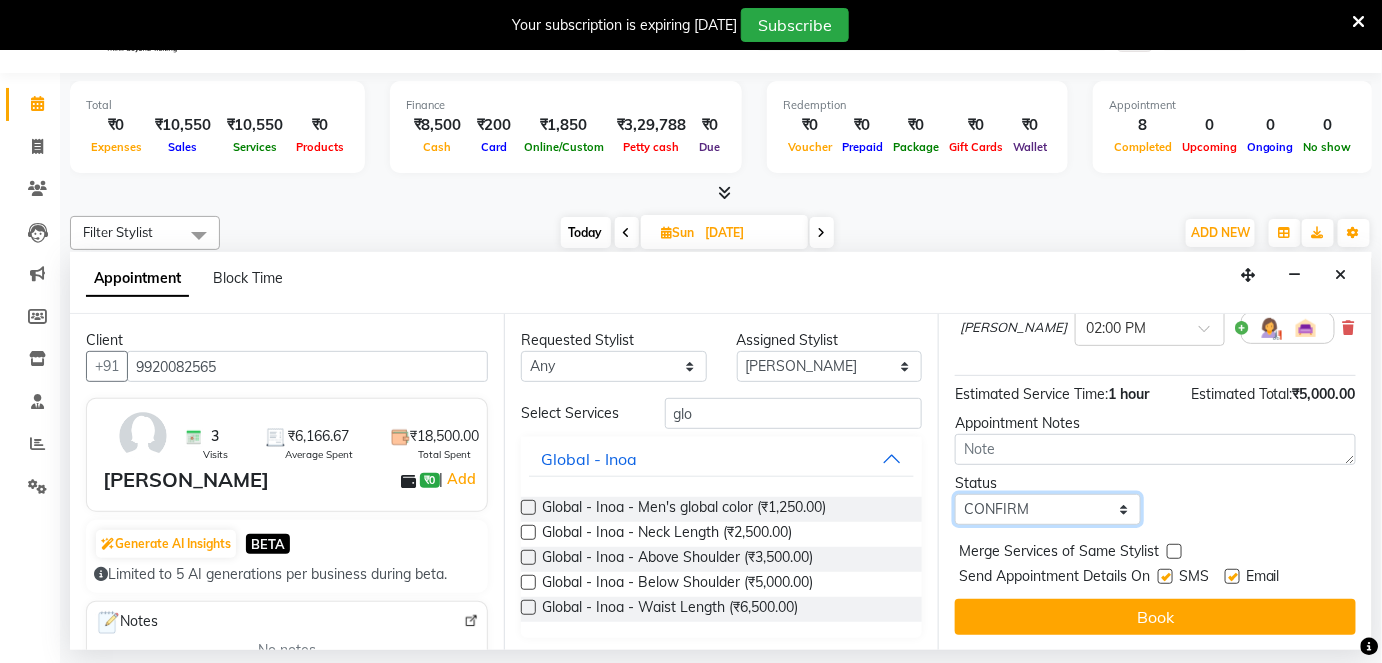 click on "Select TENTATIVE CONFIRM UPCOMING" at bounding box center (1048, 509) 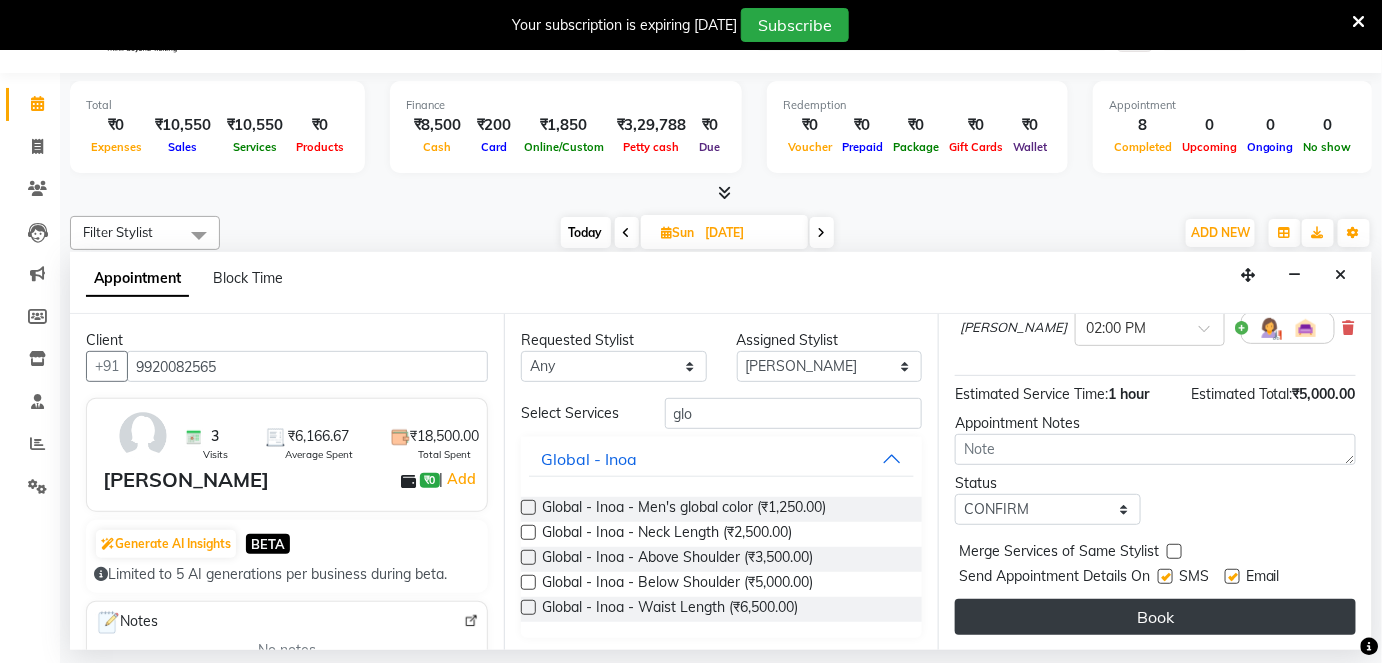 click on "Book" at bounding box center [1155, 617] 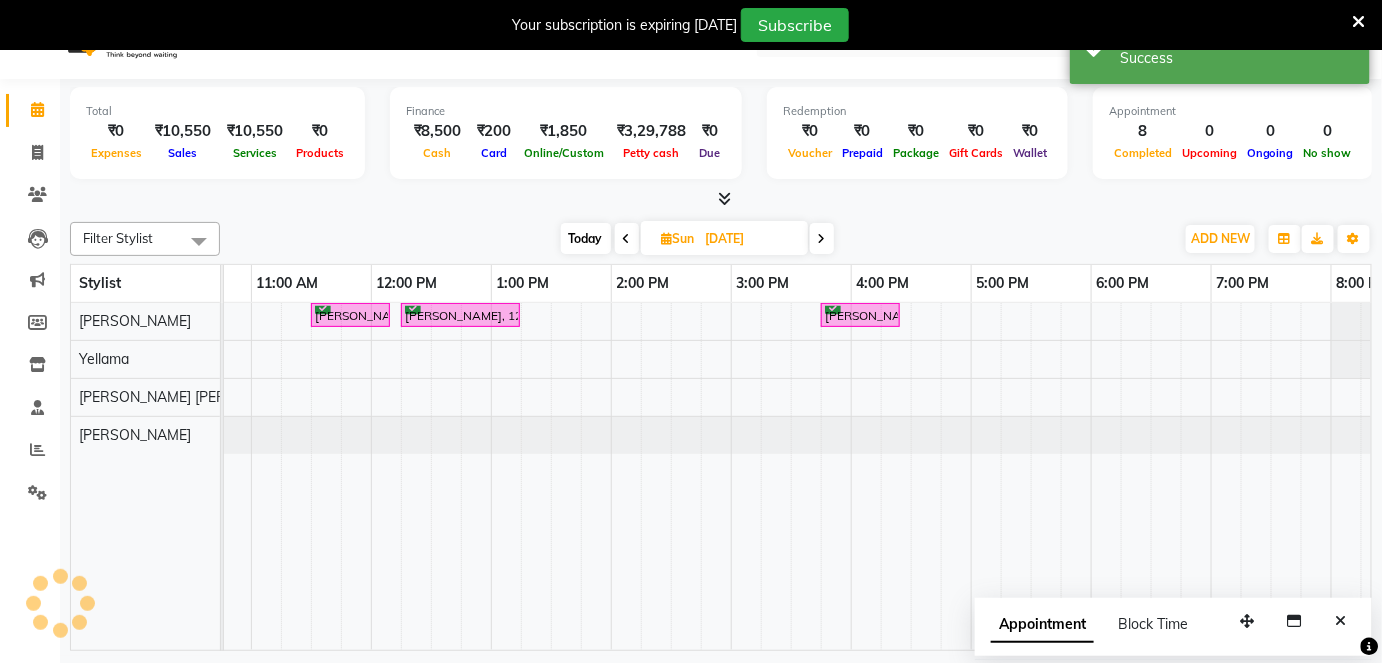 scroll, scrollTop: 0, scrollLeft: 0, axis: both 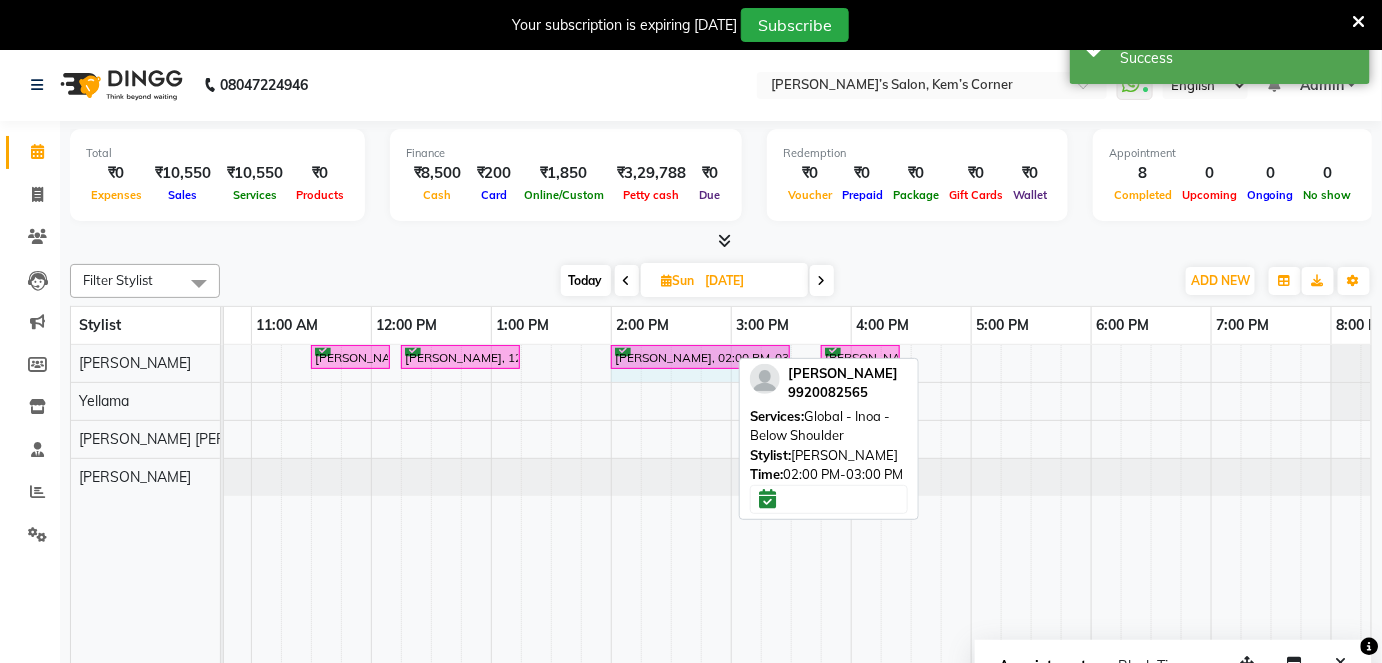 drag, startPoint x: 725, startPoint y: 357, endPoint x: 775, endPoint y: 369, distance: 51.41984 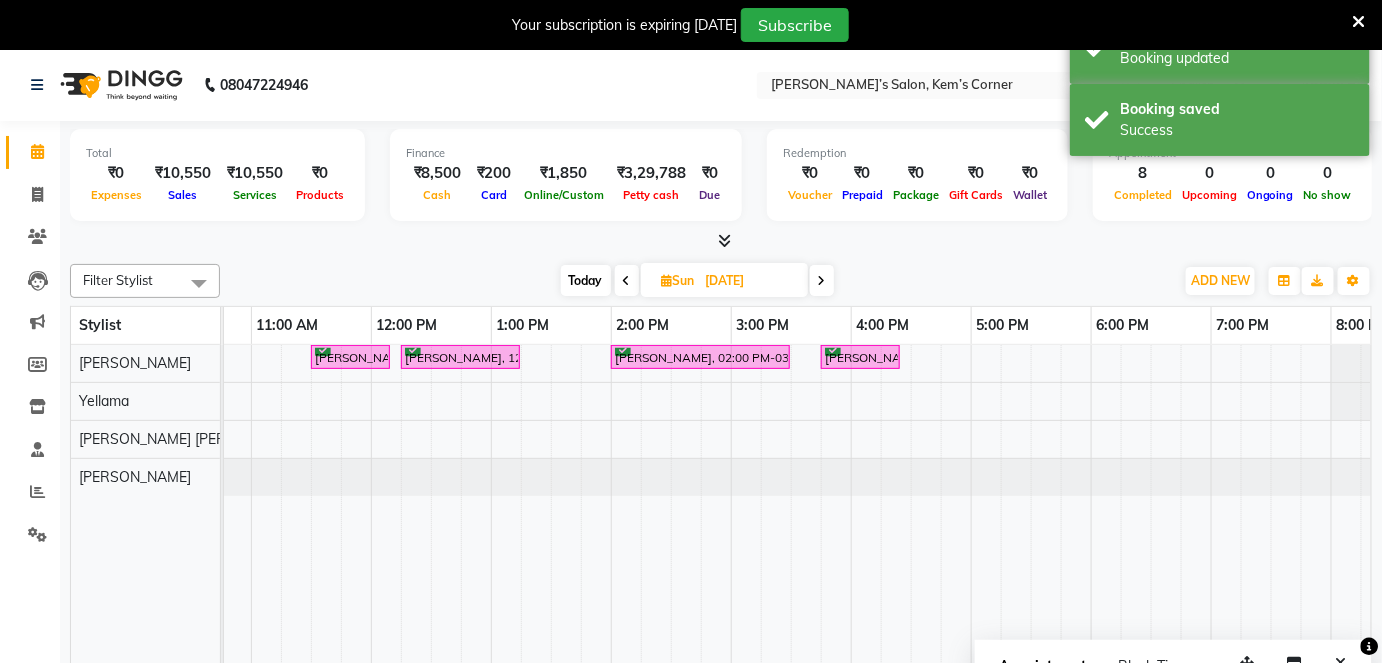 click on "Today" at bounding box center [586, 280] 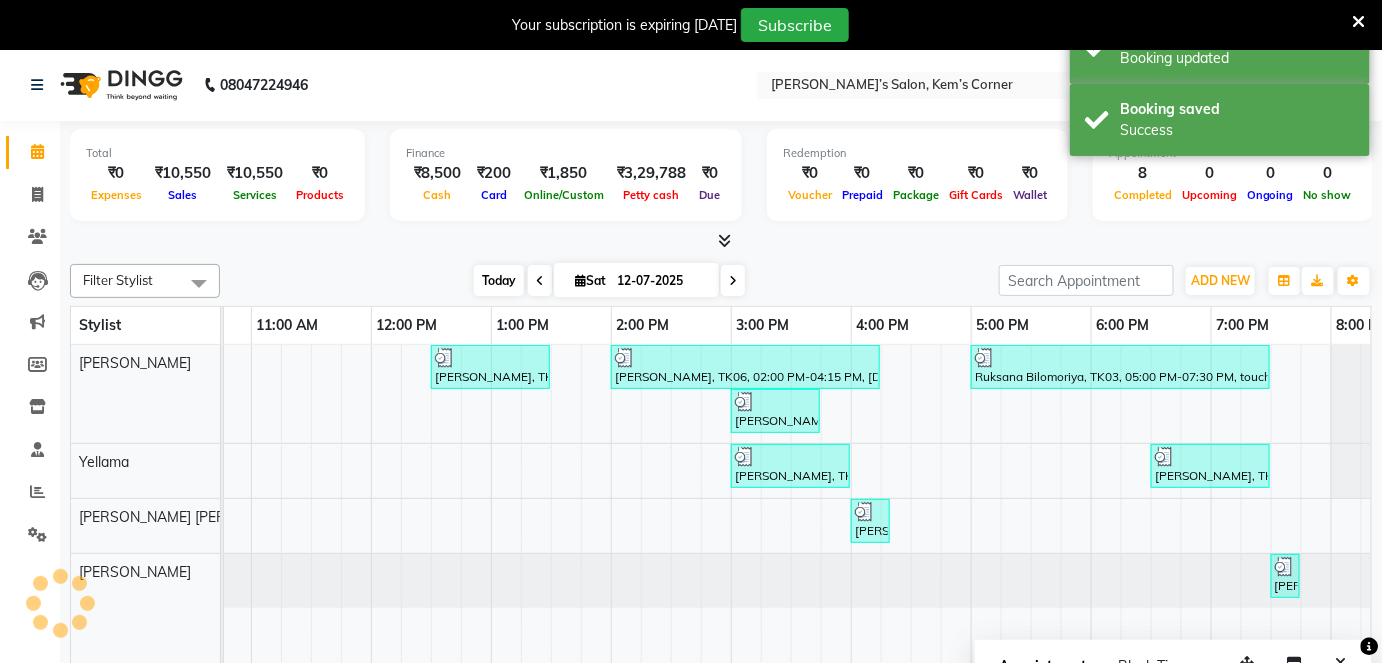 scroll, scrollTop: 0, scrollLeft: 411, axis: horizontal 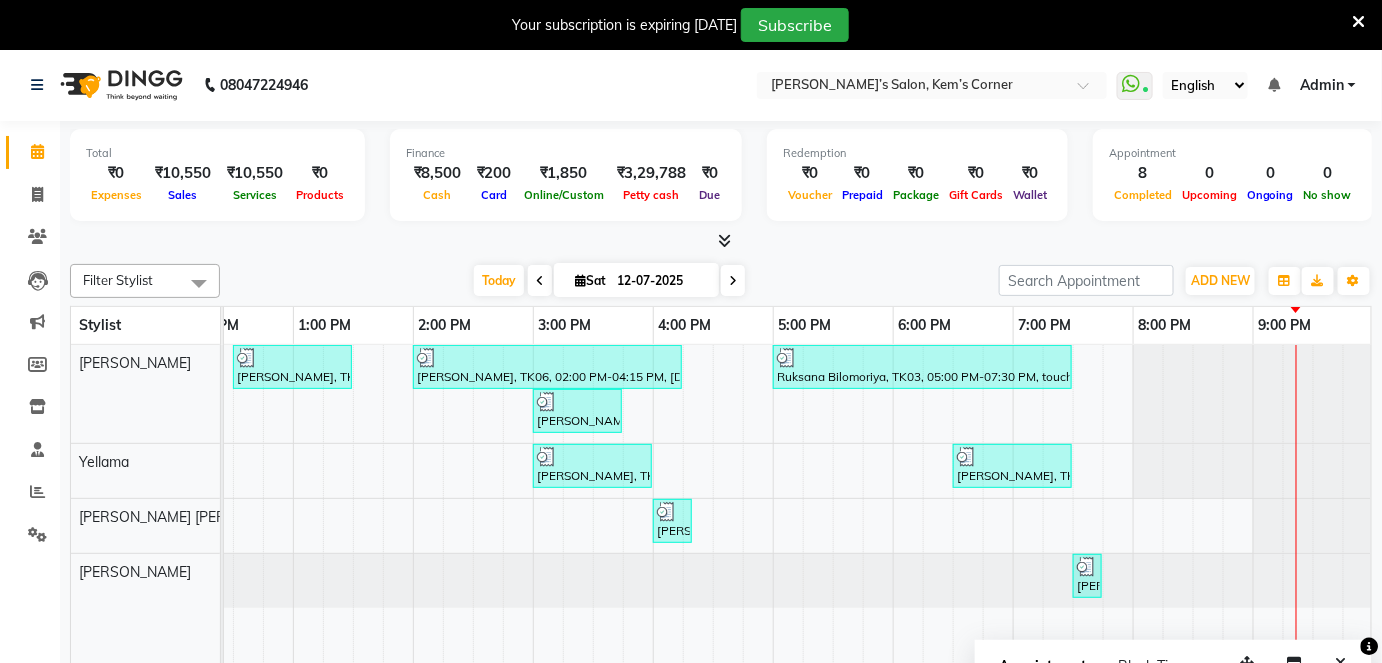 click at bounding box center (1359, 22) 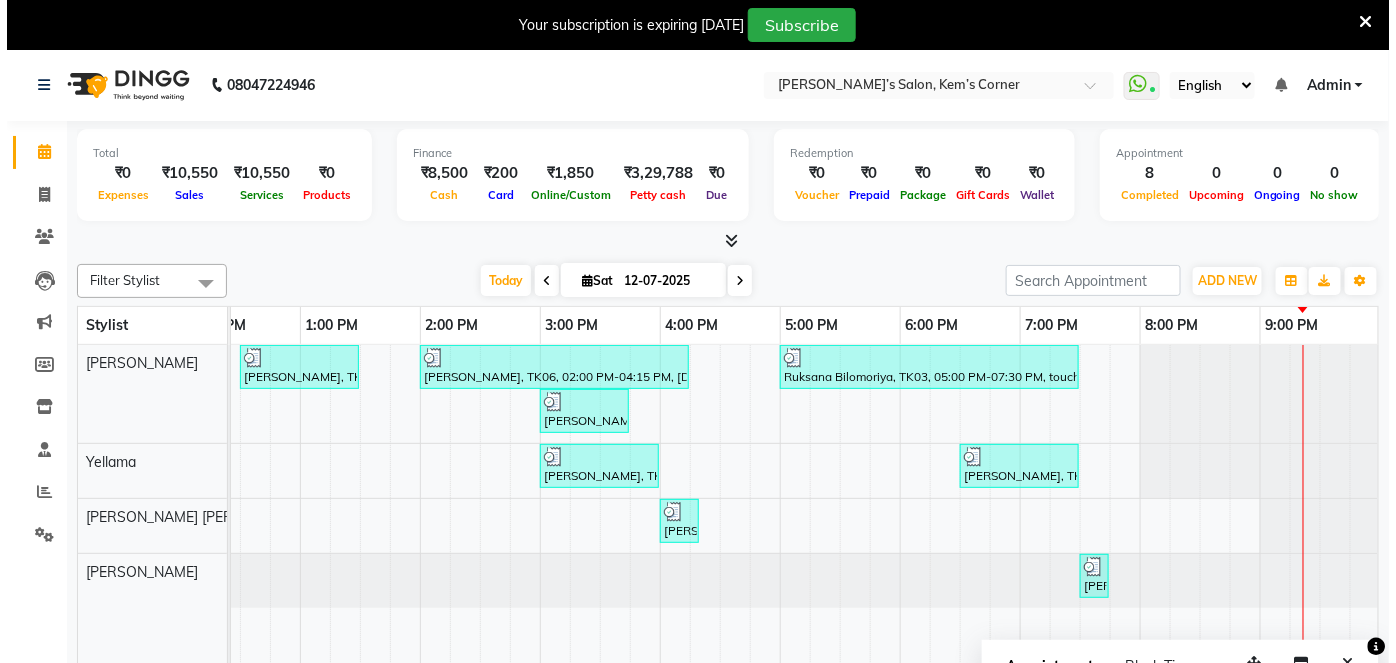 scroll, scrollTop: 0, scrollLeft: 397, axis: horizontal 